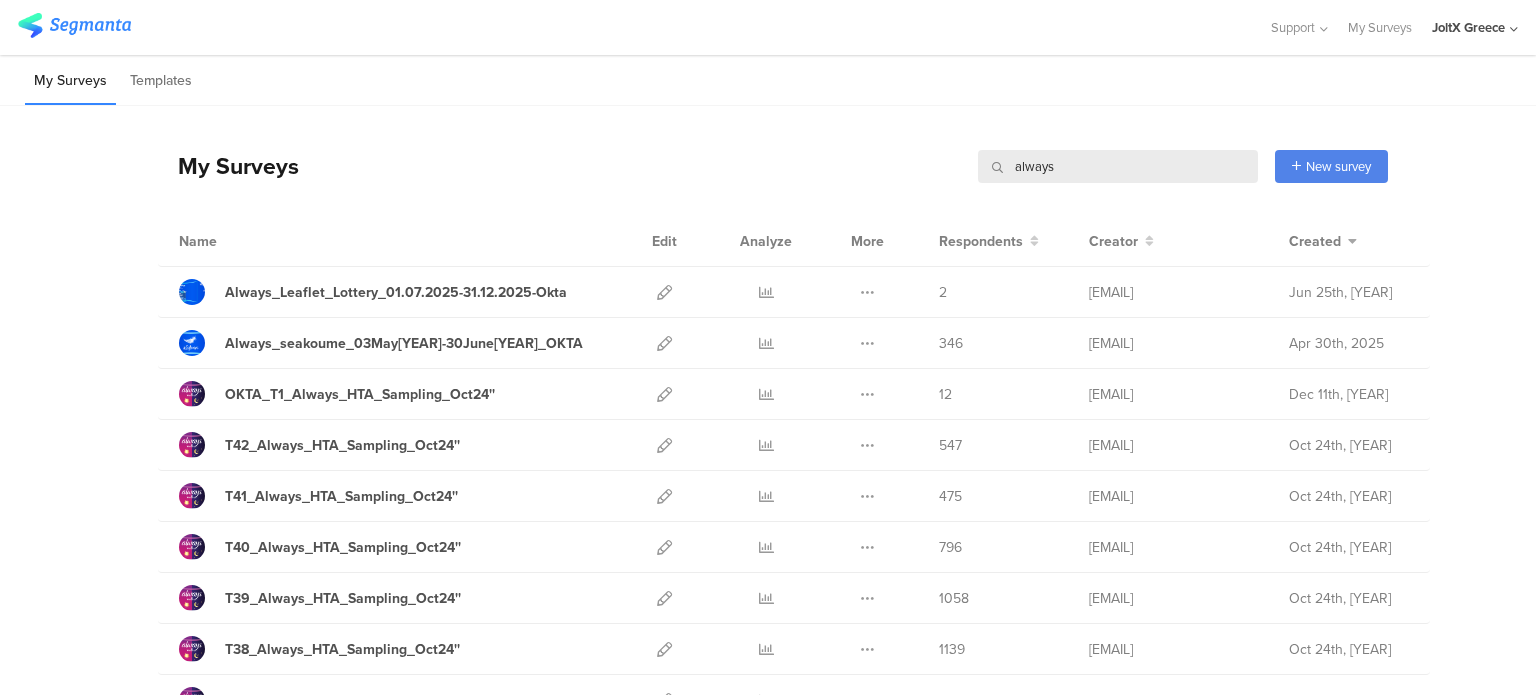 scroll, scrollTop: 0, scrollLeft: 0, axis: both 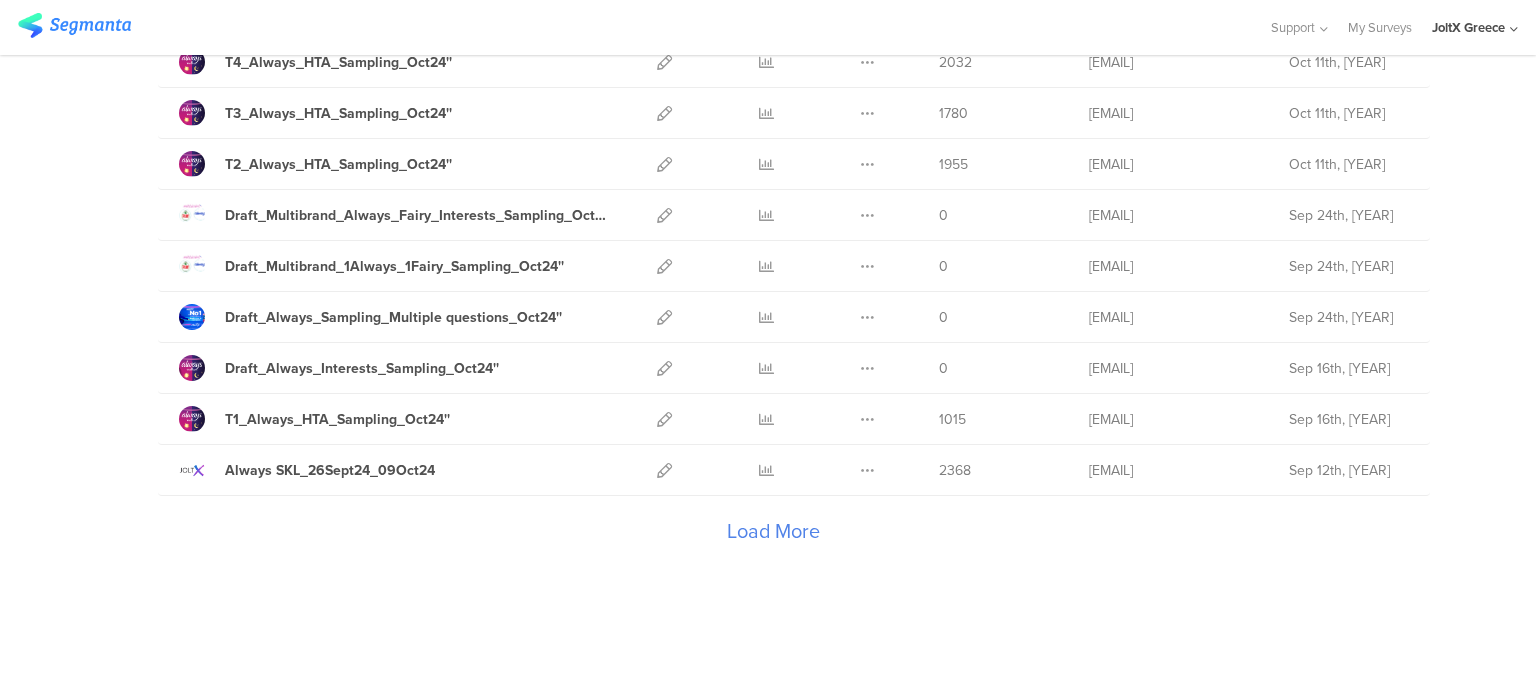 click on "Load More" at bounding box center (773, 536) 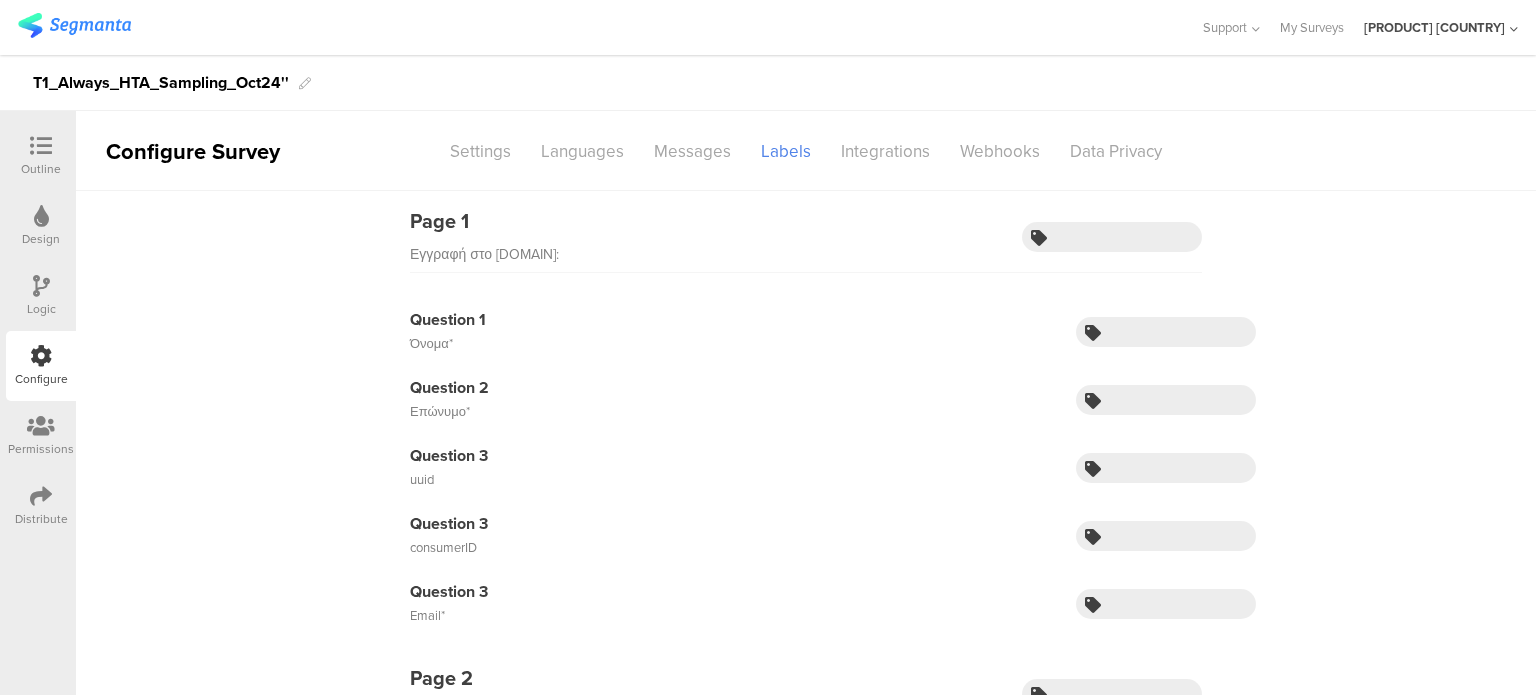 scroll, scrollTop: 0, scrollLeft: 0, axis: both 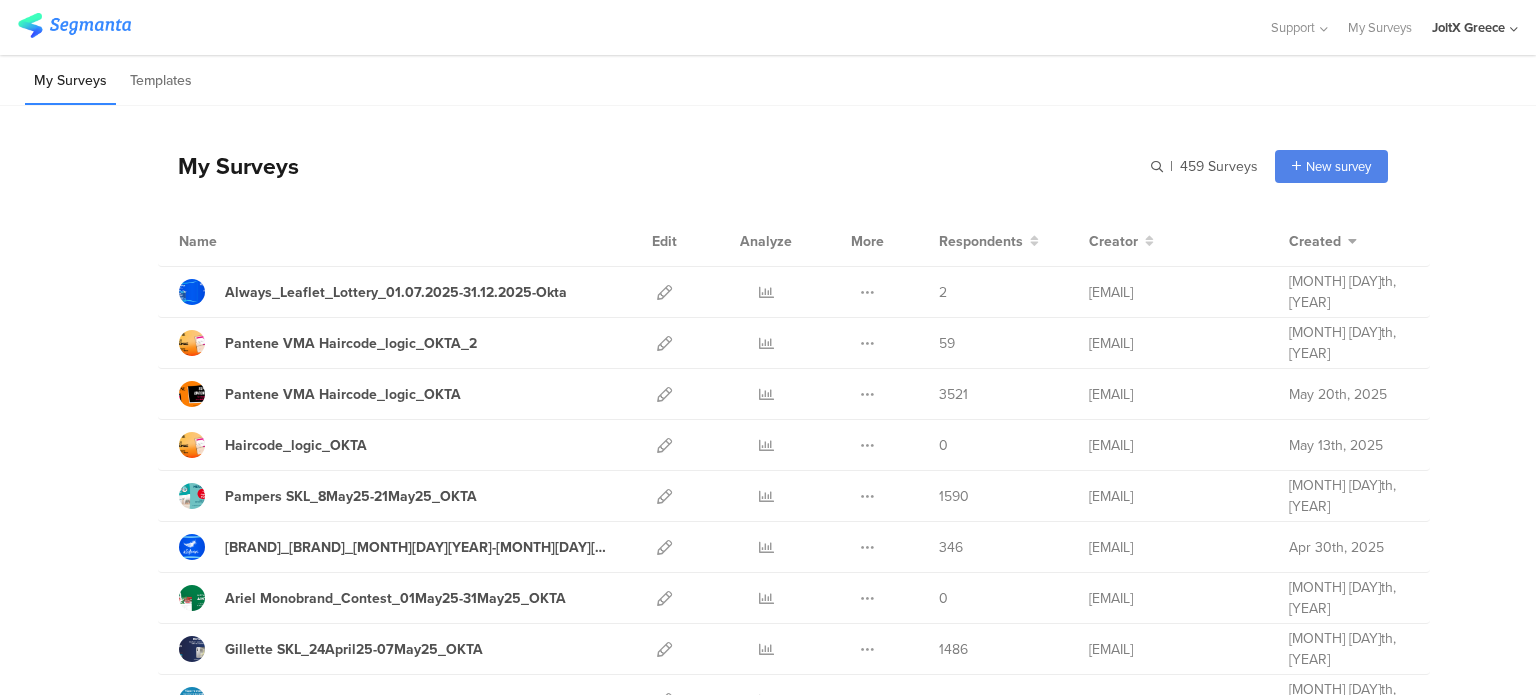 click on "My Surveys
|
459 Surveys
New survey
Start from scratch
Choose from templates" at bounding box center [773, 166] 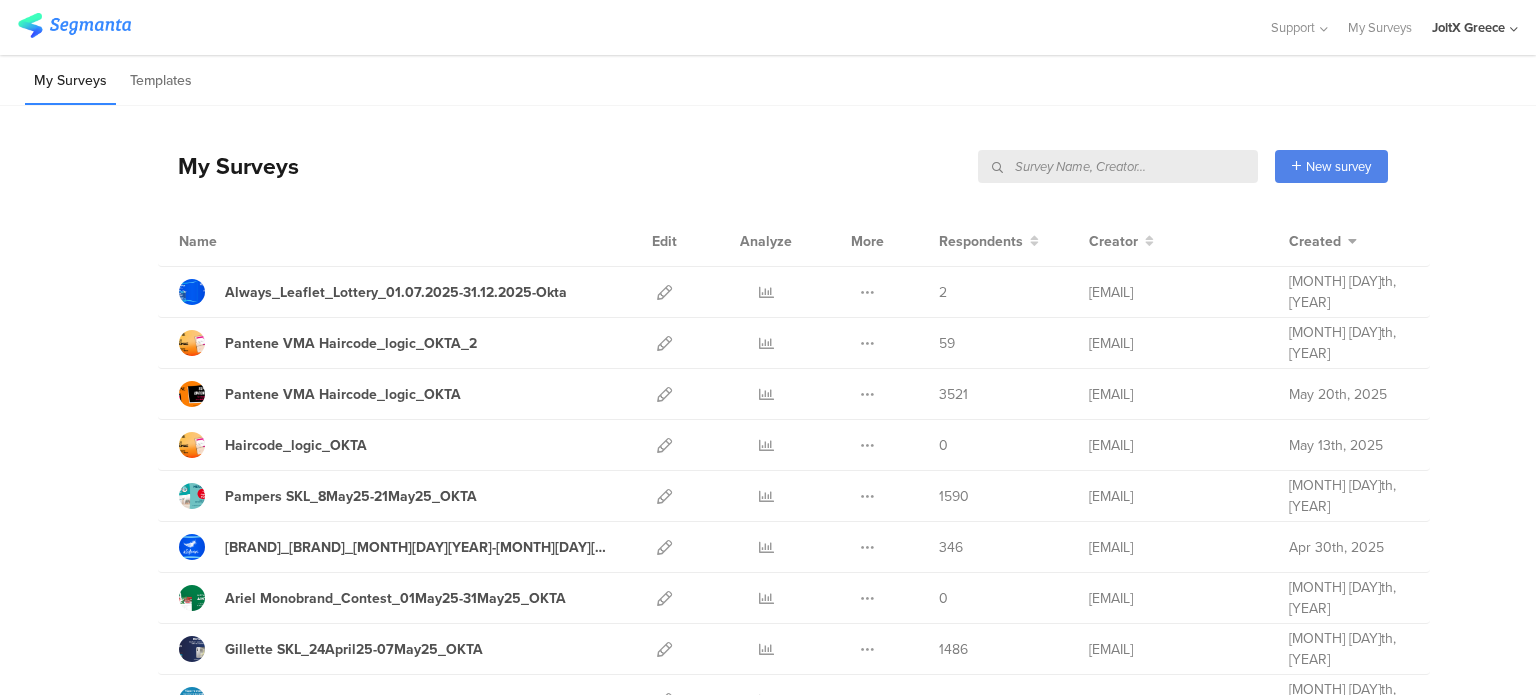 click at bounding box center (1118, 166) 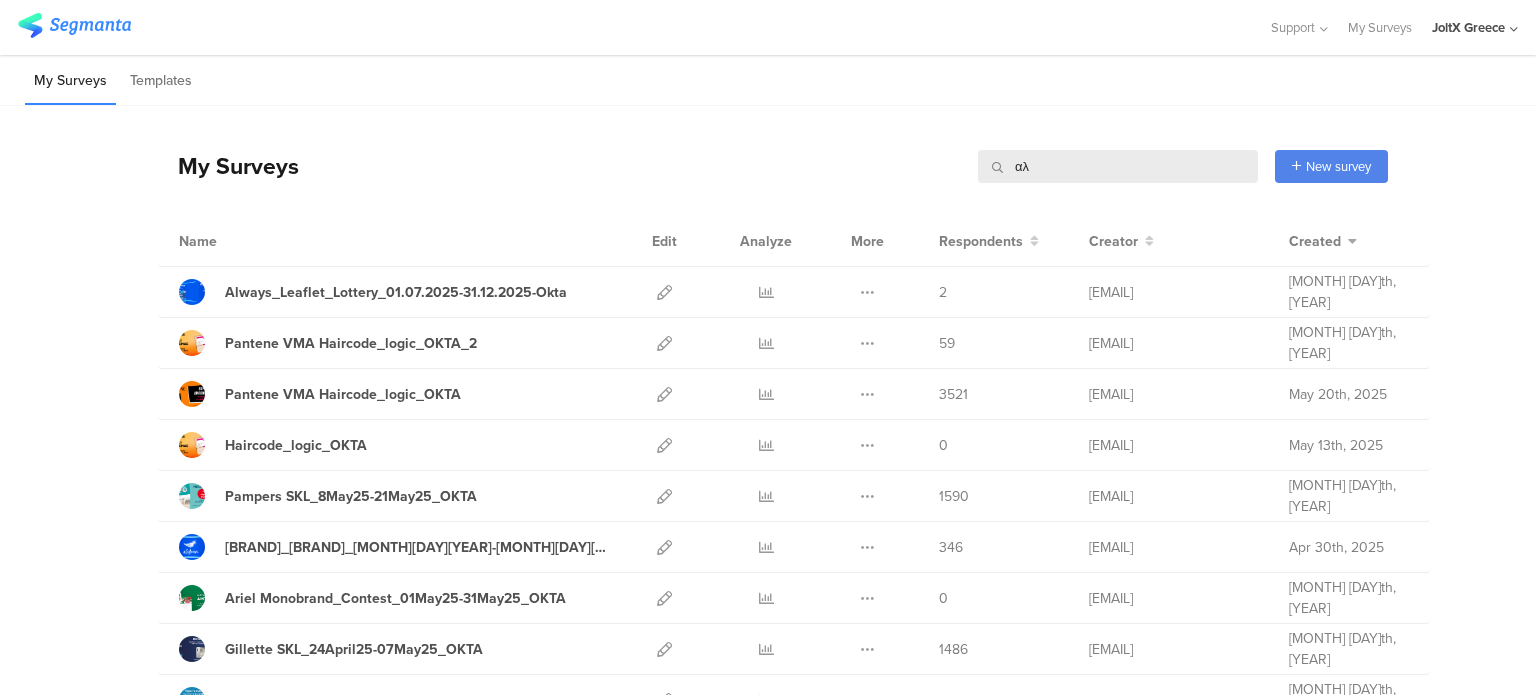 type on "α" 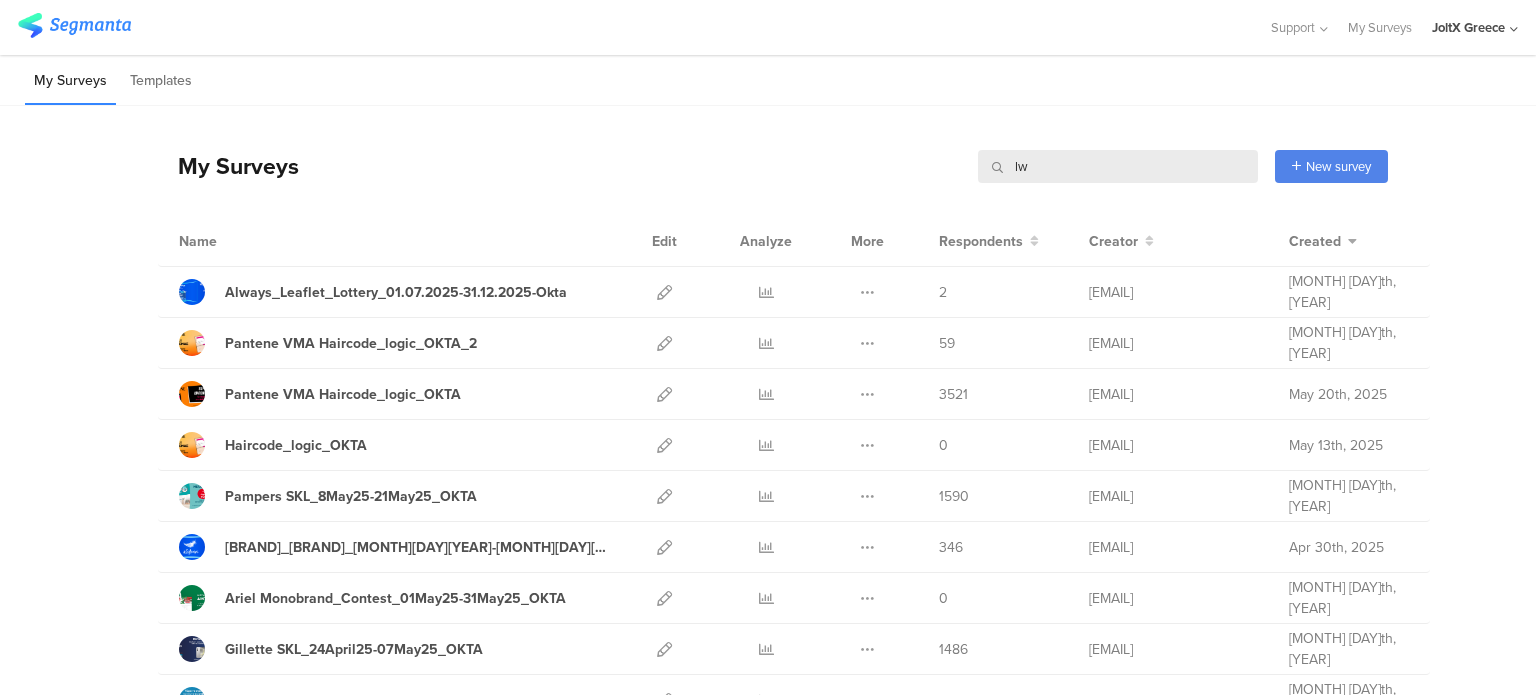 type on "l" 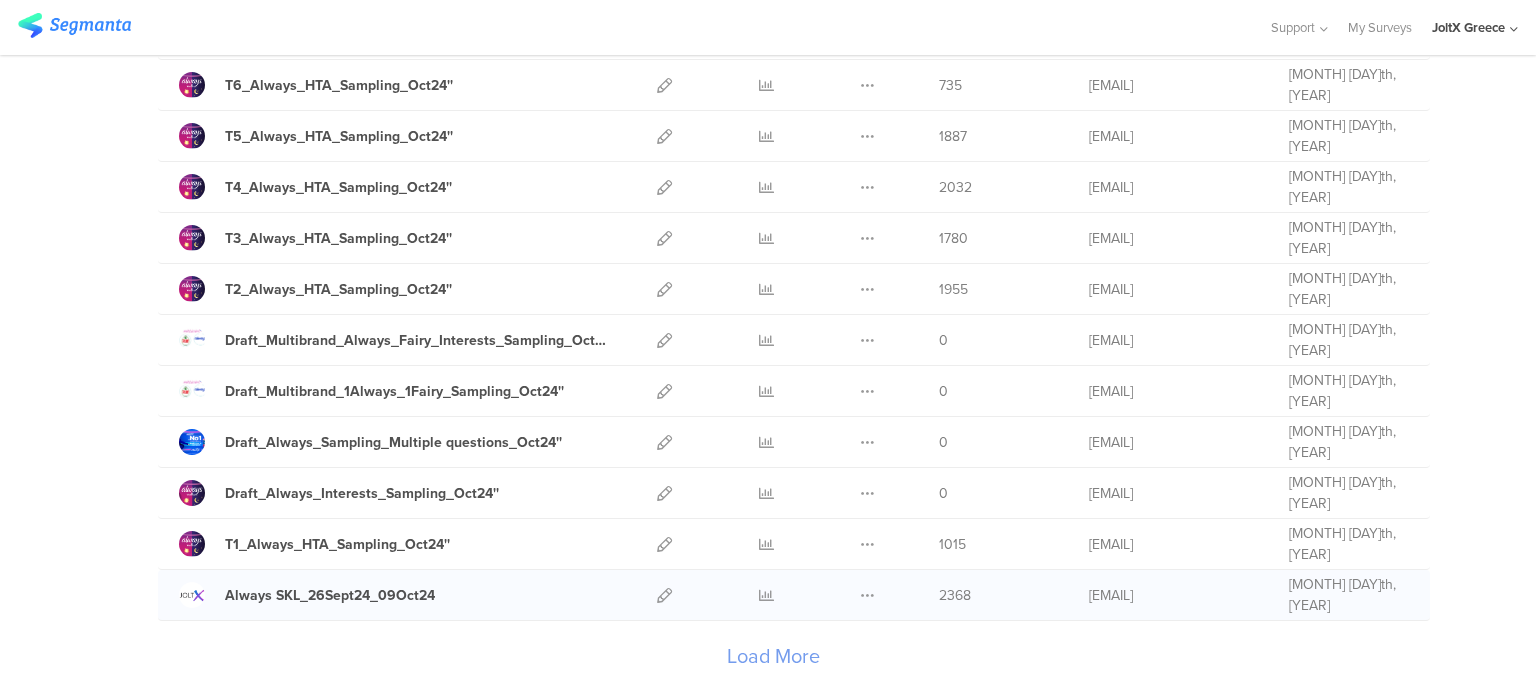 scroll, scrollTop: 2321, scrollLeft: 0, axis: vertical 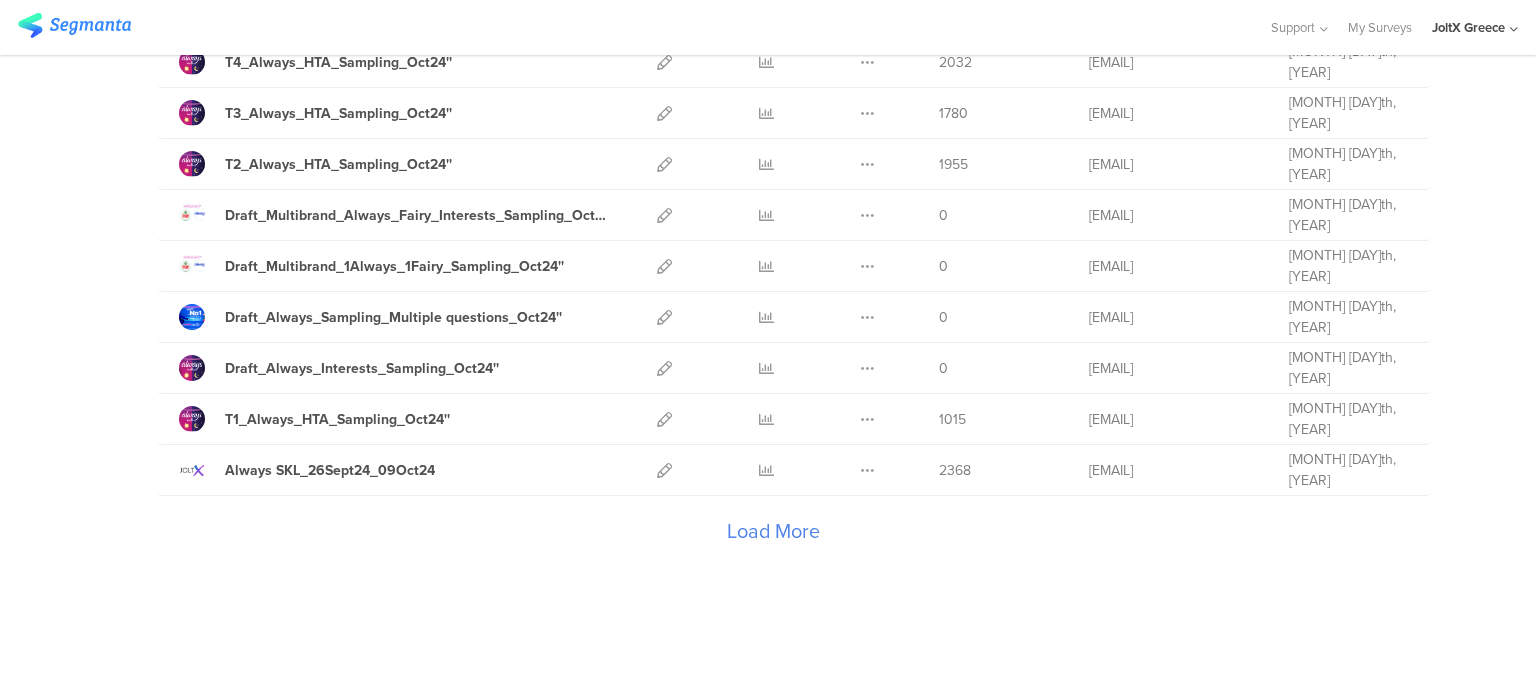 click on "Load More" at bounding box center (773, 536) 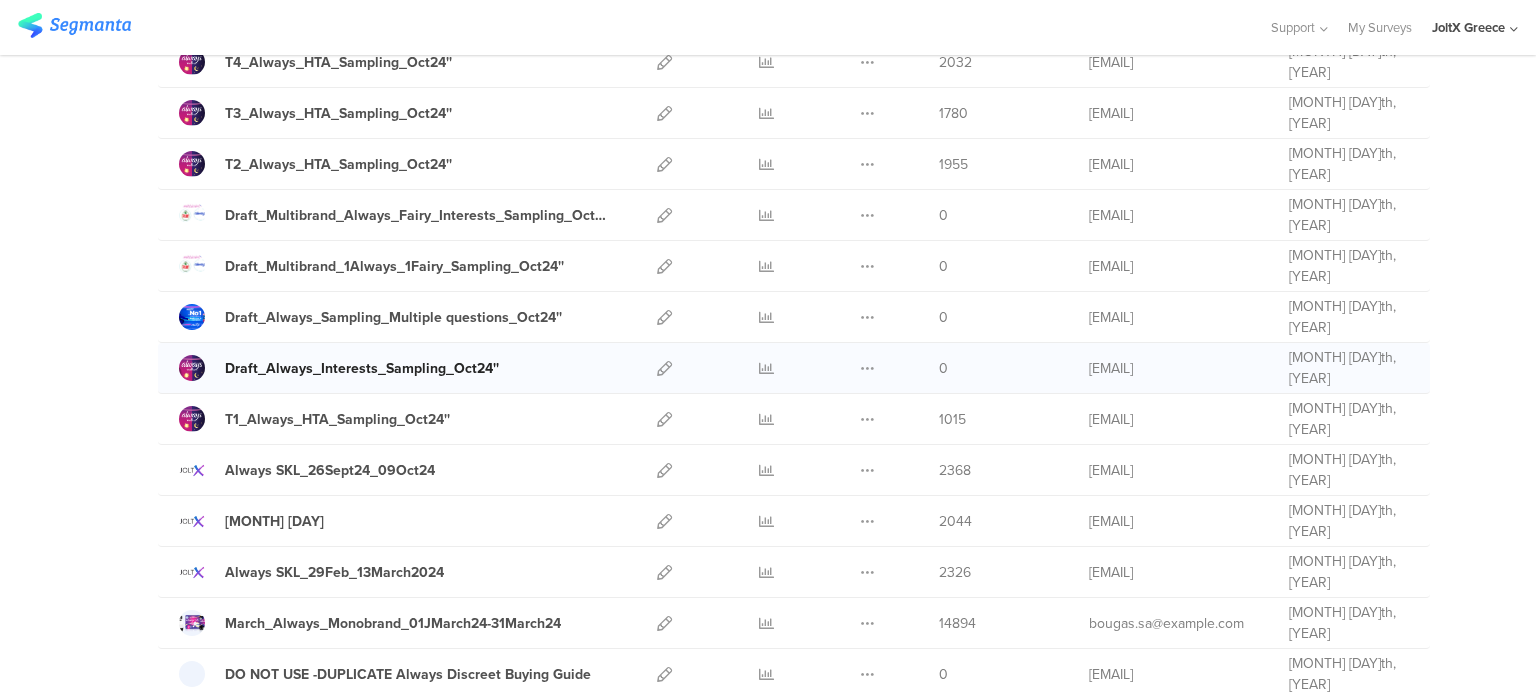 scroll, scrollTop: 2621, scrollLeft: 0, axis: vertical 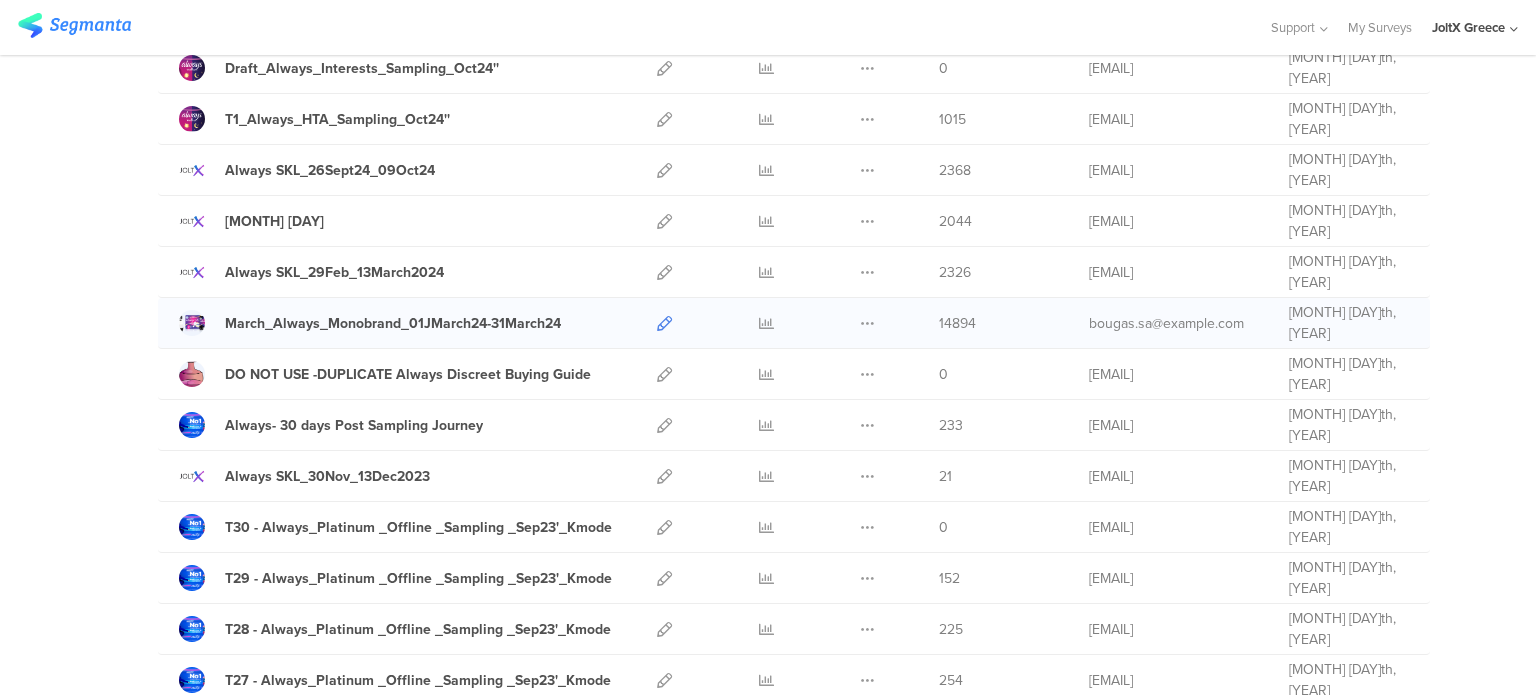 click at bounding box center (664, 323) 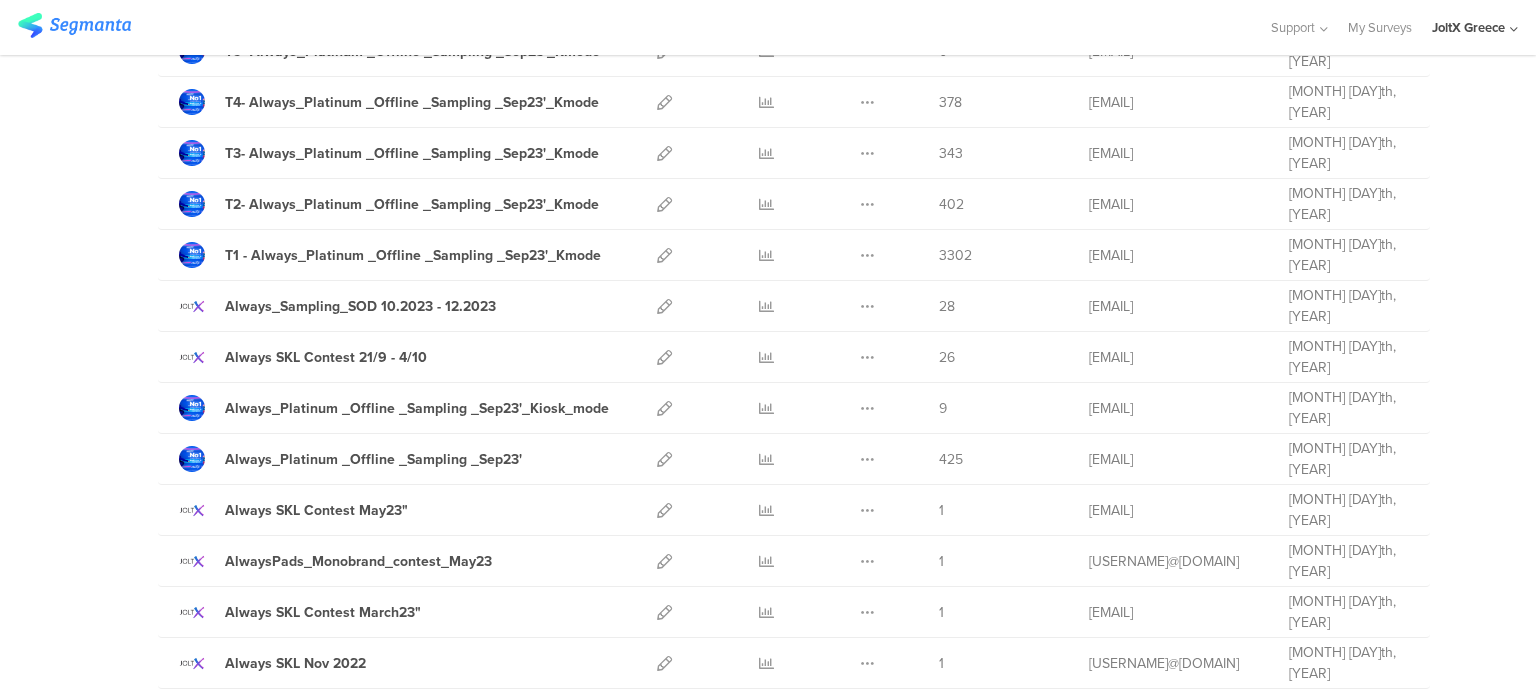 scroll, scrollTop: 4421, scrollLeft: 0, axis: vertical 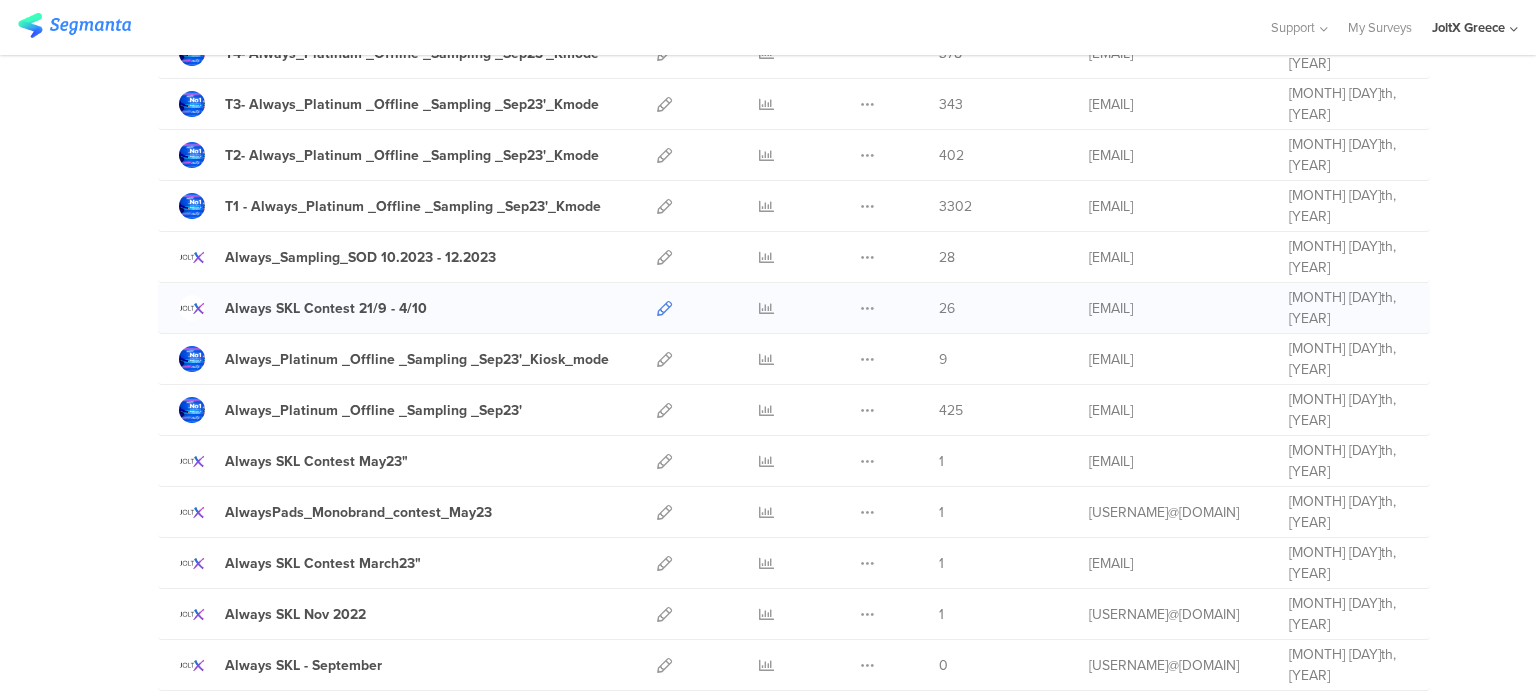 click at bounding box center (664, 308) 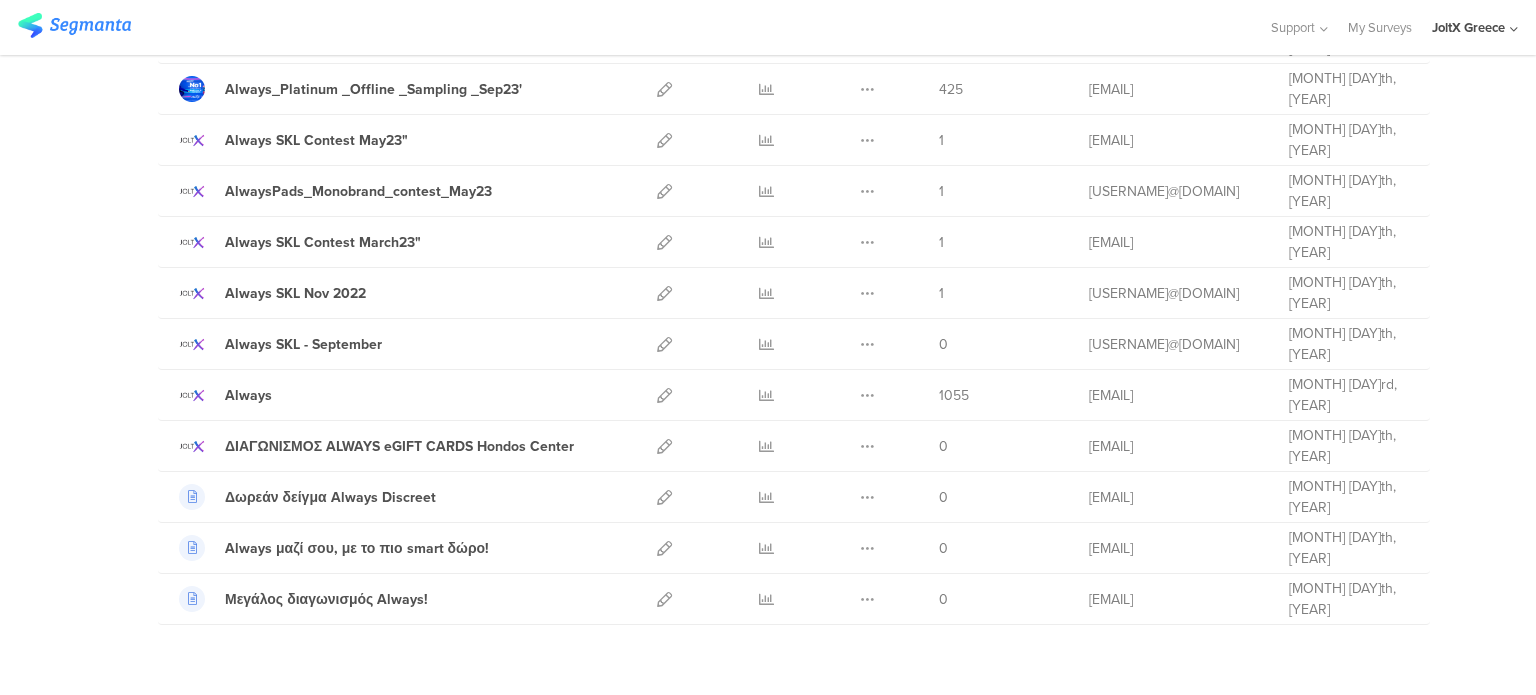 scroll, scrollTop: 4781, scrollLeft: 0, axis: vertical 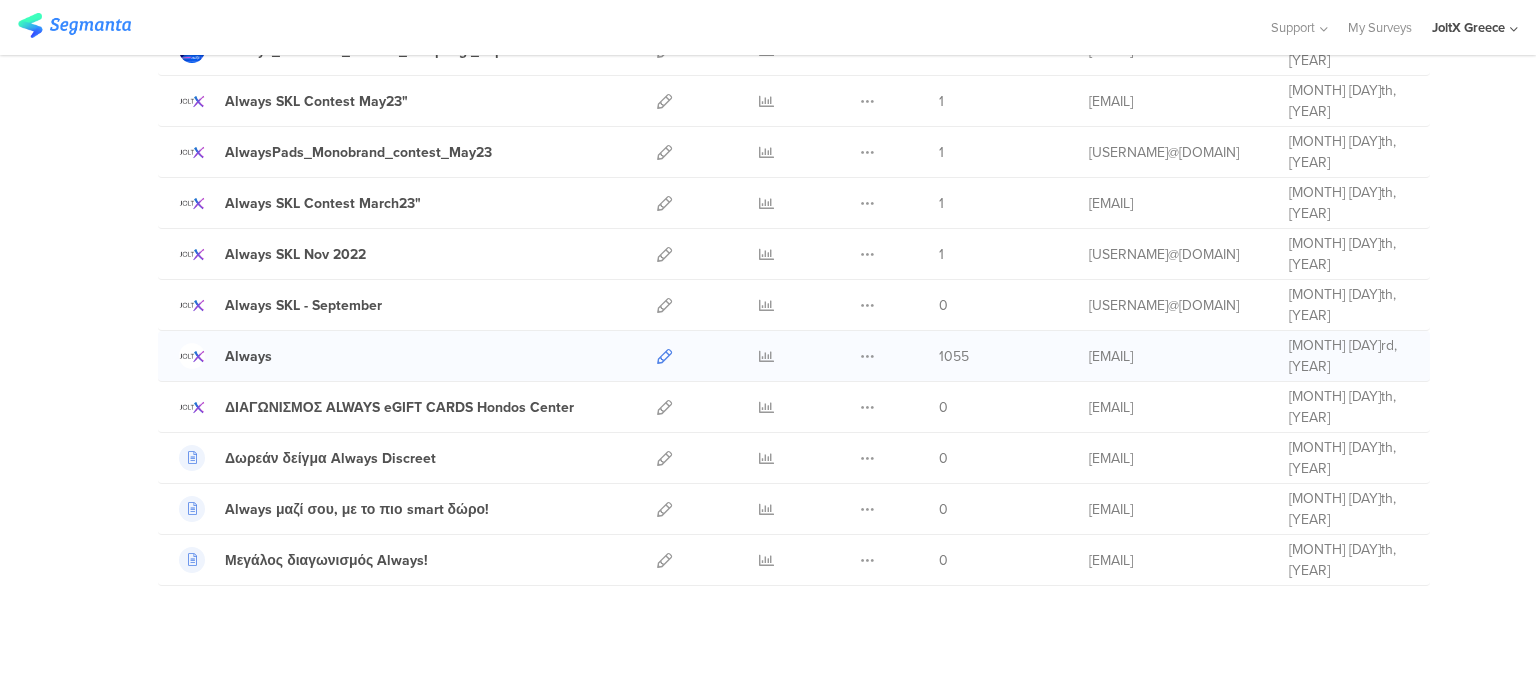click at bounding box center [664, 356] 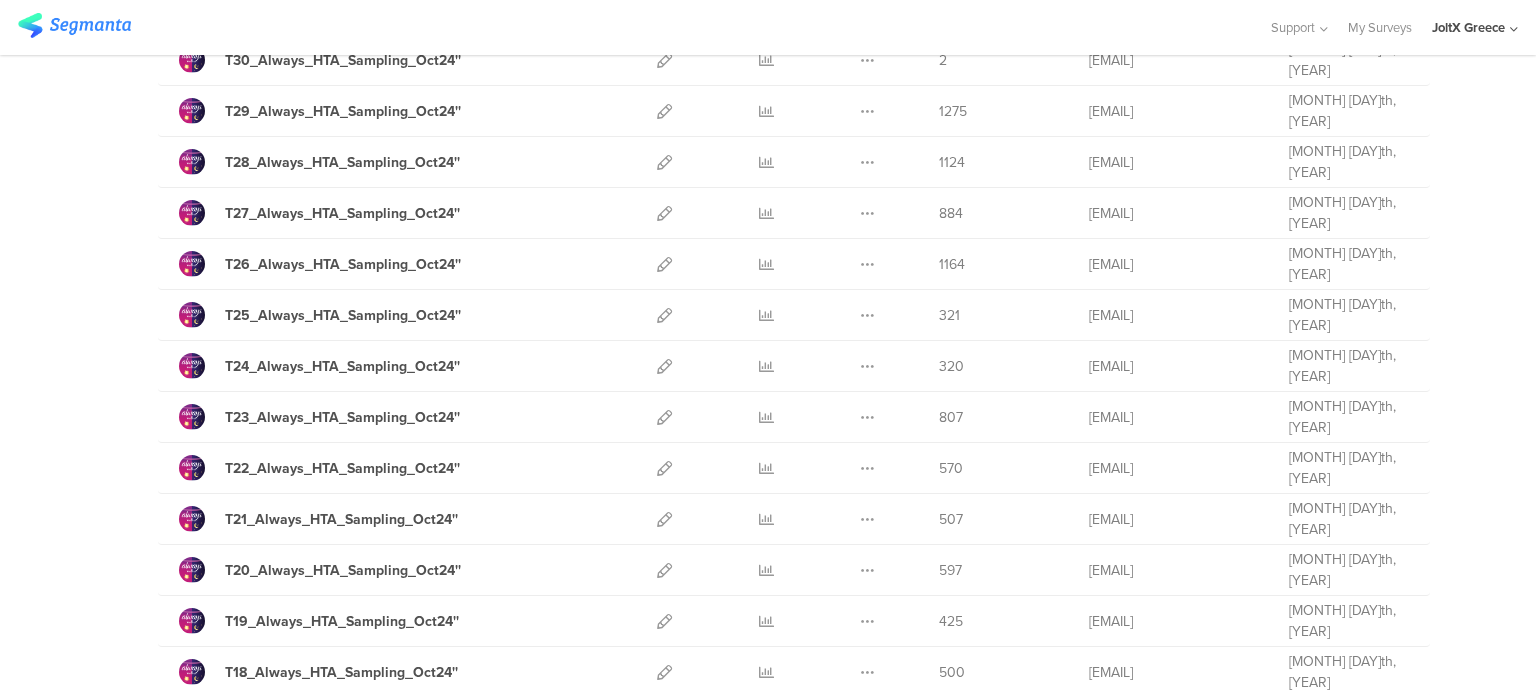scroll, scrollTop: 0, scrollLeft: 0, axis: both 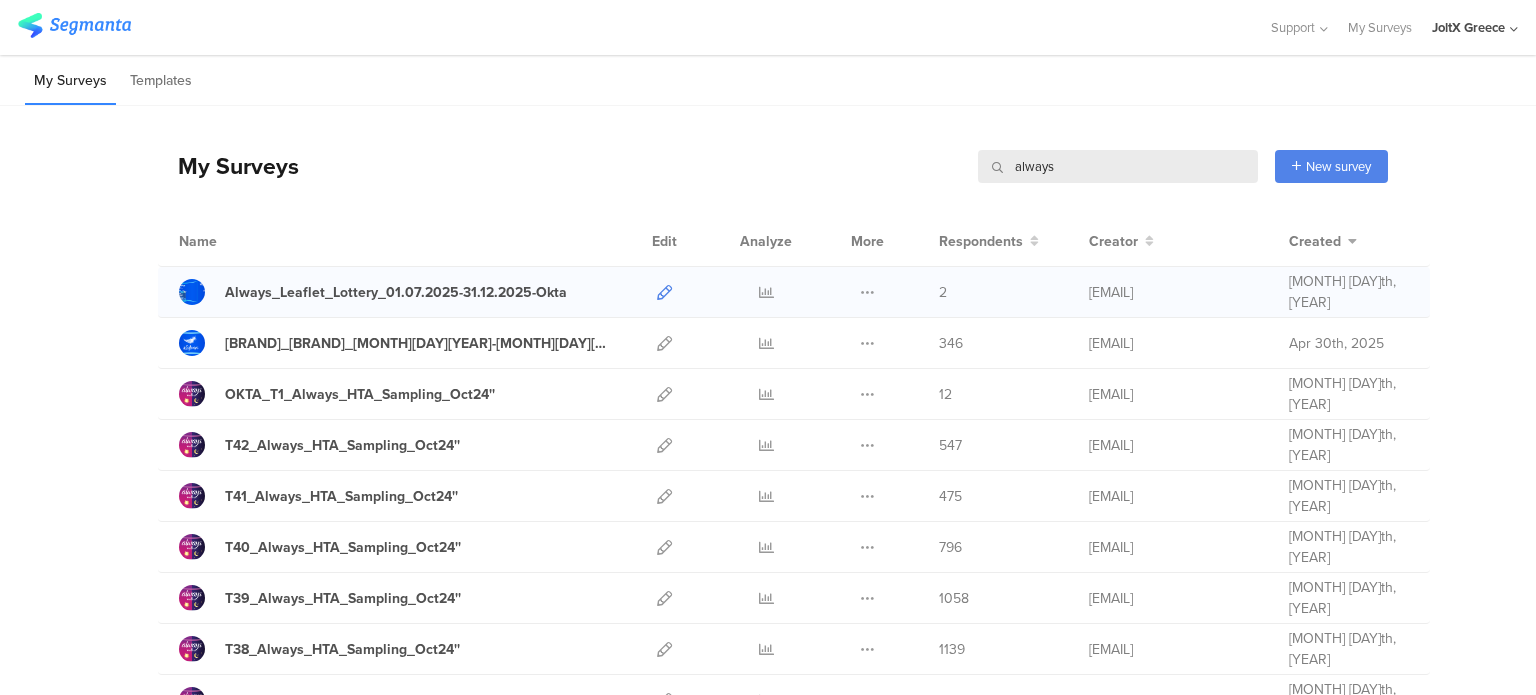 click at bounding box center [664, 292] 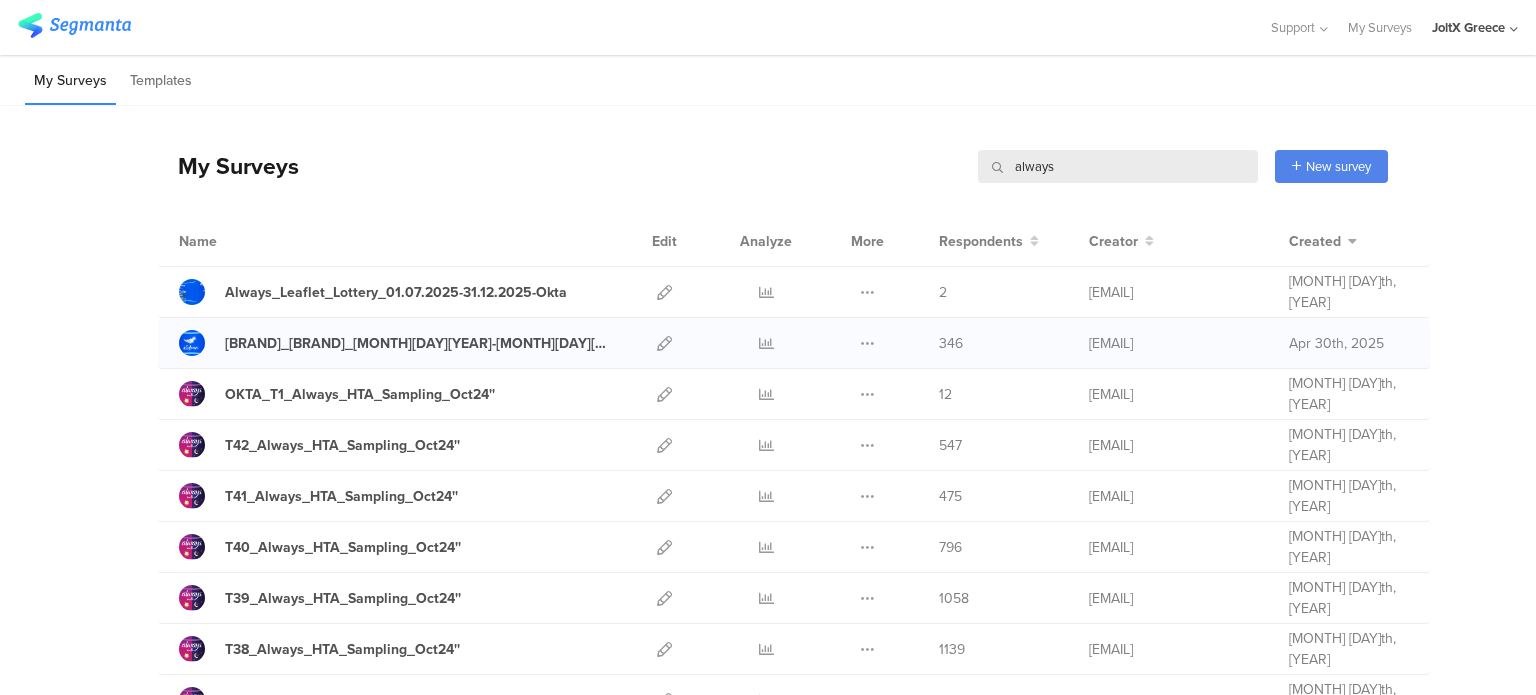 click at bounding box center (664, 343) 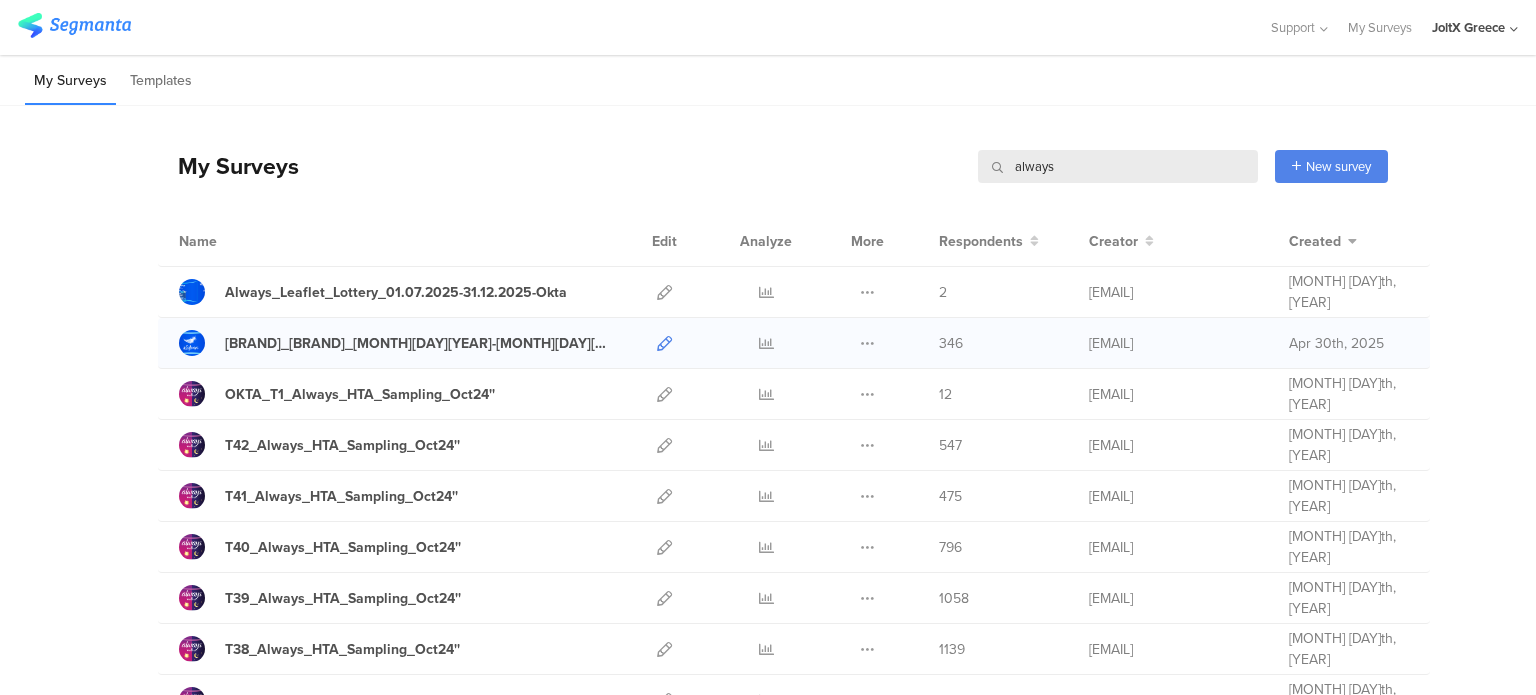 click at bounding box center [664, 343] 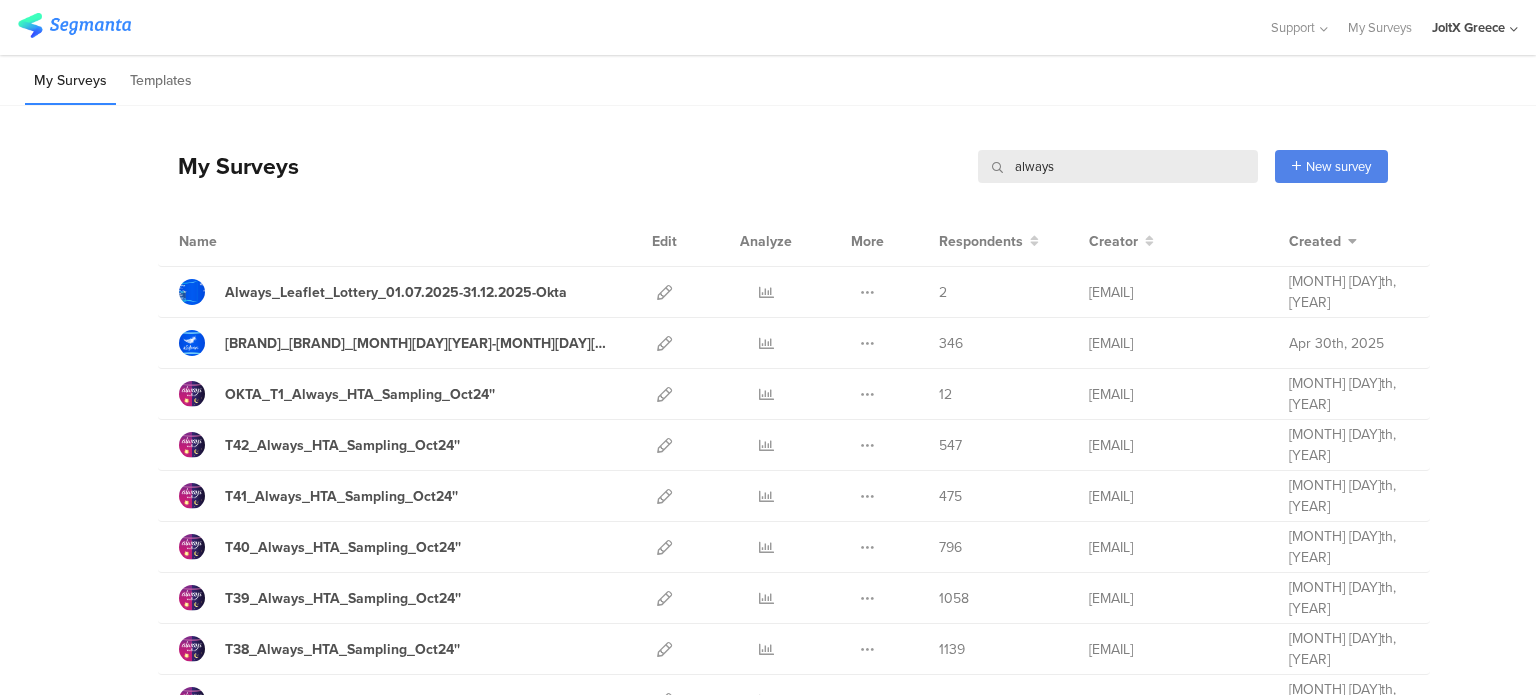 click on "My Surveys
always
always
New survey
Start from scratch
Choose from templates" at bounding box center (773, 166) 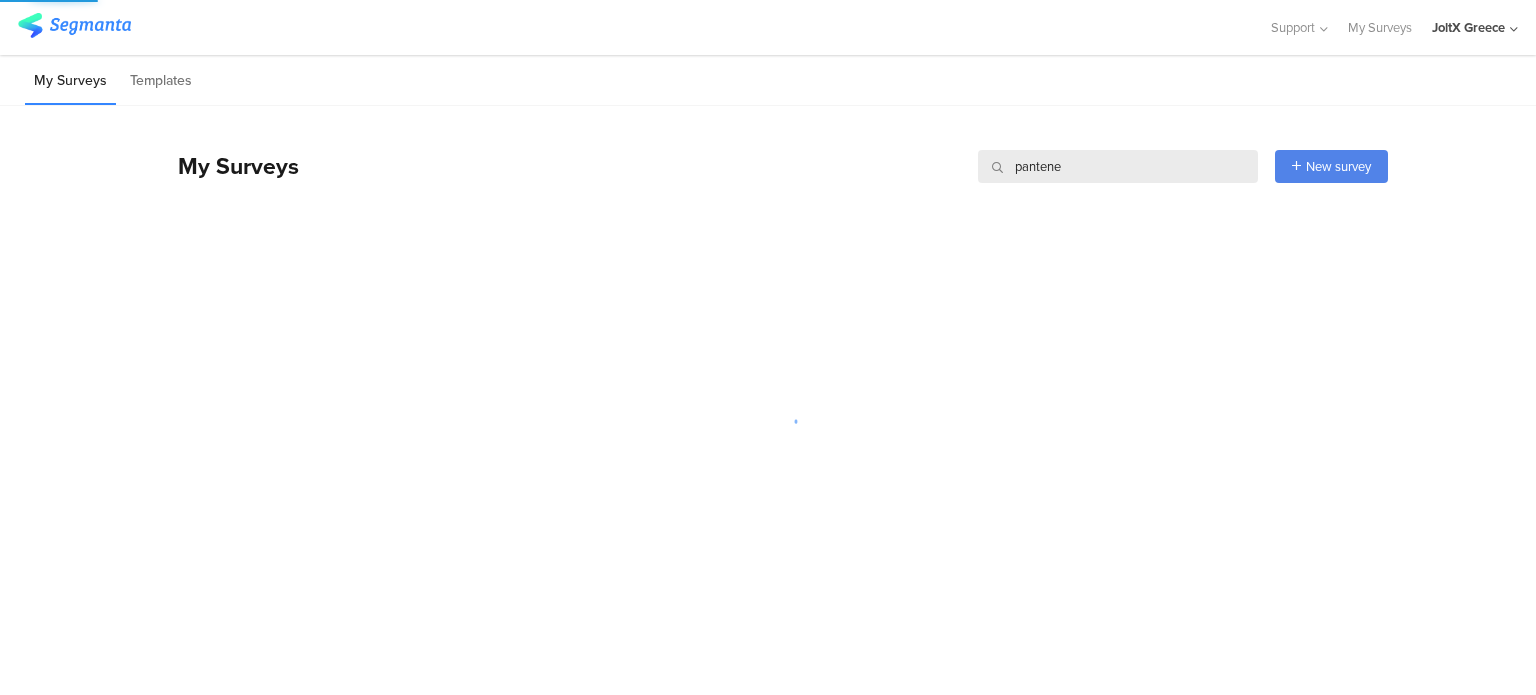 type on "pantene" 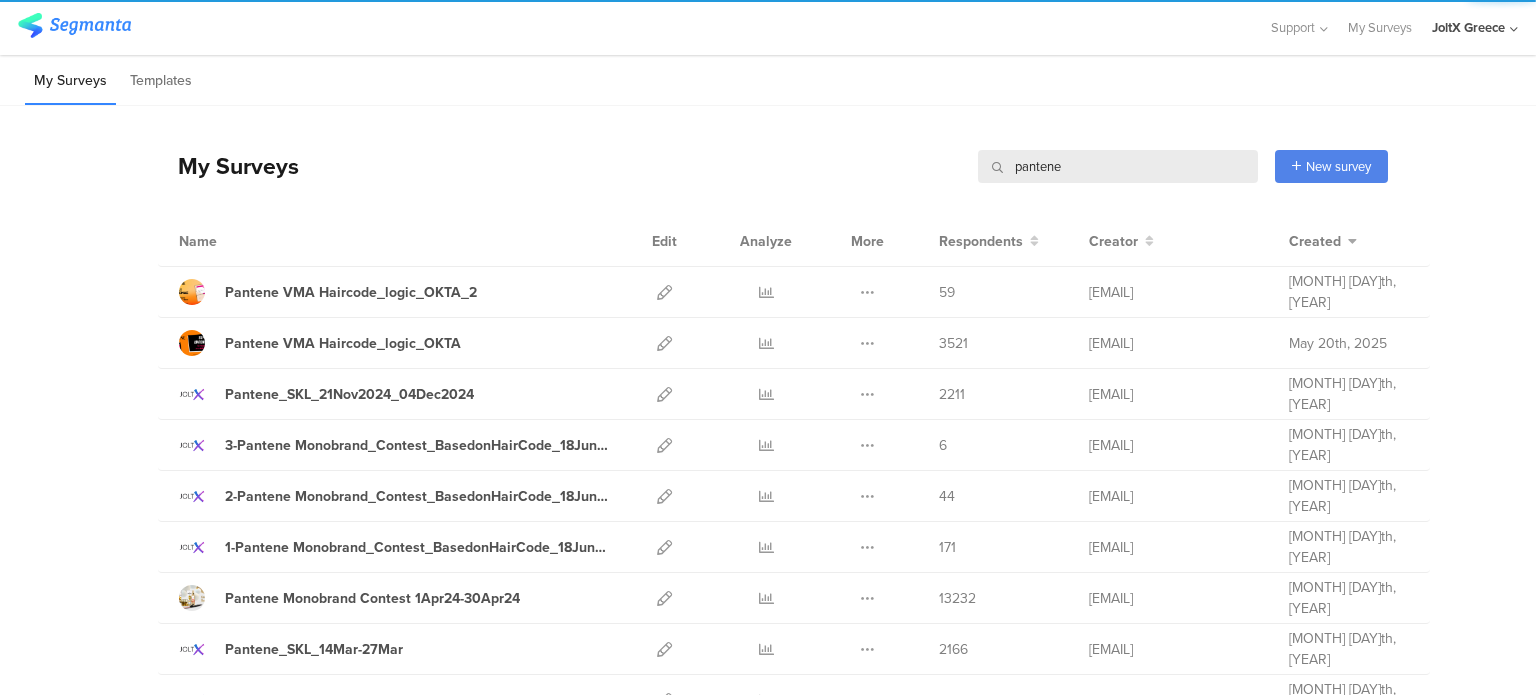 click on "Name
Edit
Analyze
More
Respondents
Creator
Created" at bounding box center [794, 241] 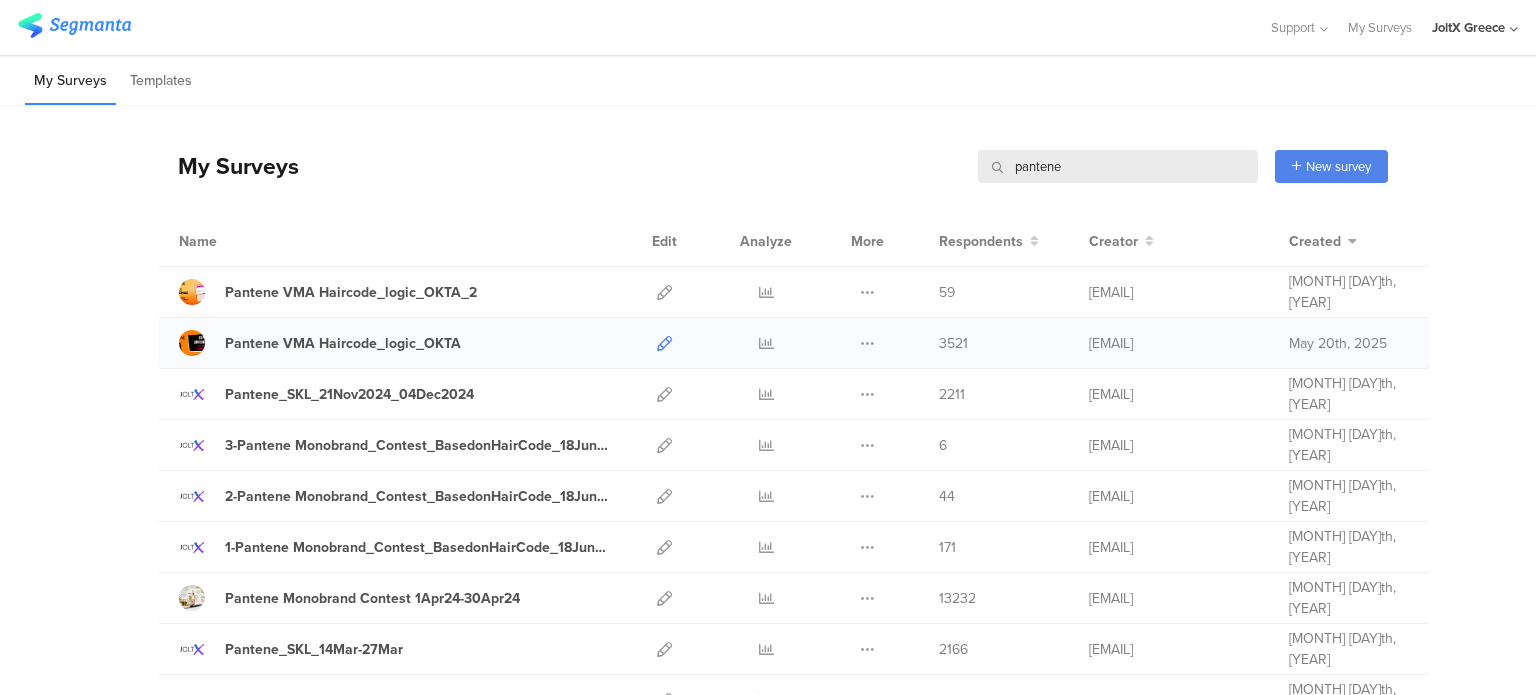 click at bounding box center (664, 343) 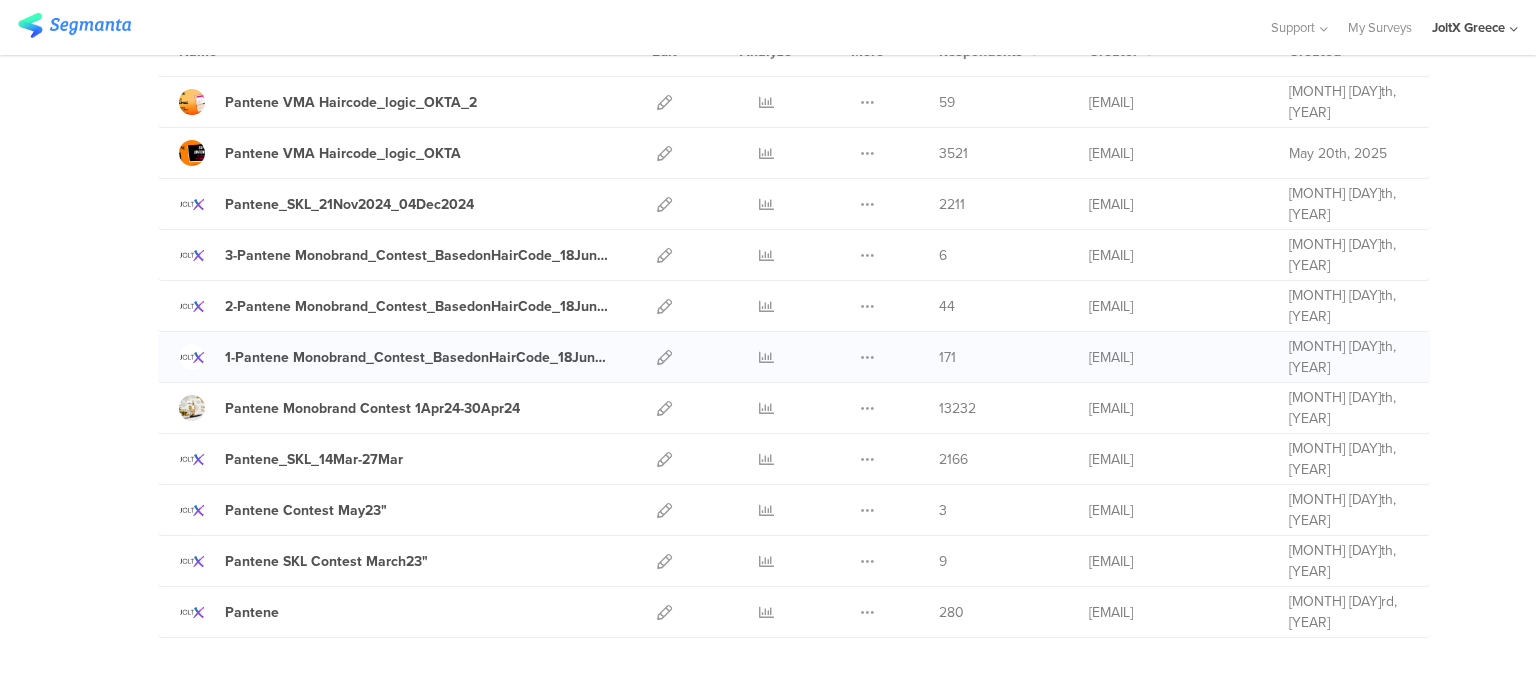 scroll, scrollTop: 200, scrollLeft: 0, axis: vertical 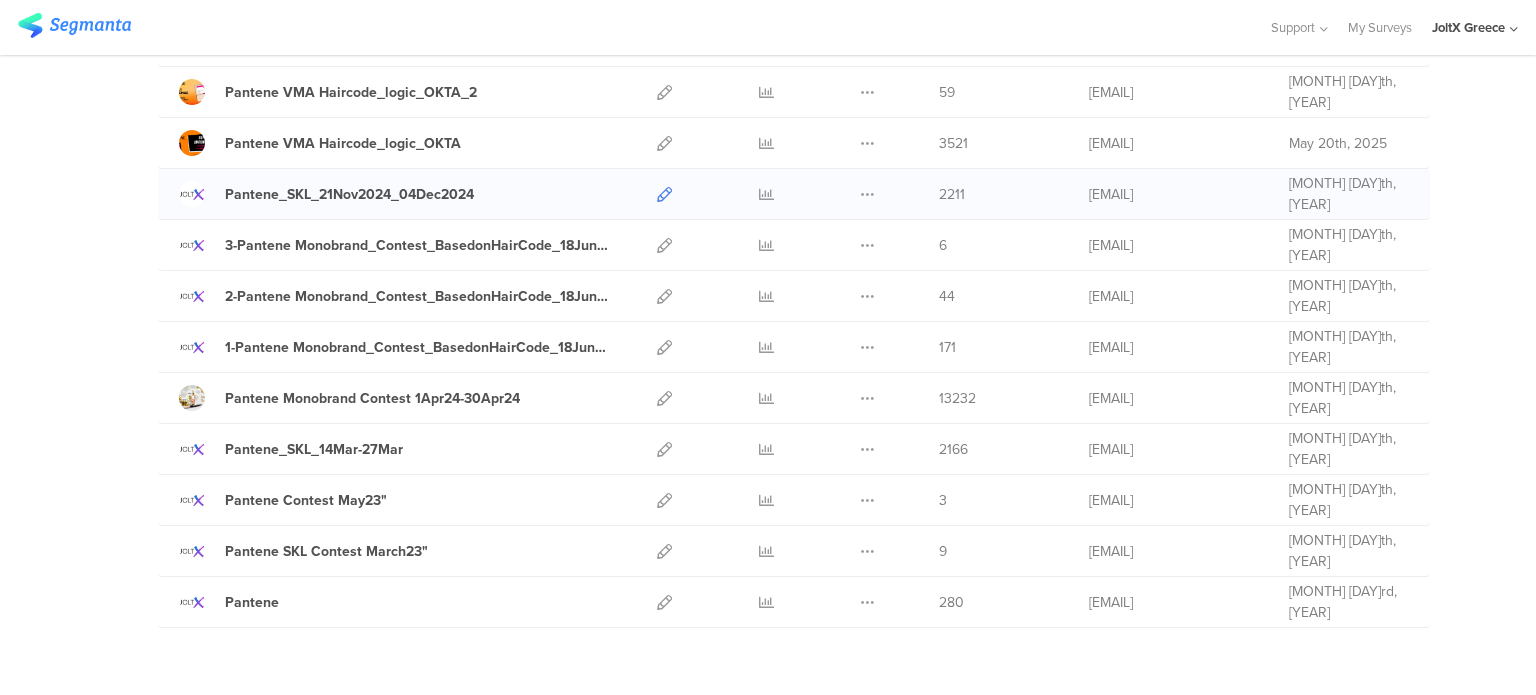 click at bounding box center (664, 194) 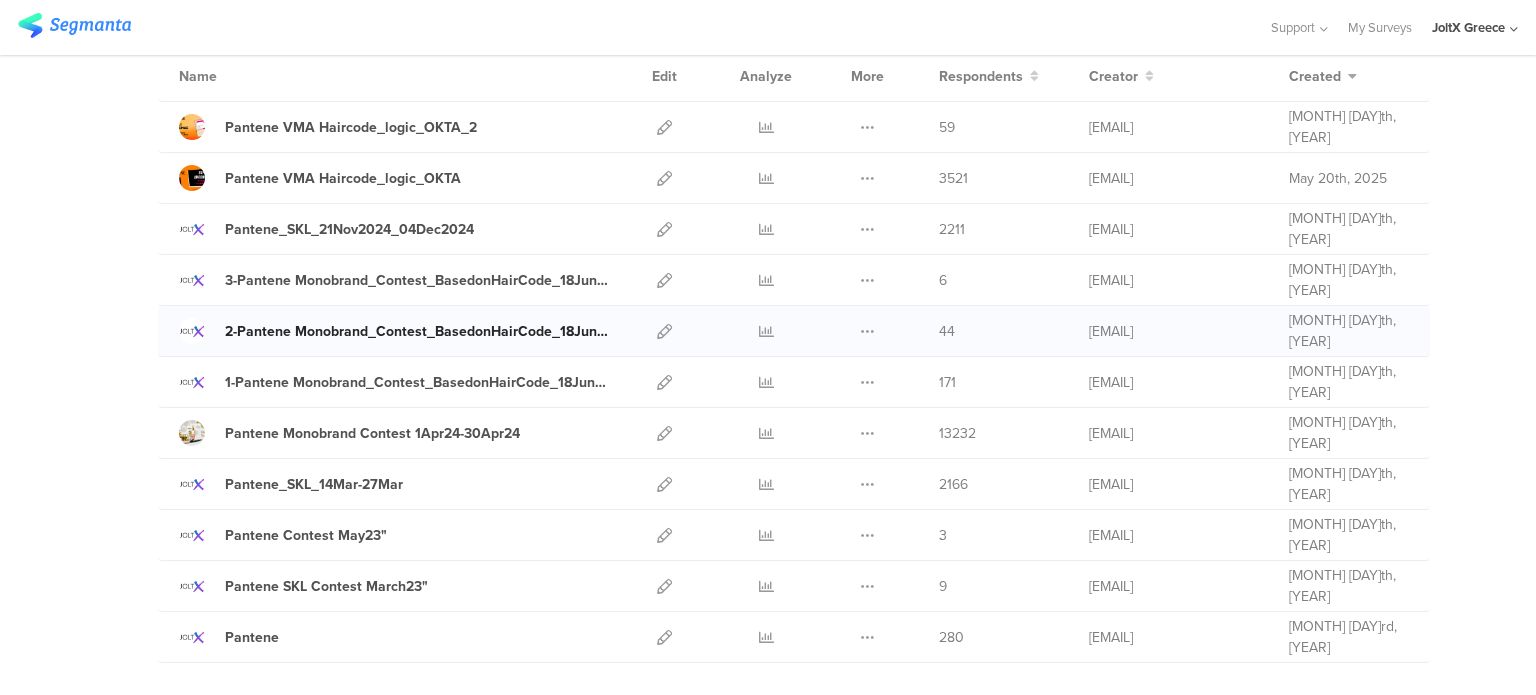 scroll, scrollTop: 0, scrollLeft: 0, axis: both 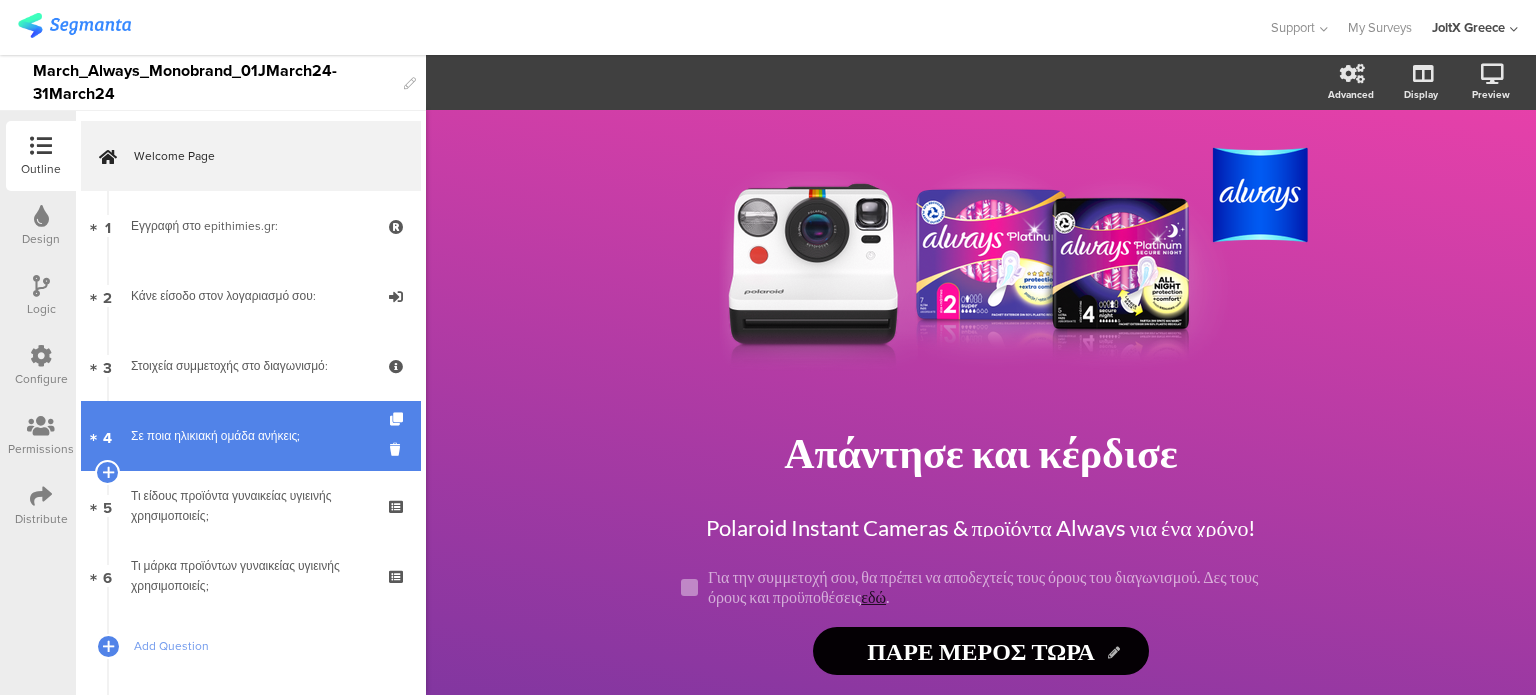 click on "Σε ποια ηλικιακή ομάδα ανήκεις;" at bounding box center (250, 436) 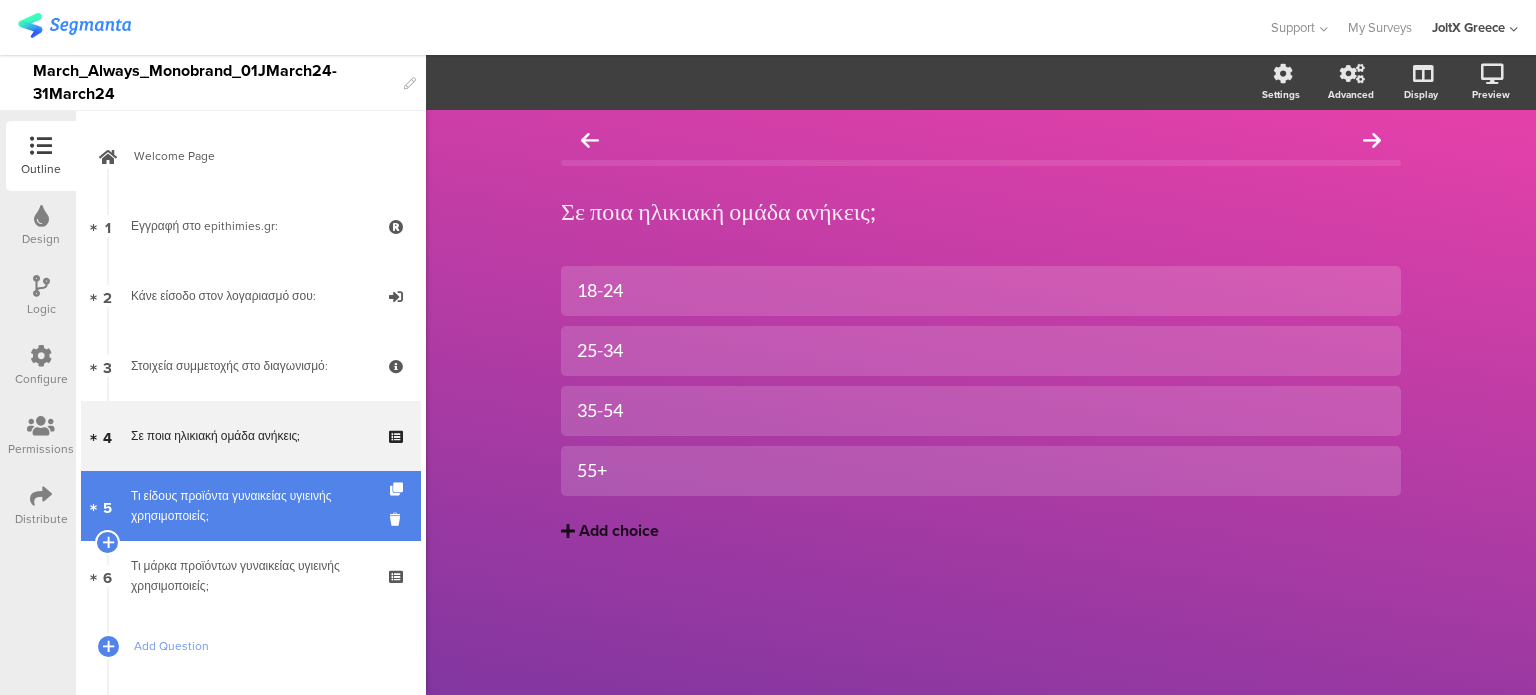 click on "5
Τι είδους προϊόντα γυναικείας υγιεινής χρησιμοποιείς;​" at bounding box center (251, 506) 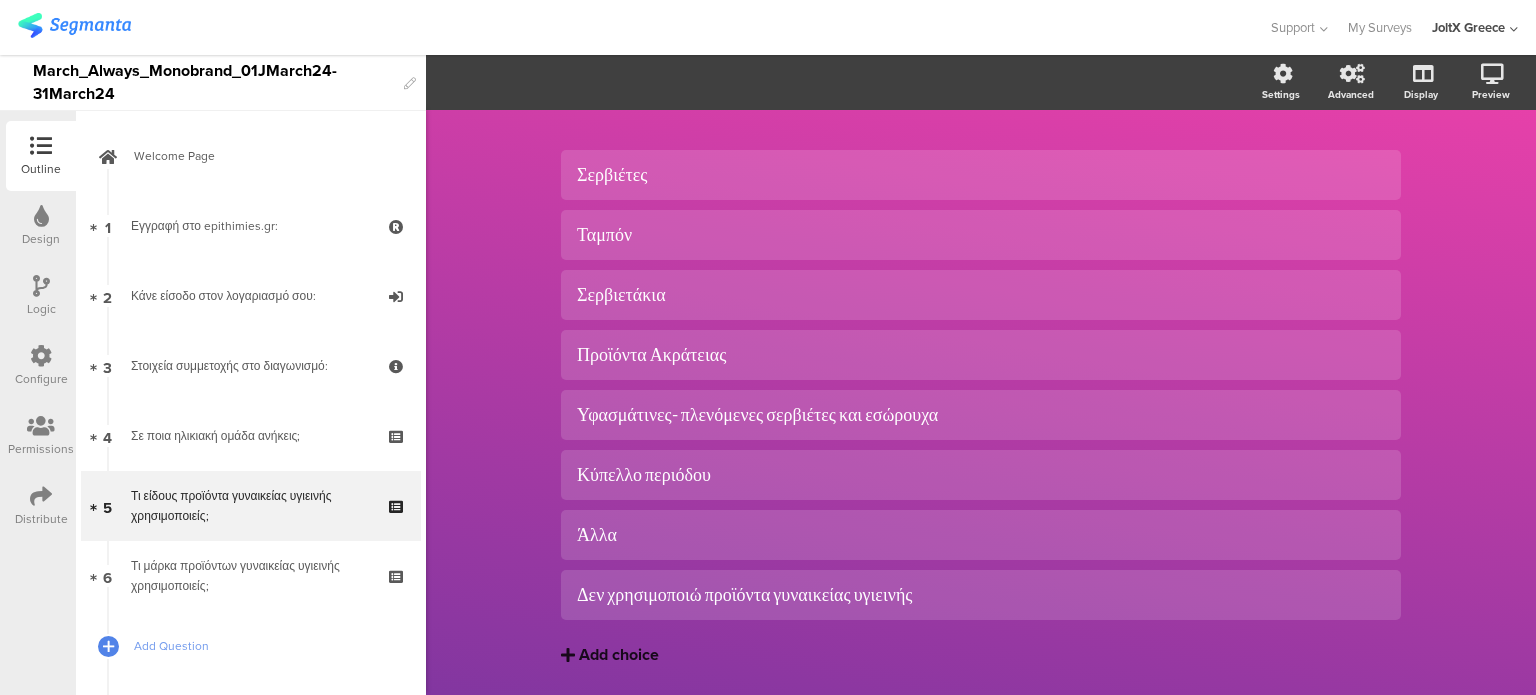 scroll, scrollTop: 80, scrollLeft: 0, axis: vertical 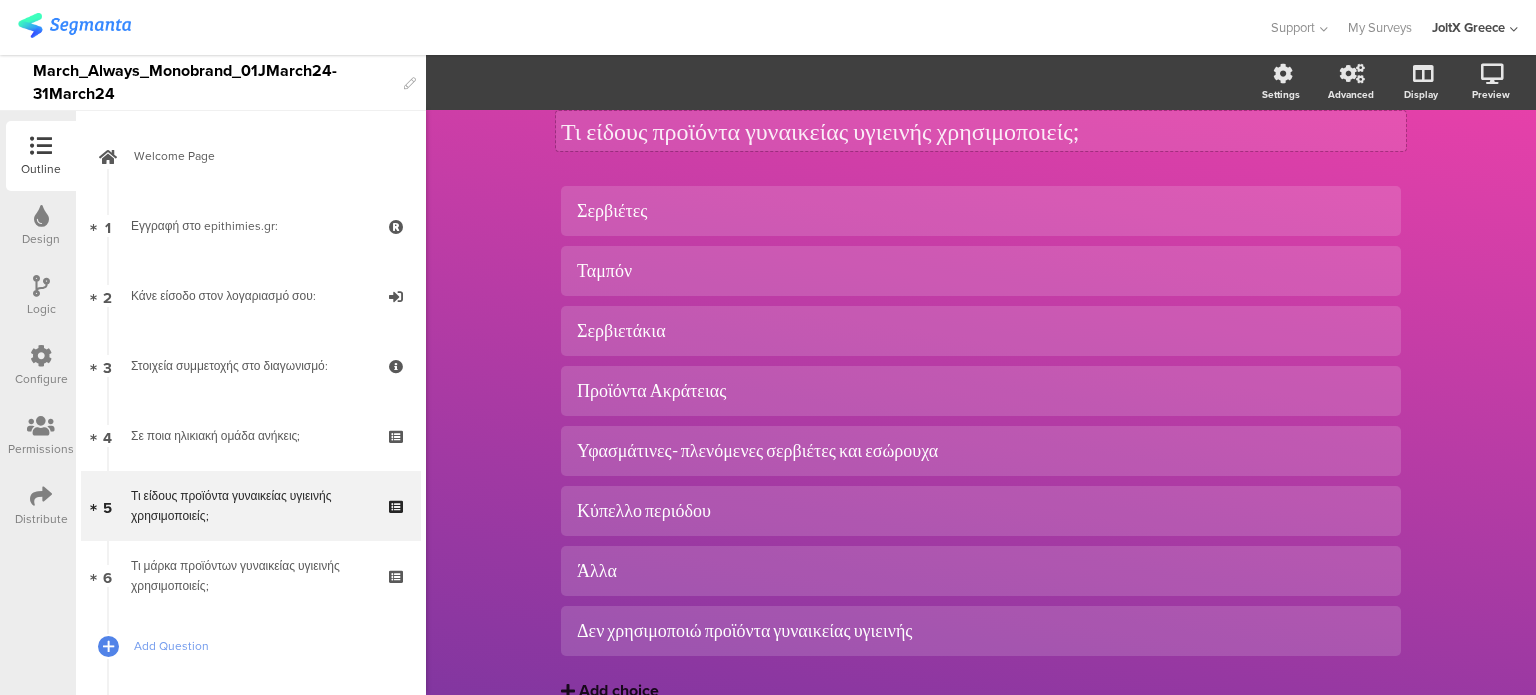 click on "Τι είδους προϊόντα γυναικείας υγιεινής χρησιμοποιείς;​
Τι είδους προϊόντα γυναικείας υγιεινής χρησιμοποιείς;​" 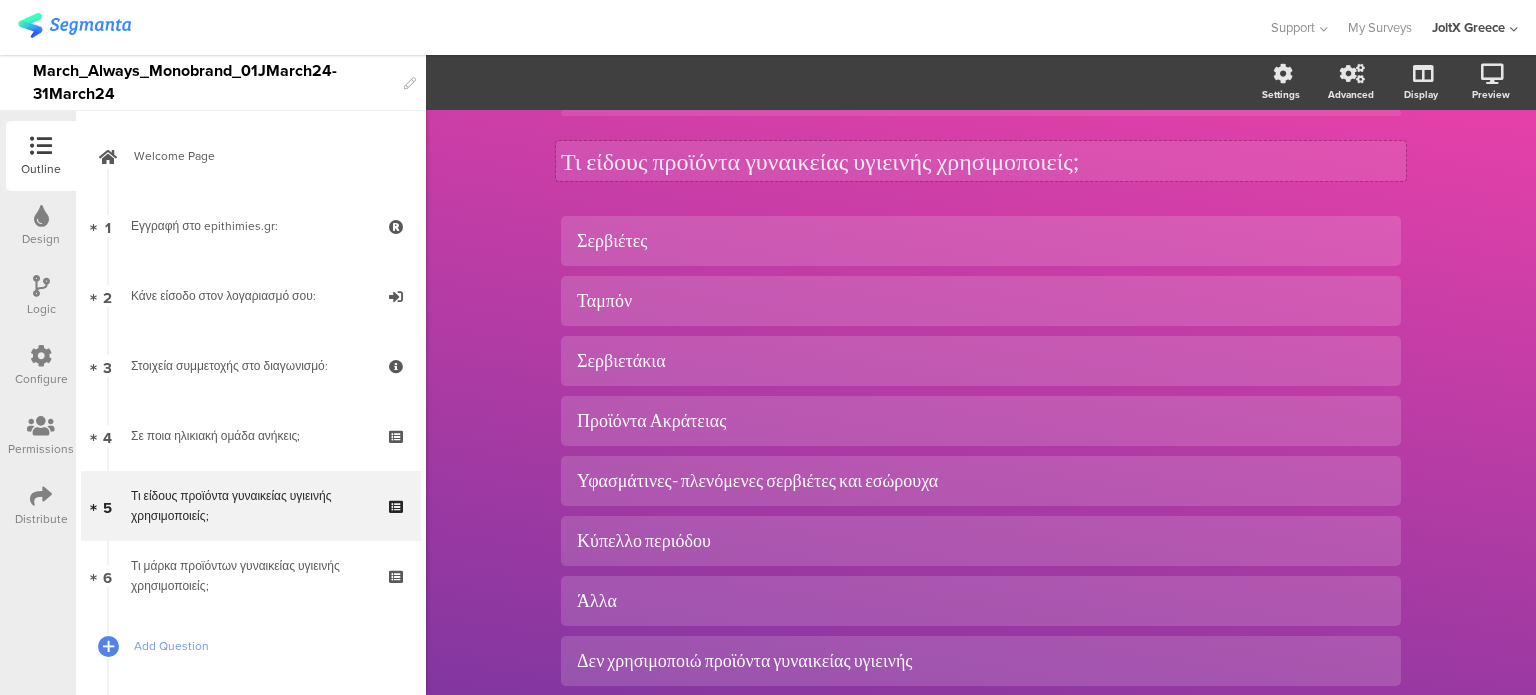 click 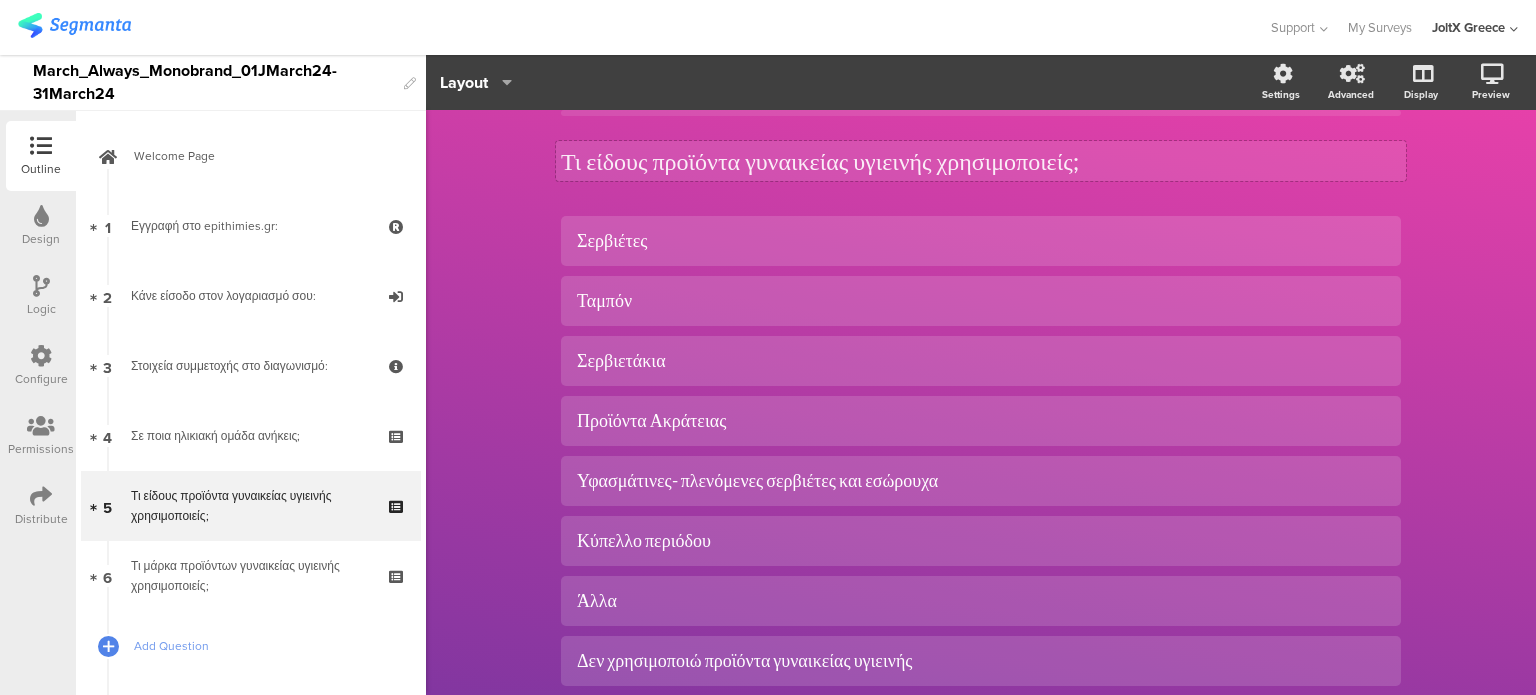 click on "Τι είδους προϊόντα γυναικείας υγιεινής χρησιμοποιείς;​" 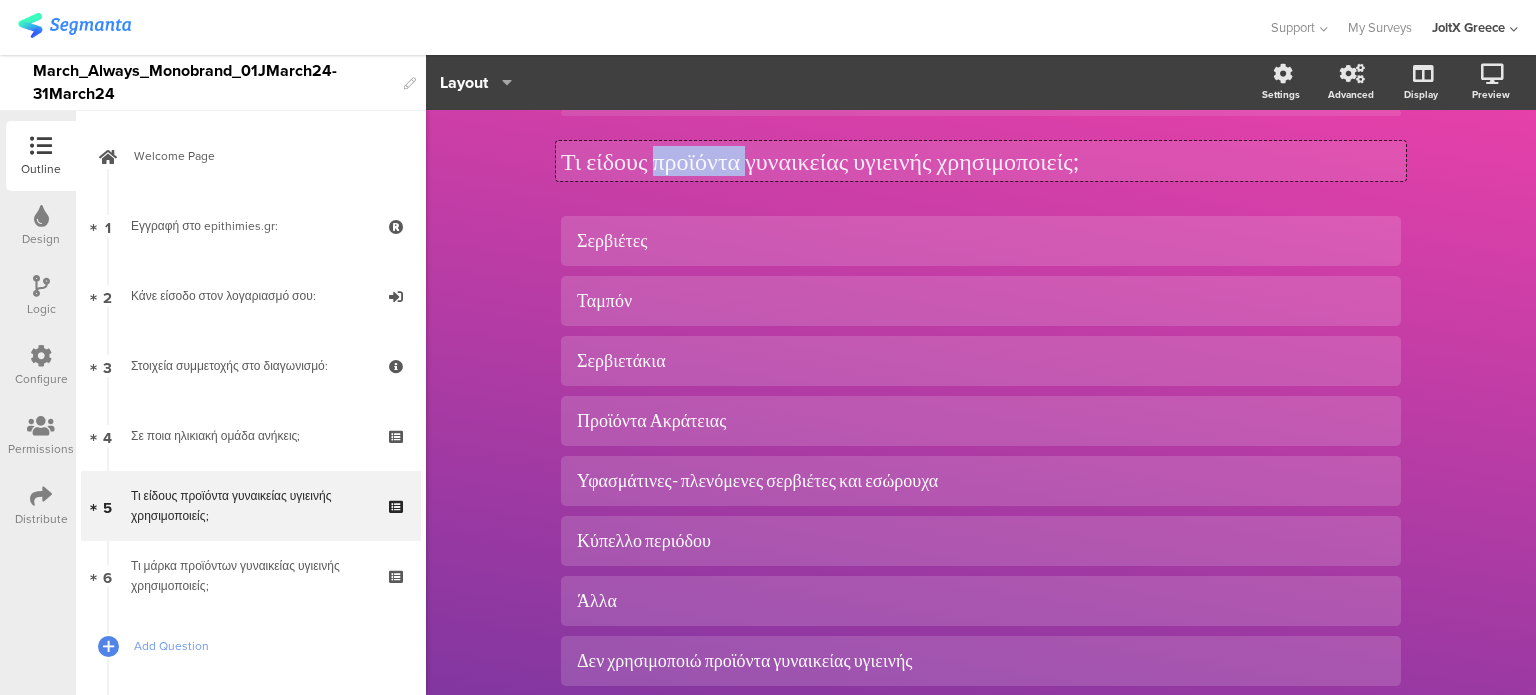 click on "Τι είδους προϊόντα γυναικείας υγιεινής χρησιμοποιείς;​" 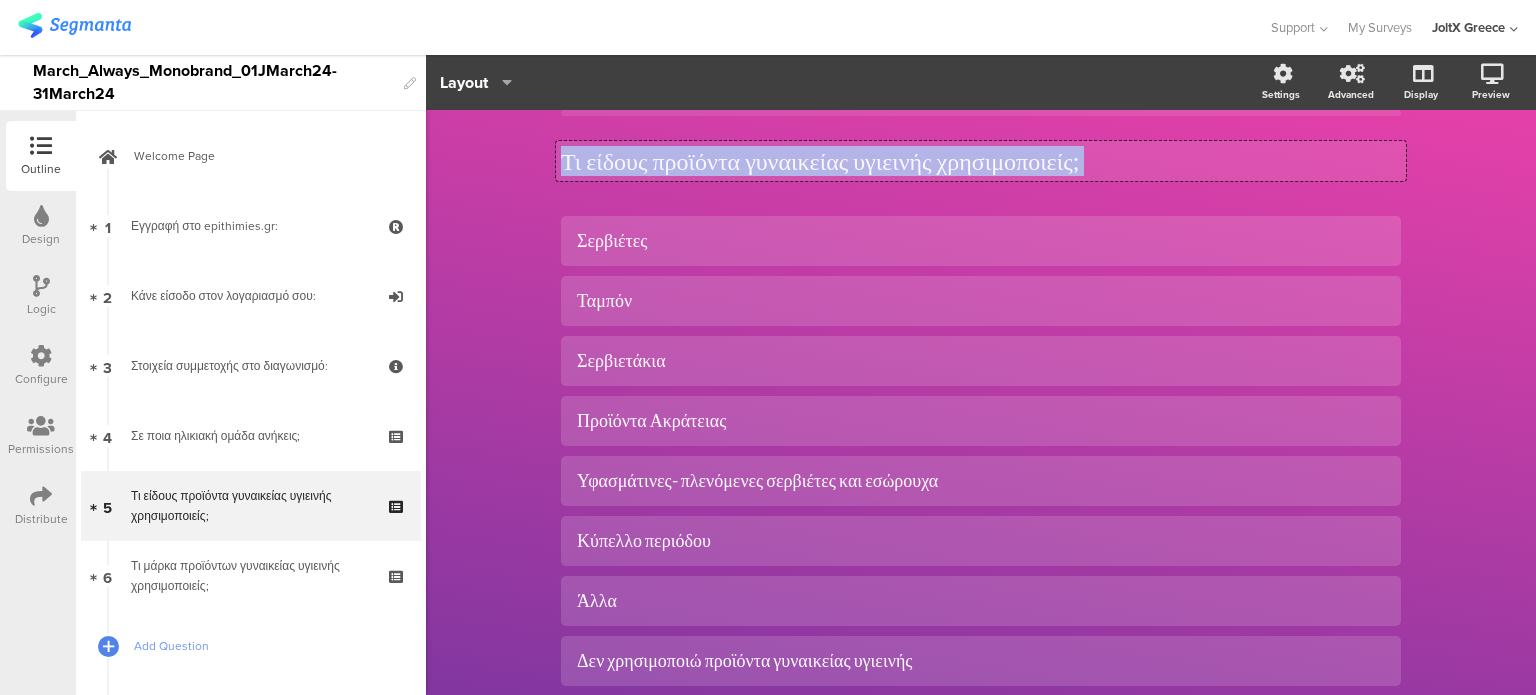click on "Τι είδους προϊόντα γυναικείας υγιεινής χρησιμοποιείς;​" 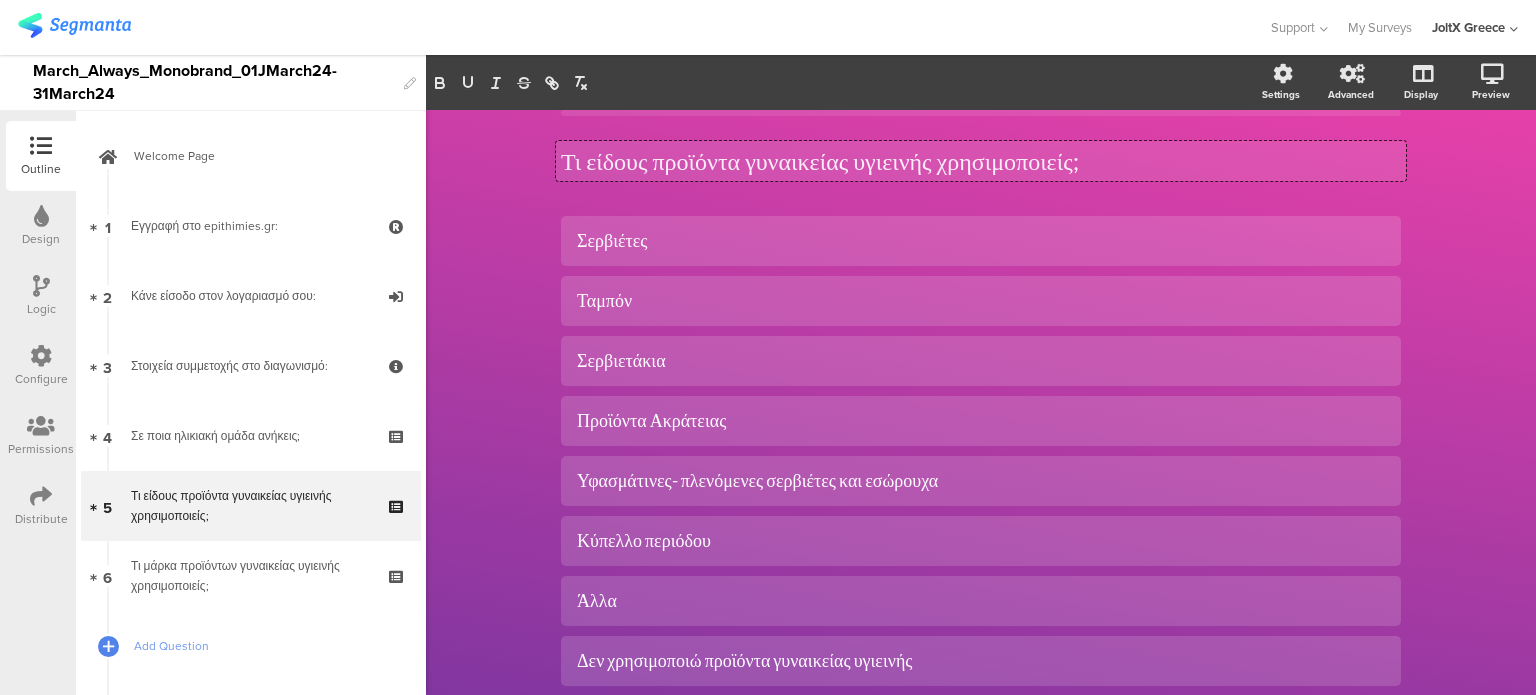 click on "Τι είδους προϊόντα γυναικείας υγιεινής χρησιμοποιείς;​" 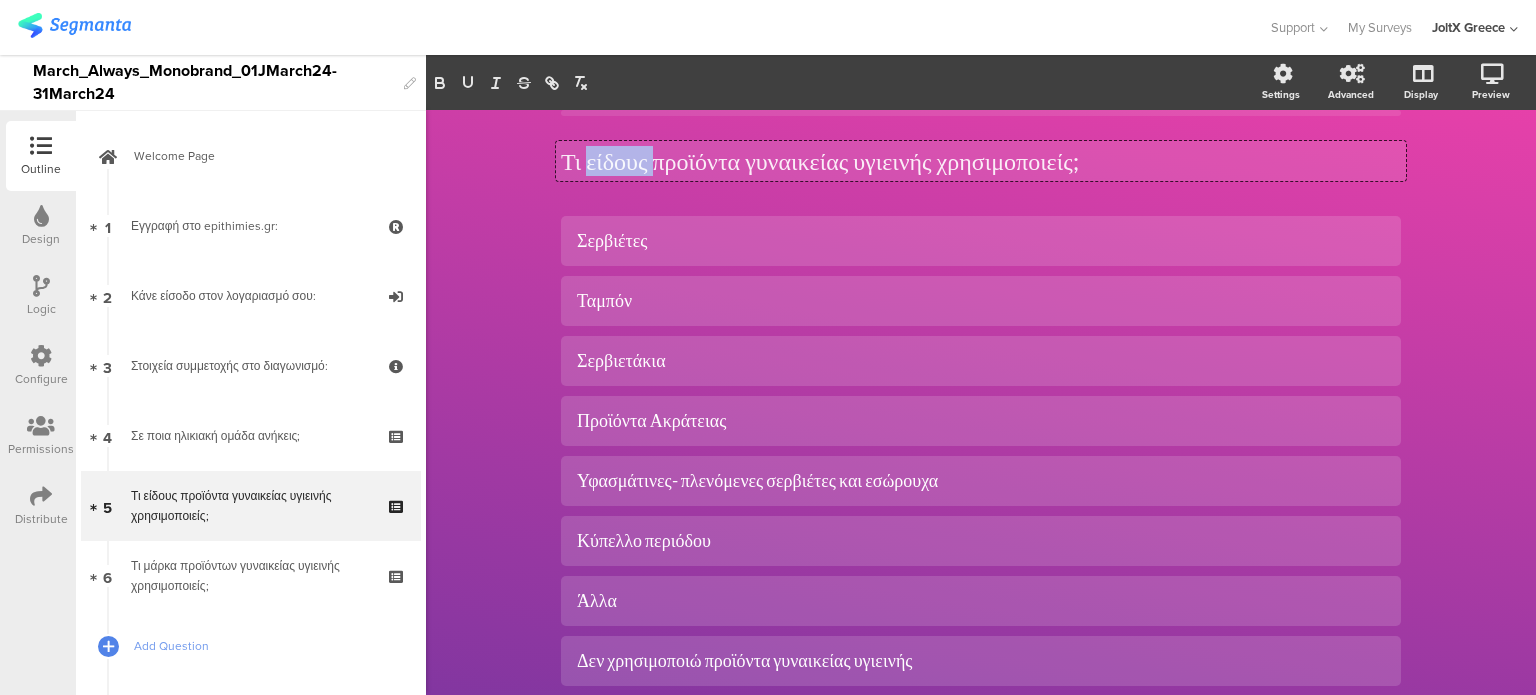 click on "Τι είδους προϊόντα γυναικείας υγιεινής χρησιμοποιείς;​" 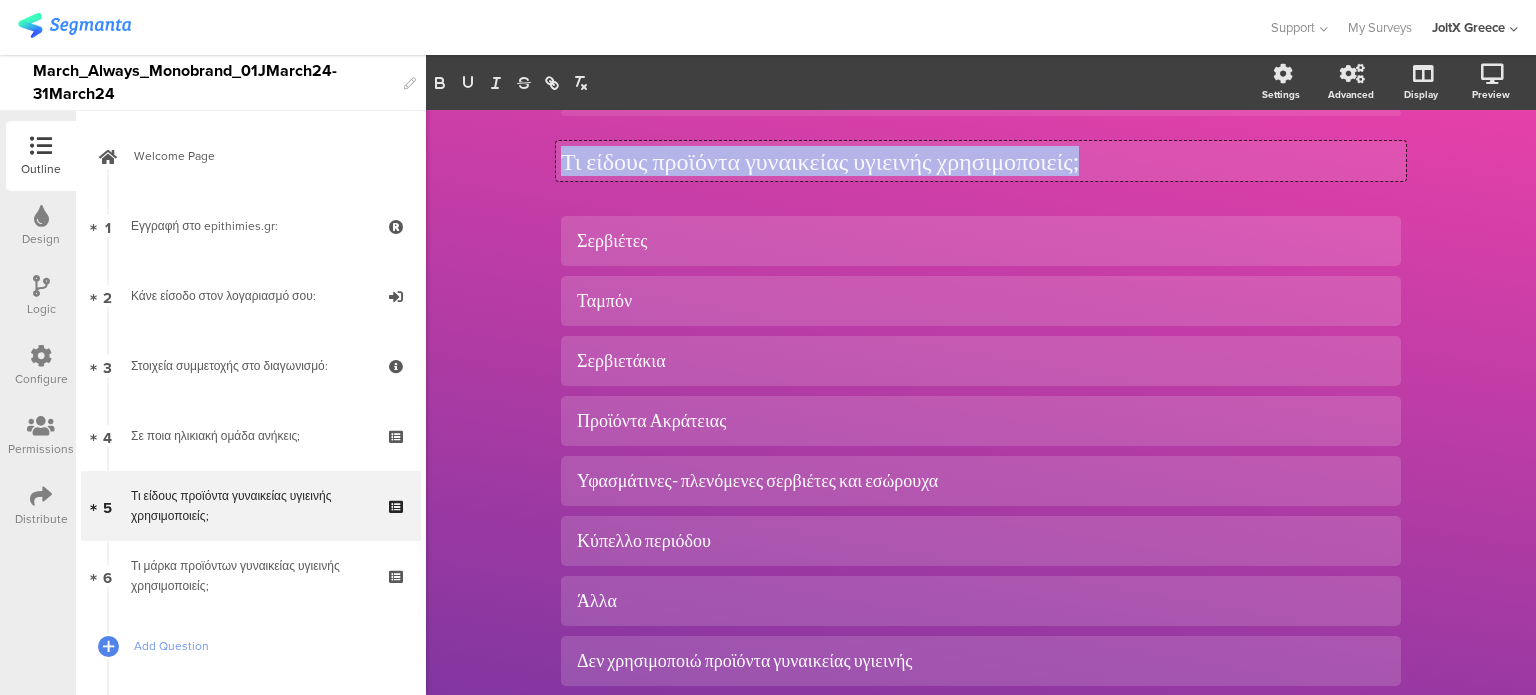 click on "Τι είδους προϊόντα γυναικείας υγιεινής χρησιμοποιείς;​" 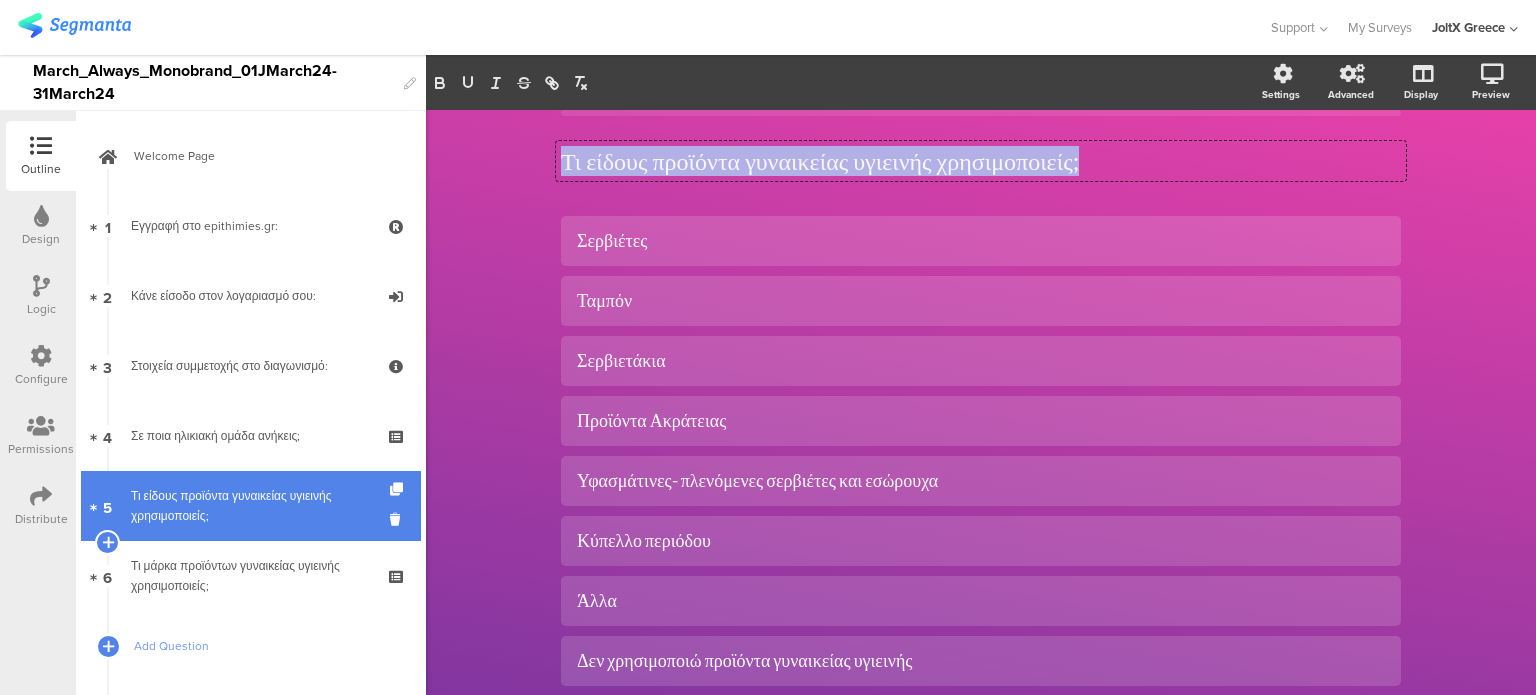 click on "Τι είδους προϊόντα γυναικείας υγιεινής χρησιμοποιείς;​" at bounding box center [250, 506] 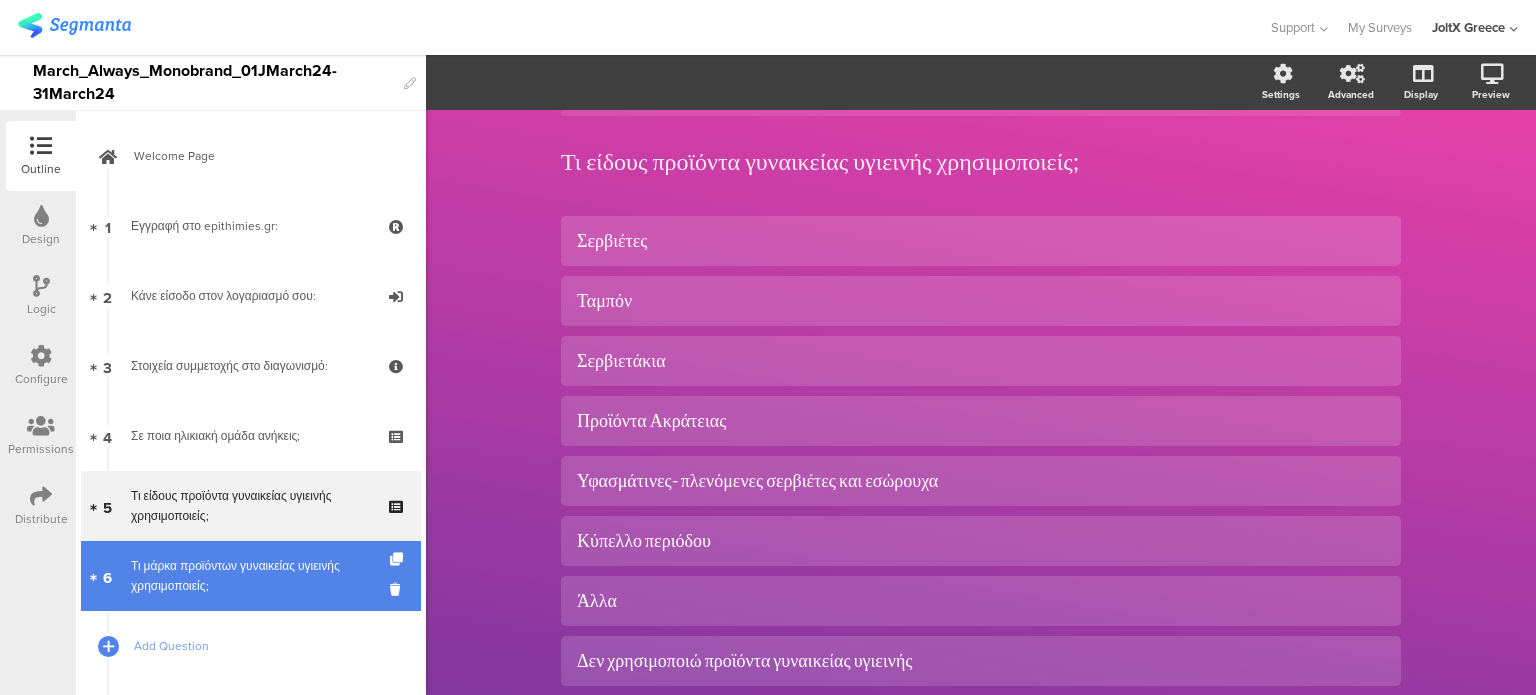click on "6
Τι μάρκα προϊόντων γυναικείας υγιεινής χρησιμοποιείς;​" at bounding box center (251, 576) 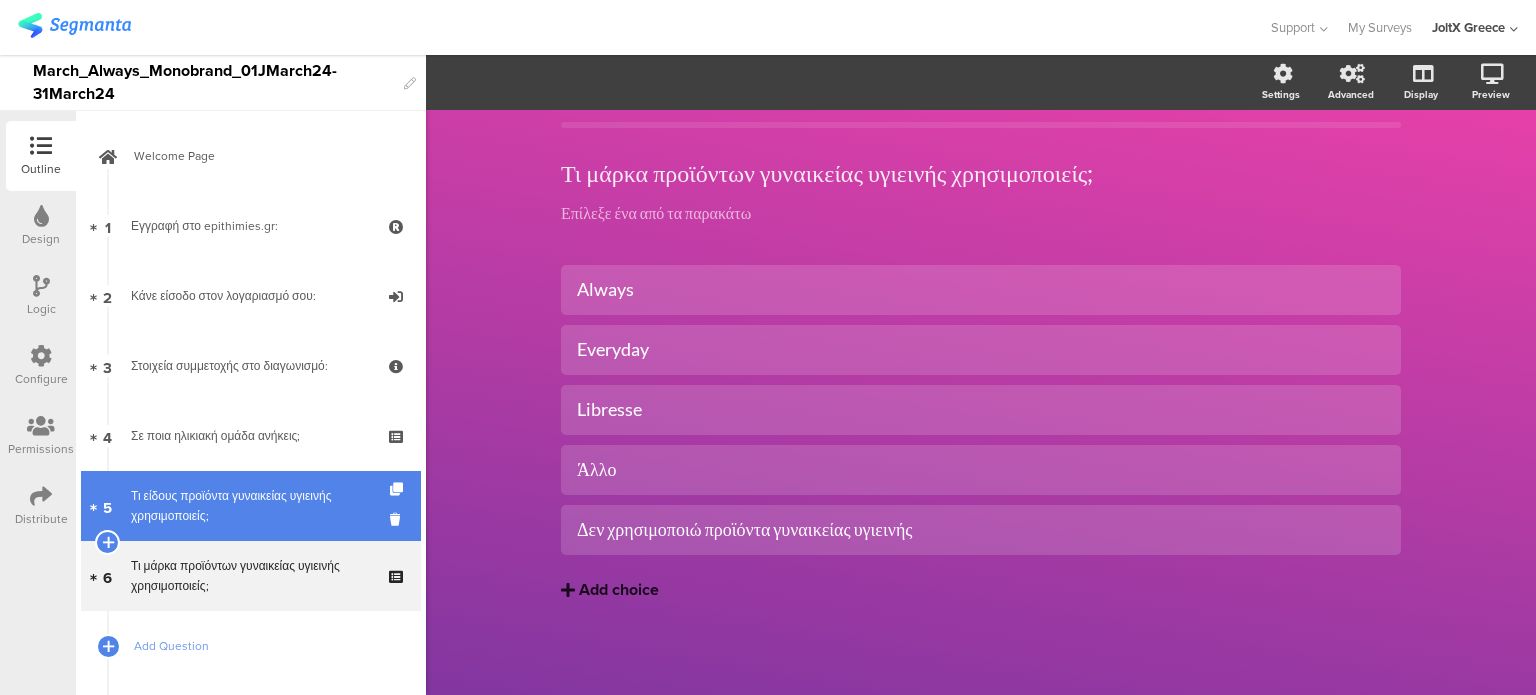 click on "Τι είδους προϊόντα γυναικείας υγιεινής χρησιμοποιείς;​" at bounding box center [250, 506] 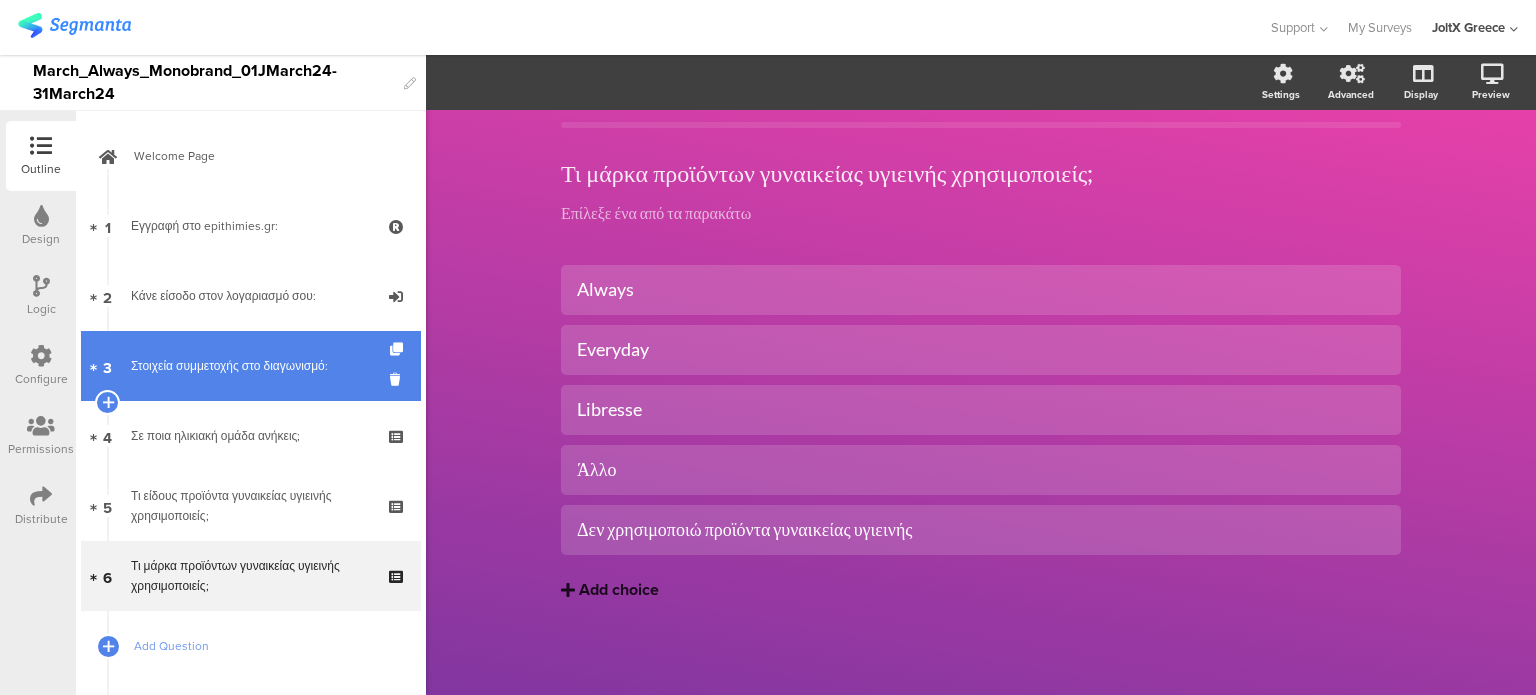 scroll, scrollTop: 50, scrollLeft: 0, axis: vertical 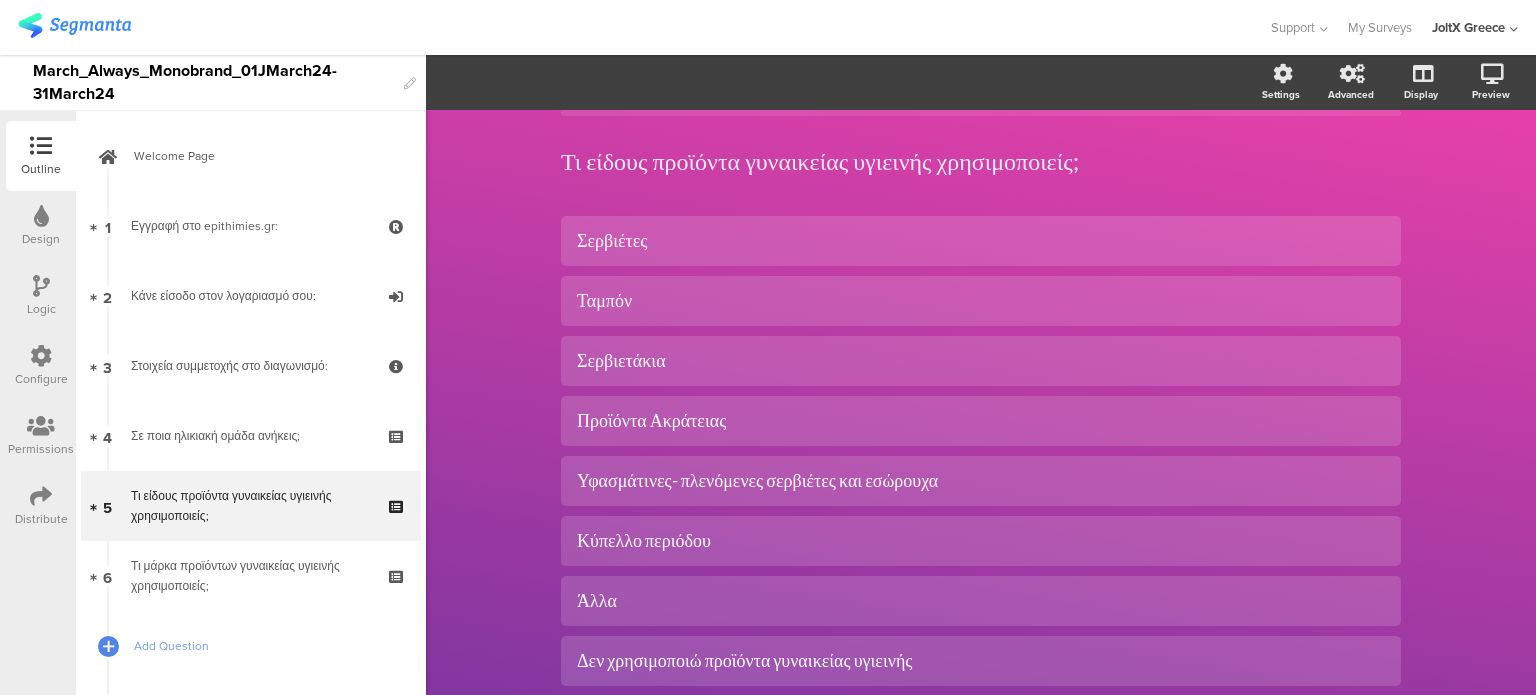 click at bounding box center [41, 356] 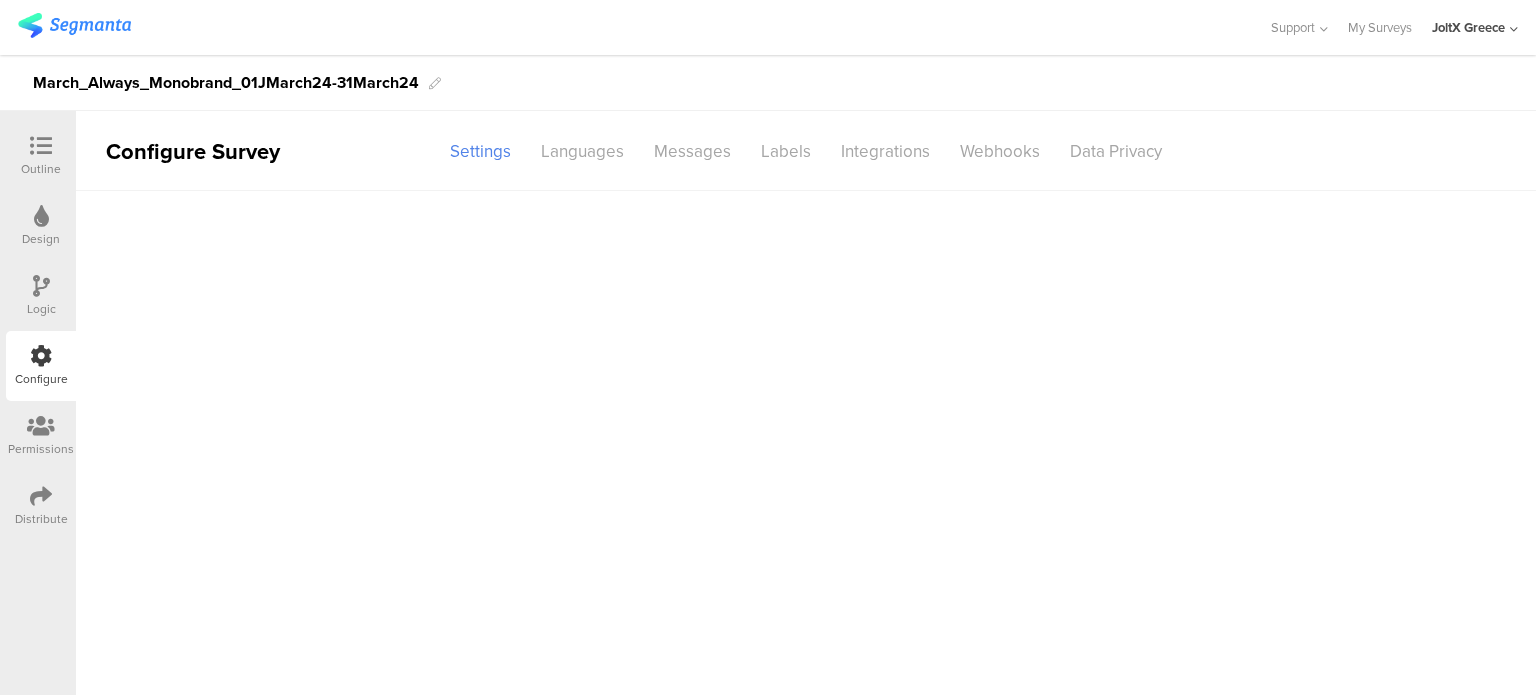 scroll, scrollTop: 0, scrollLeft: 0, axis: both 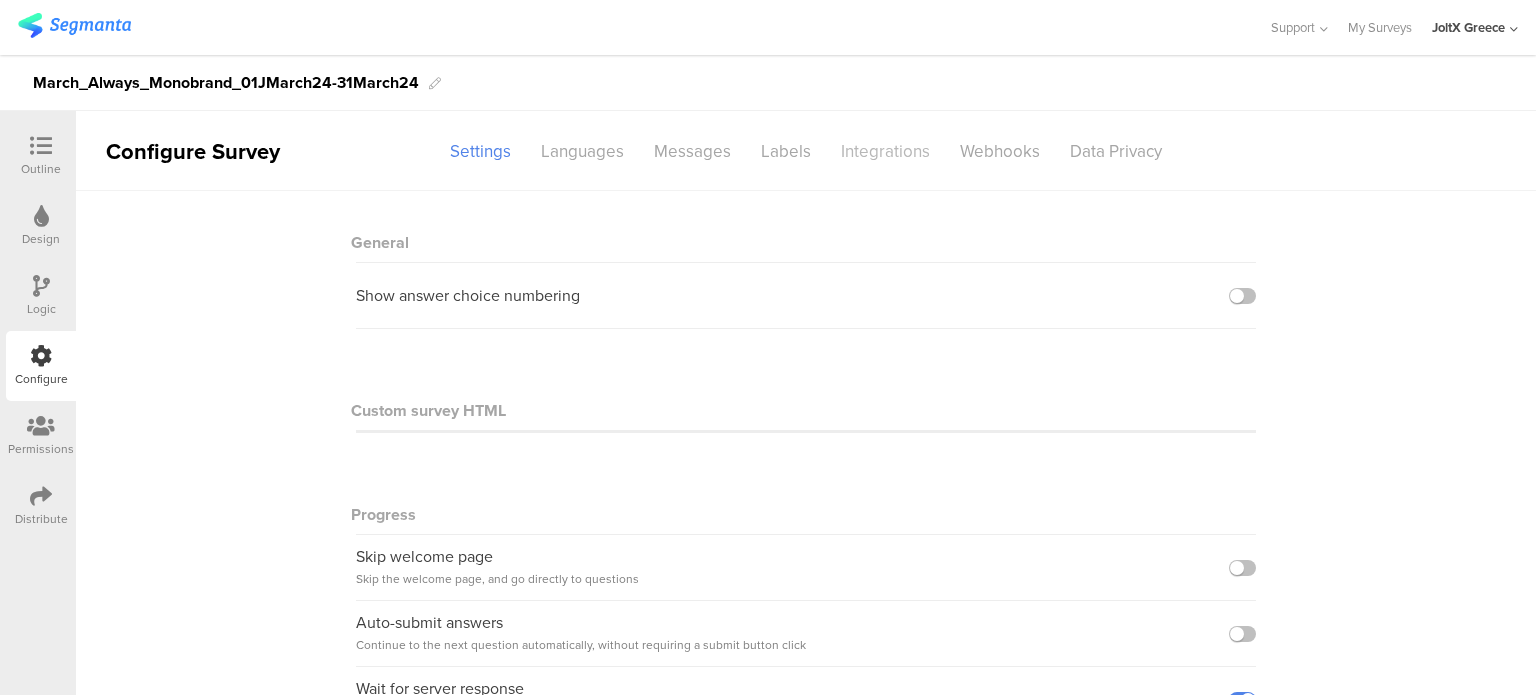 click on "Integrations" at bounding box center [885, 151] 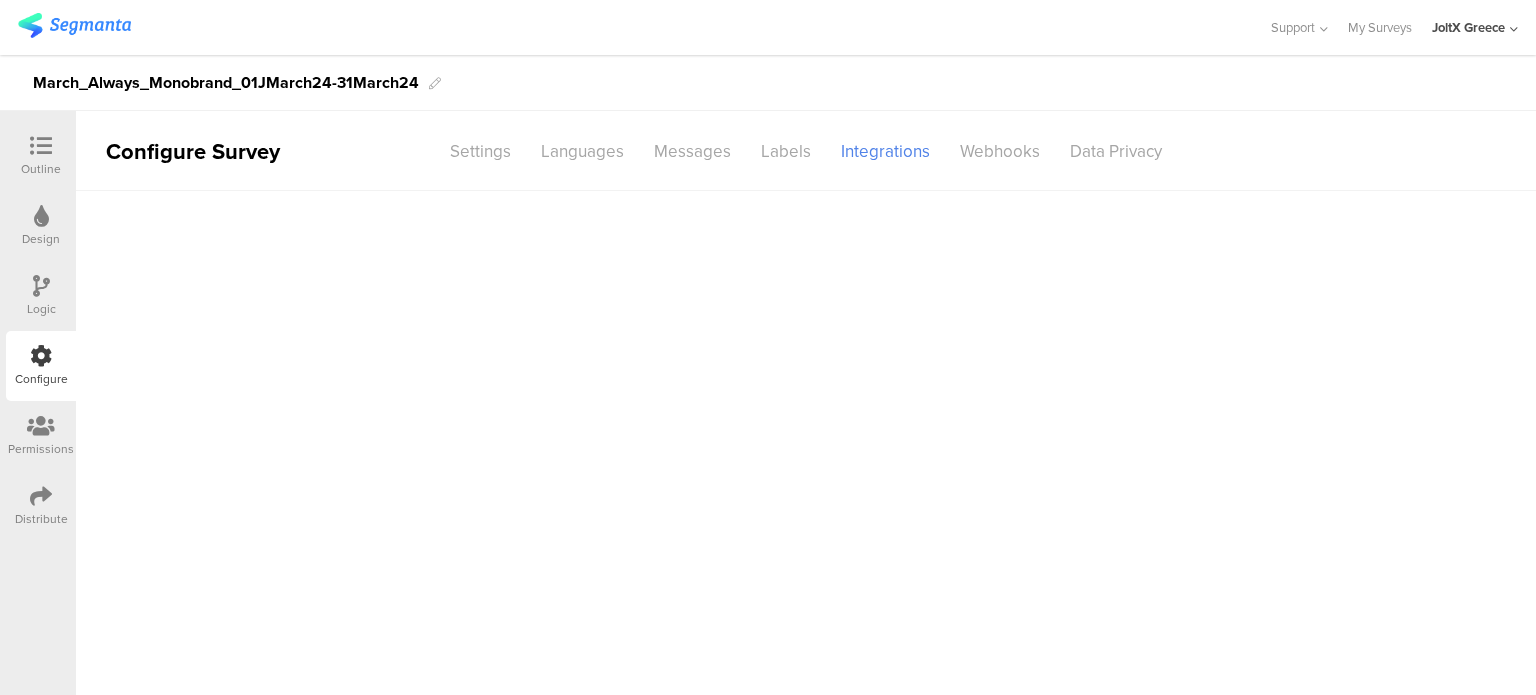 click on "Labels" at bounding box center [786, 151] 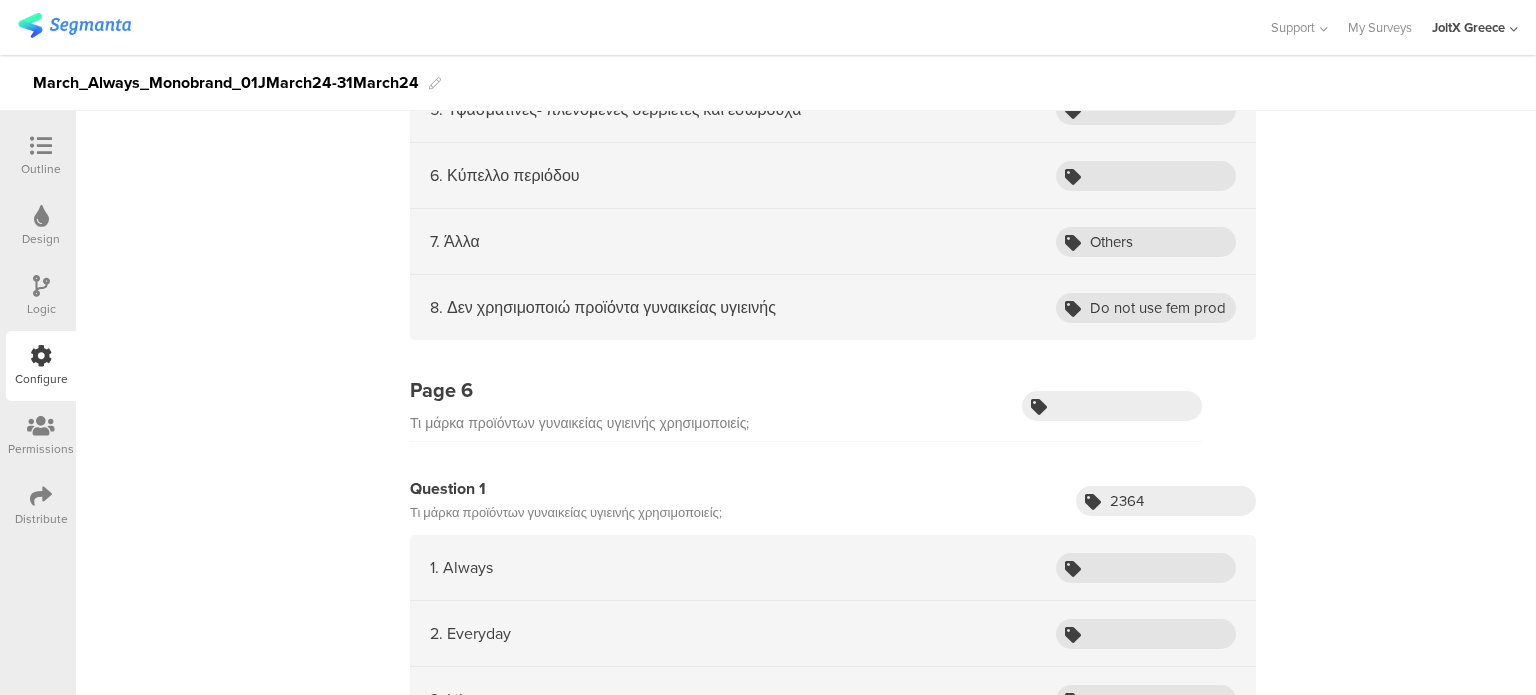 scroll, scrollTop: 2996, scrollLeft: 0, axis: vertical 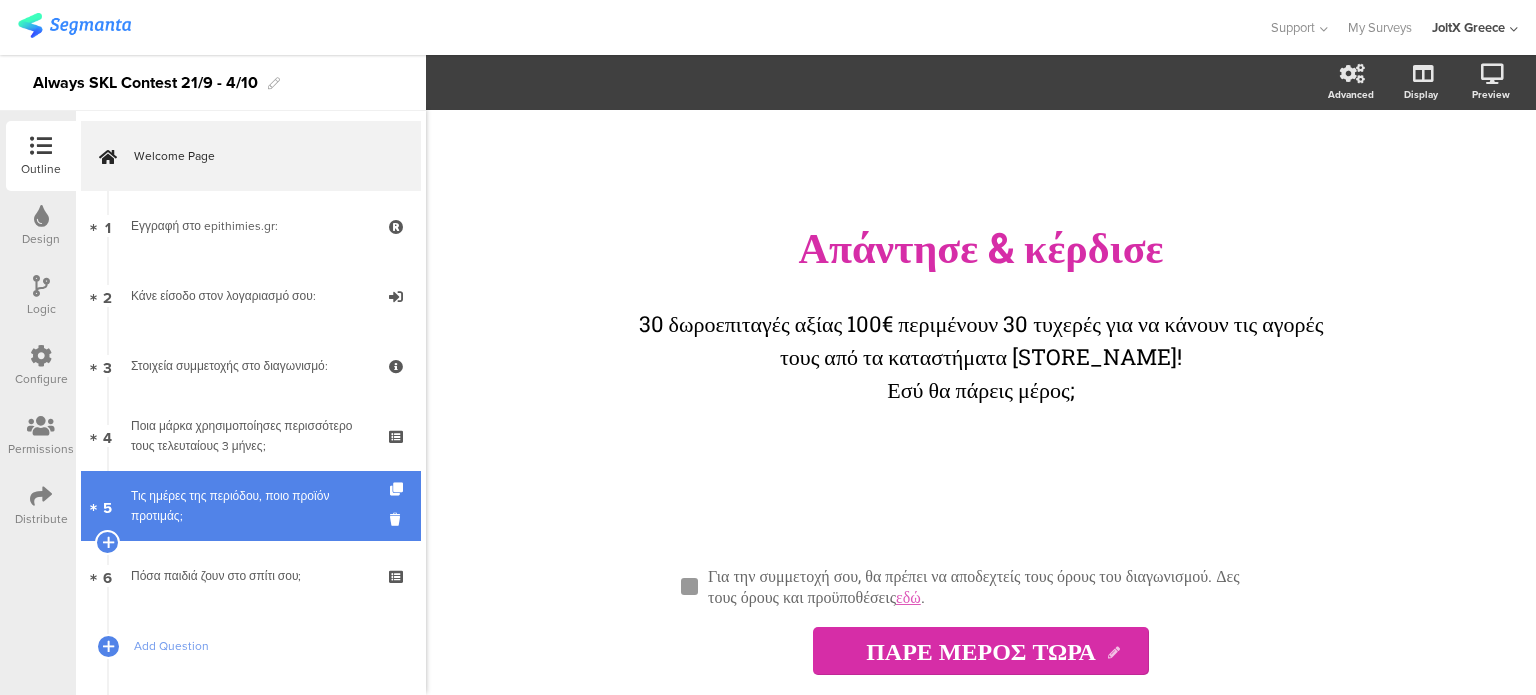 click on "Τις ημέρες της περιόδου, ποιο προϊόν προτιμάς;" at bounding box center (250, 506) 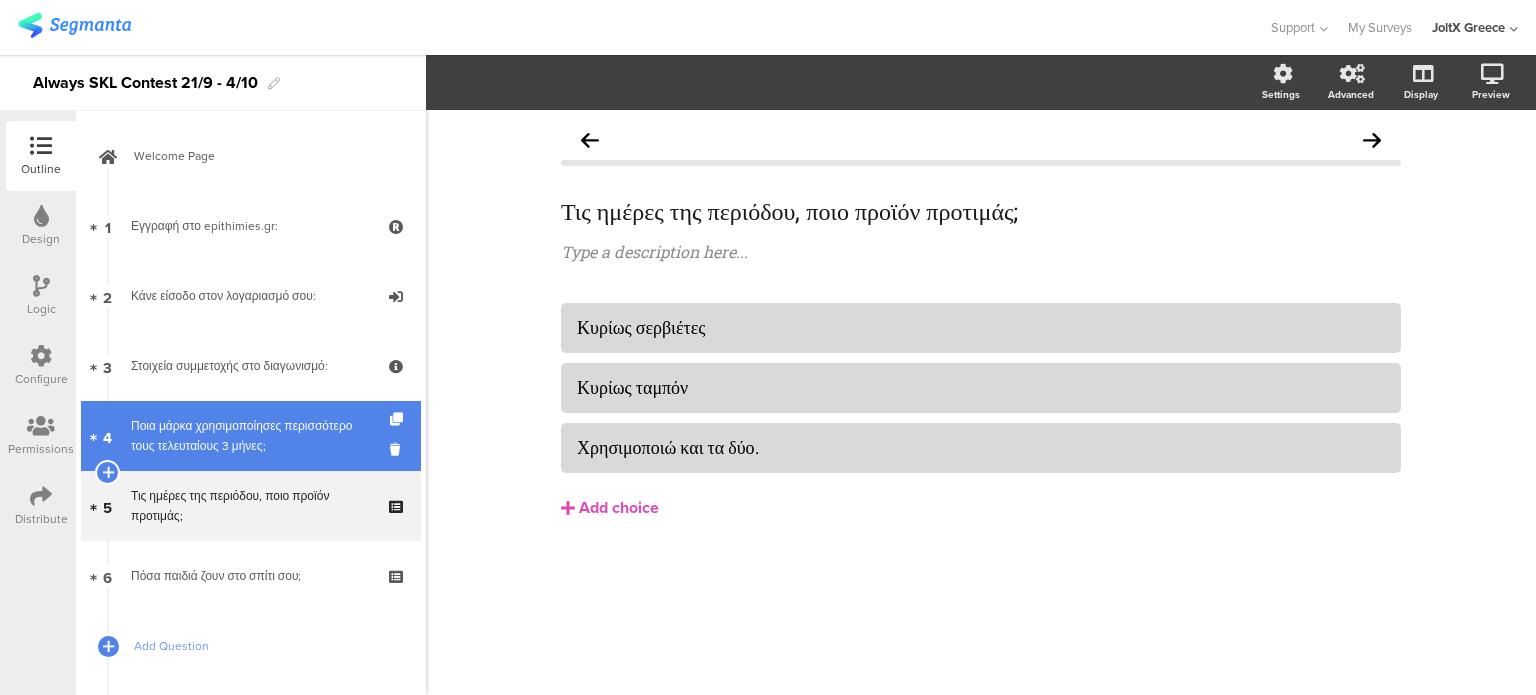 click on "Ποια μάρκα χρησιμοποίησες περισσότερο τους τελευταίους 3 μήνες;" at bounding box center [250, 436] 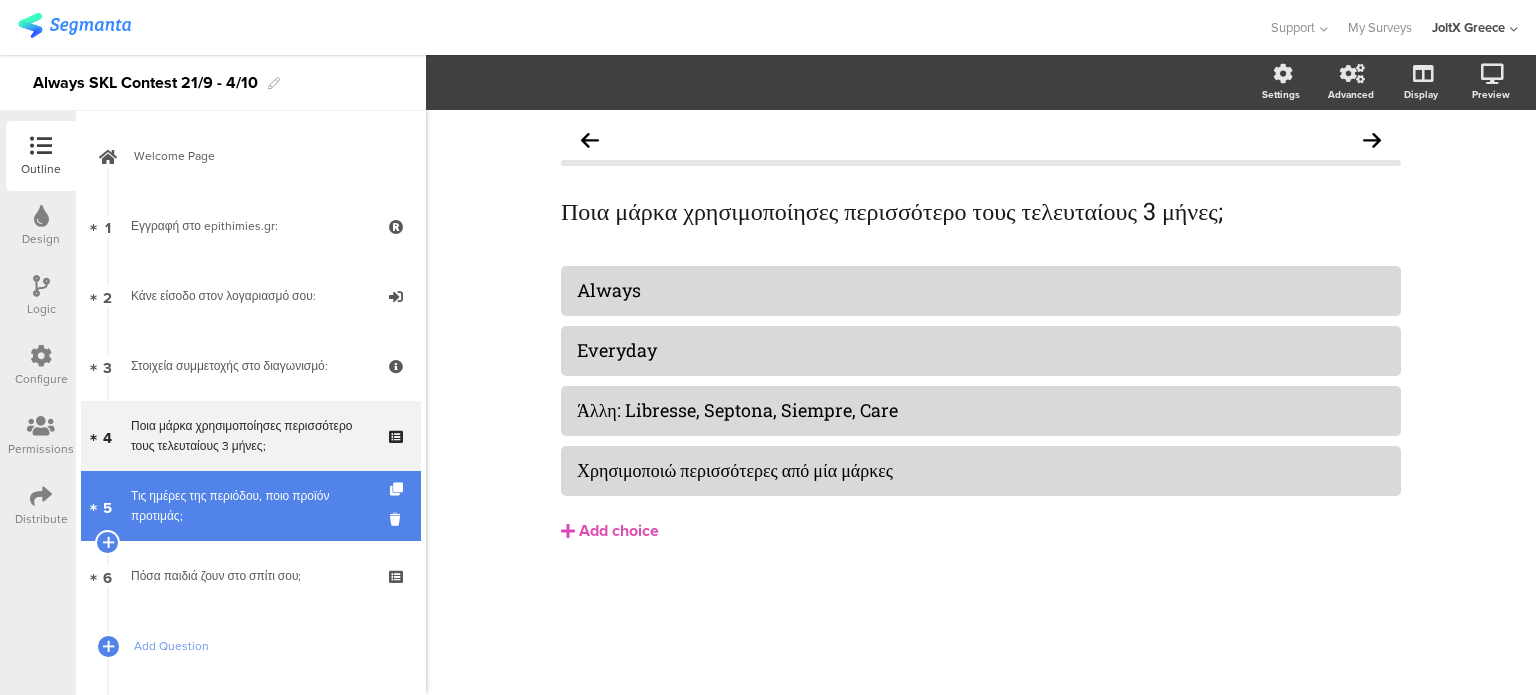 click on "Τις ημέρες της περιόδου, ποιο προϊόν προτιμάς;" at bounding box center [250, 506] 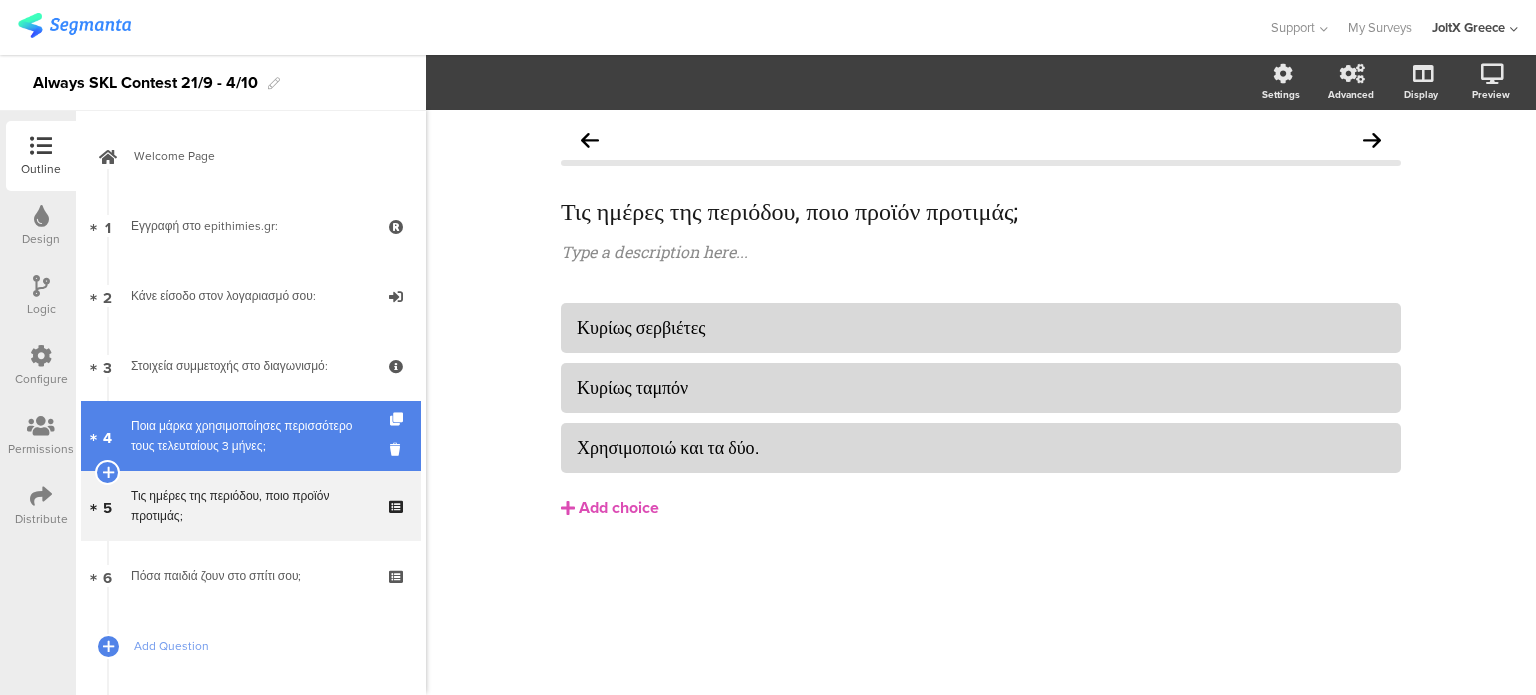 click on "Ποια μάρκα χρησιμοποίησες περισσότερο τους τελευταίους 3 μήνες;" at bounding box center (250, 436) 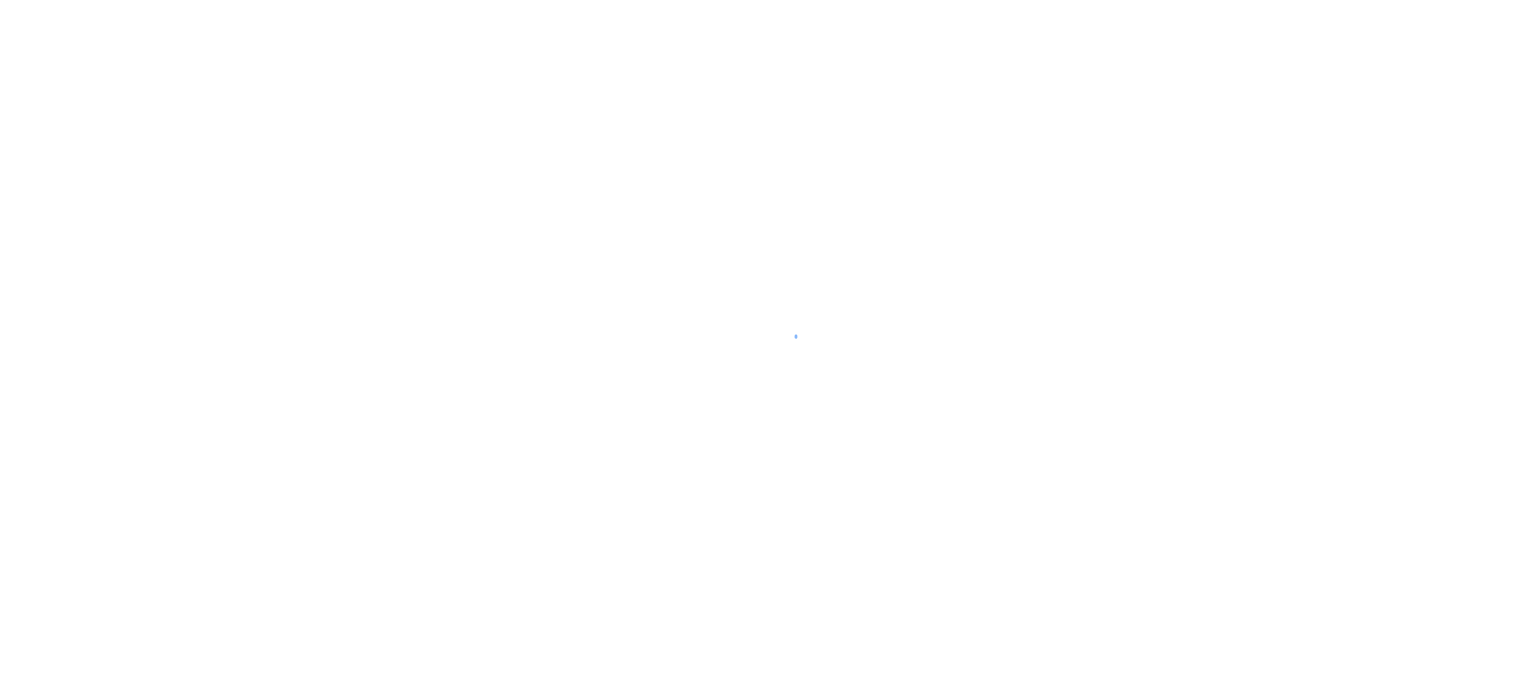 scroll, scrollTop: 0, scrollLeft: 0, axis: both 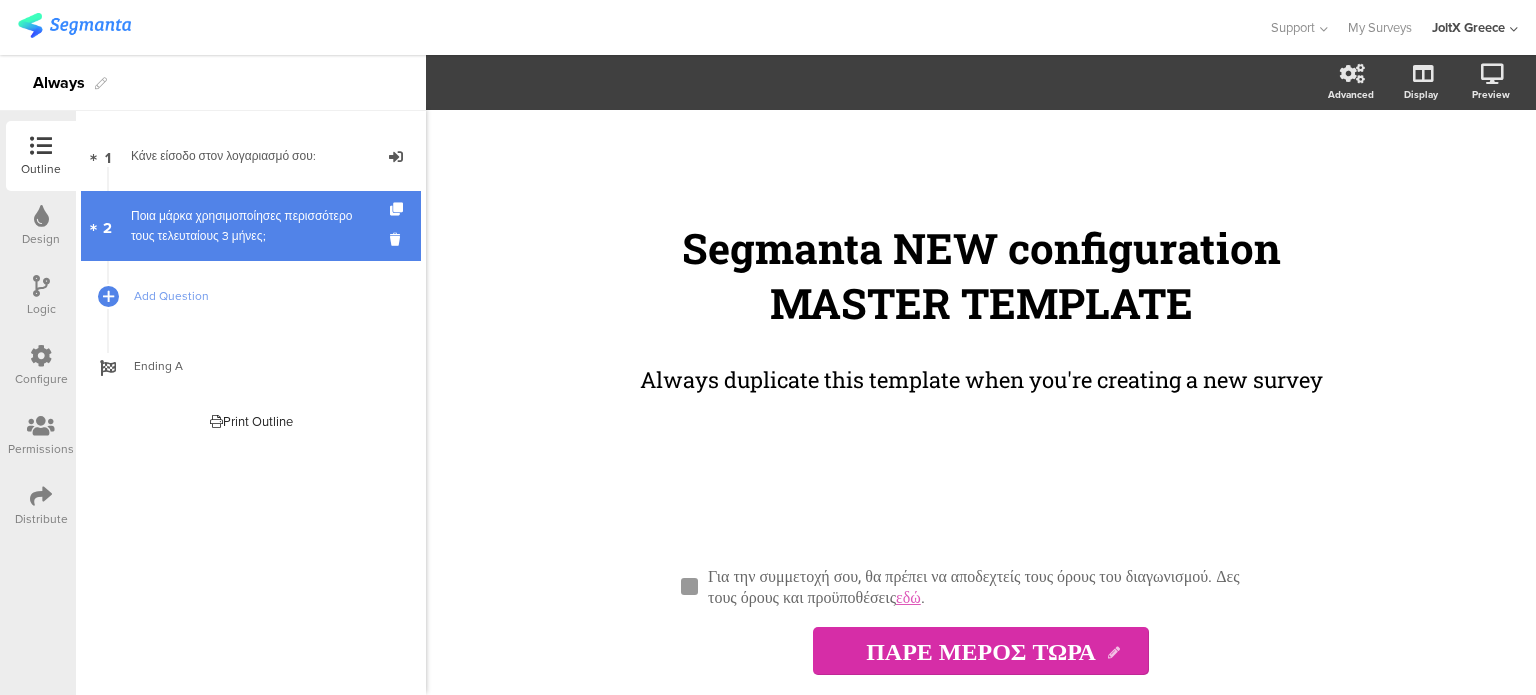 click on "Ποια μάρκα χρησιμοποίησες περισσότερο τους τελευταίους 3 μήνες;" at bounding box center [250, 226] 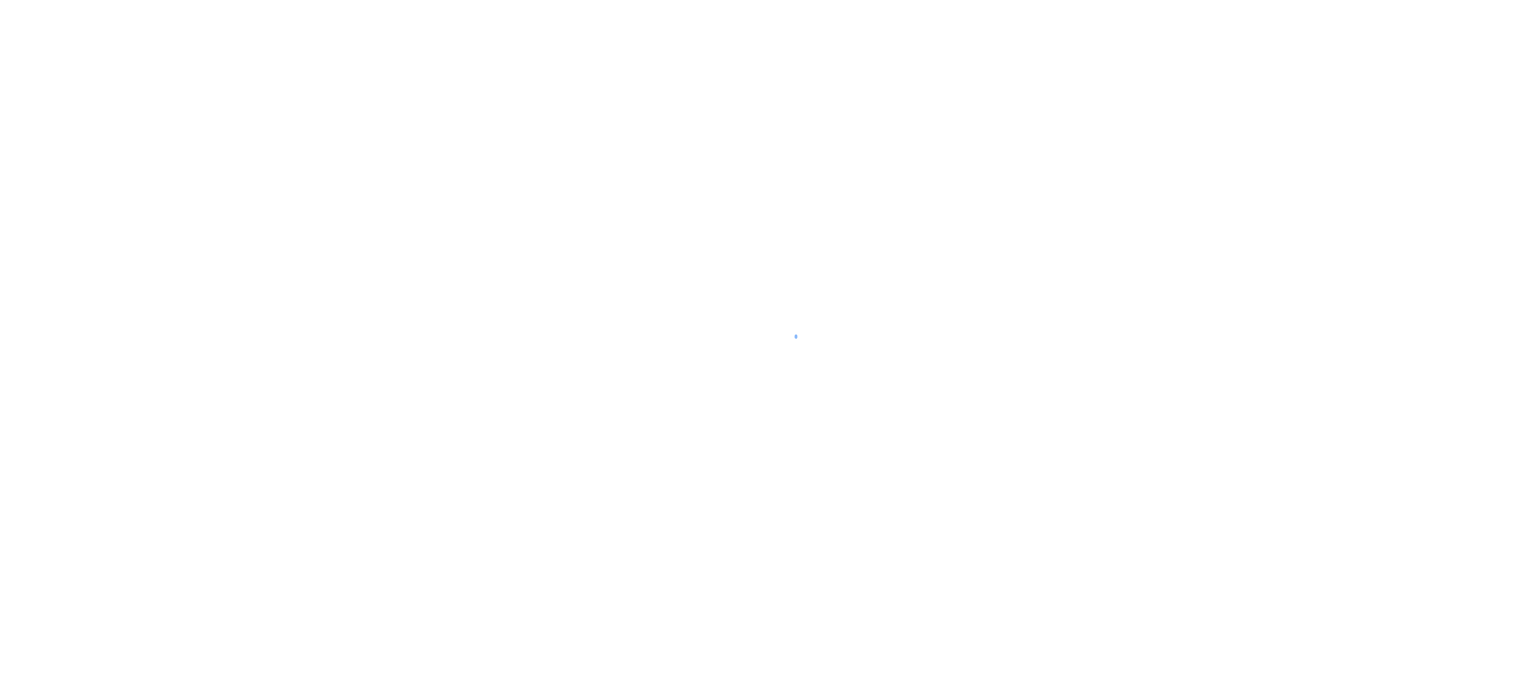 scroll, scrollTop: 0, scrollLeft: 0, axis: both 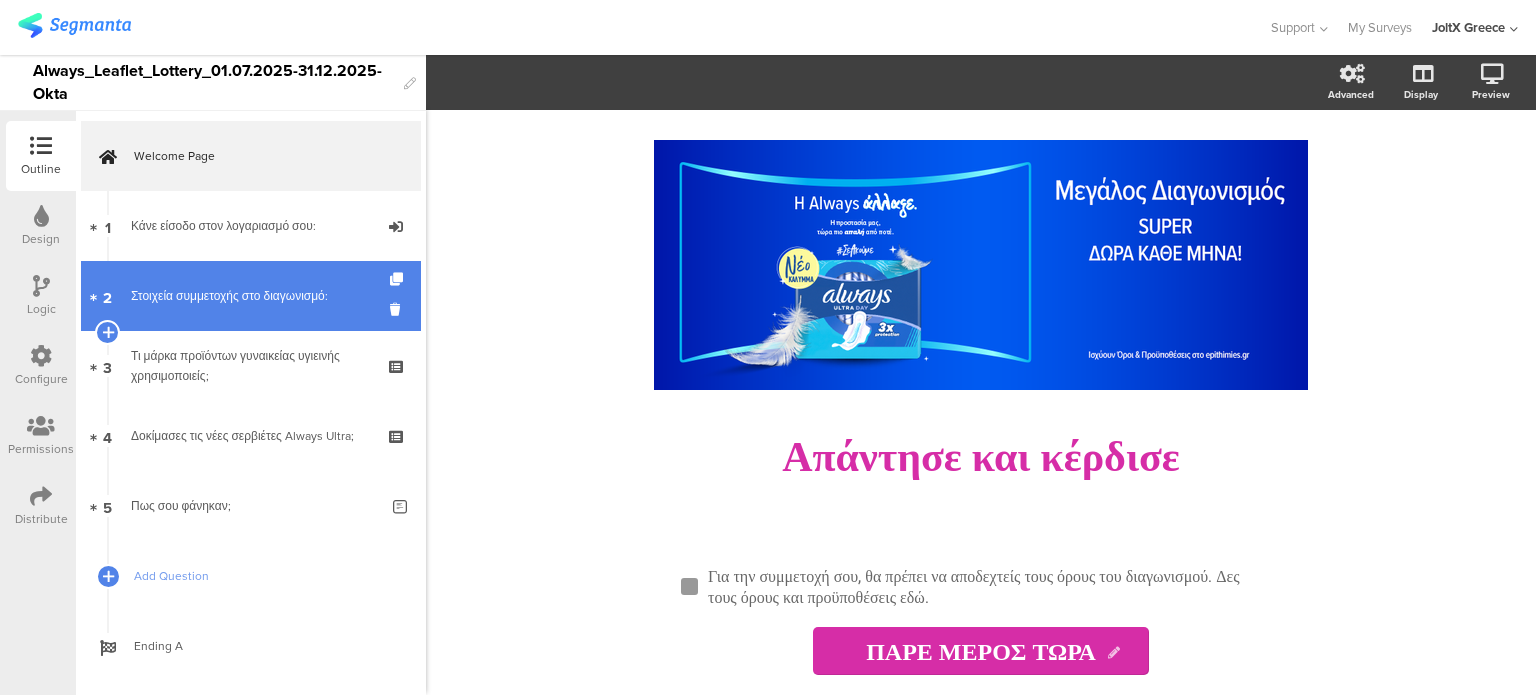 click on "Στοιχεία συμμετοχής στο διαγωνισμό:" at bounding box center [250, 296] 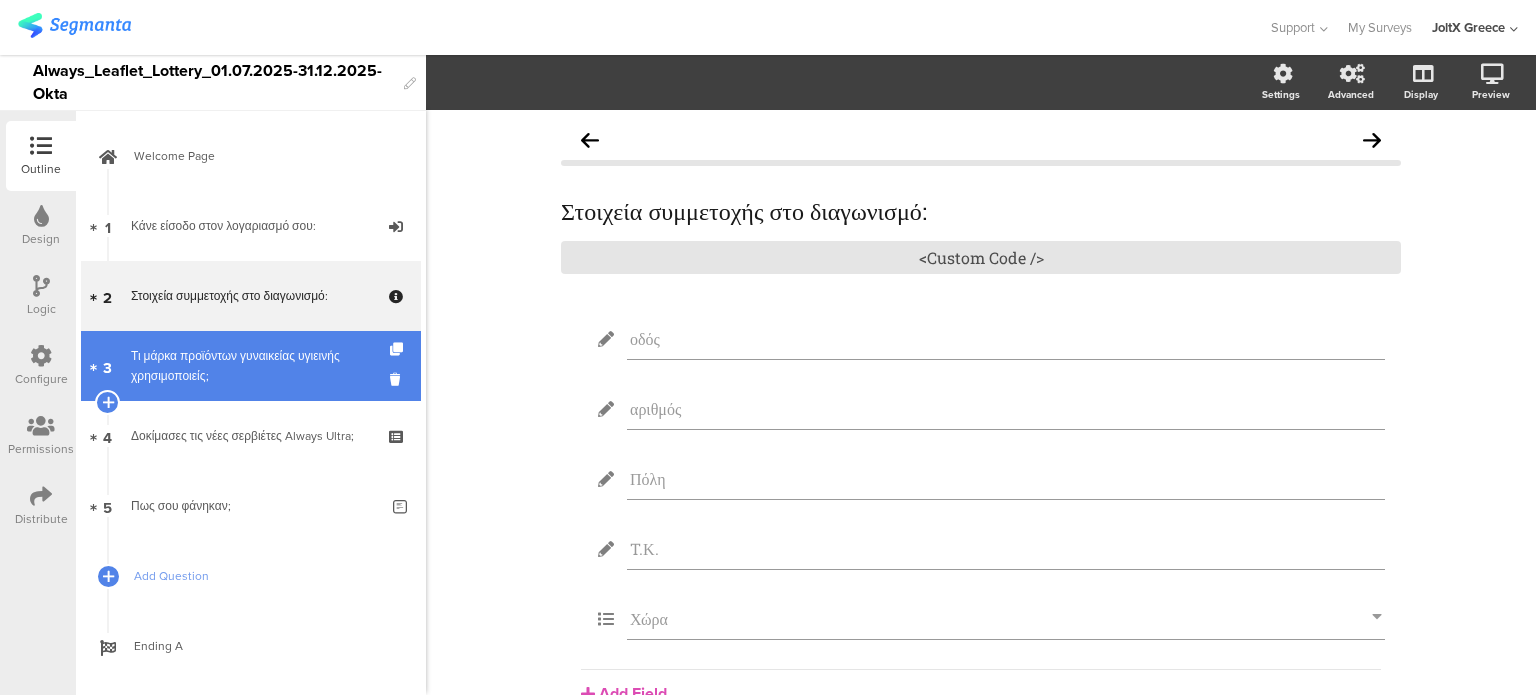 click on "Τι μάρκα προϊόντων γυναικείας υγιεινής χρησιμοποιείς;" at bounding box center [250, 366] 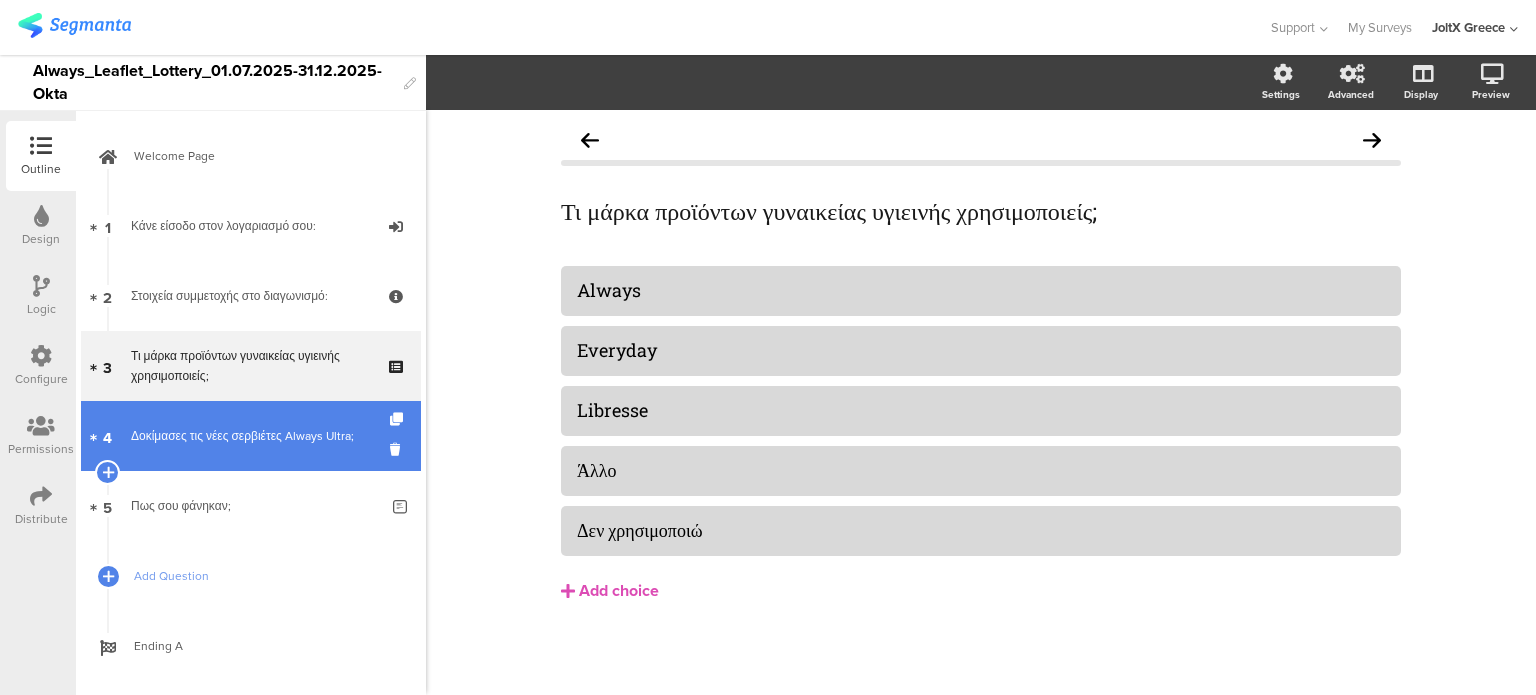 click on "4
Δοκίμασες τις νέες σερβιέτες Always Ultra;" at bounding box center [251, 436] 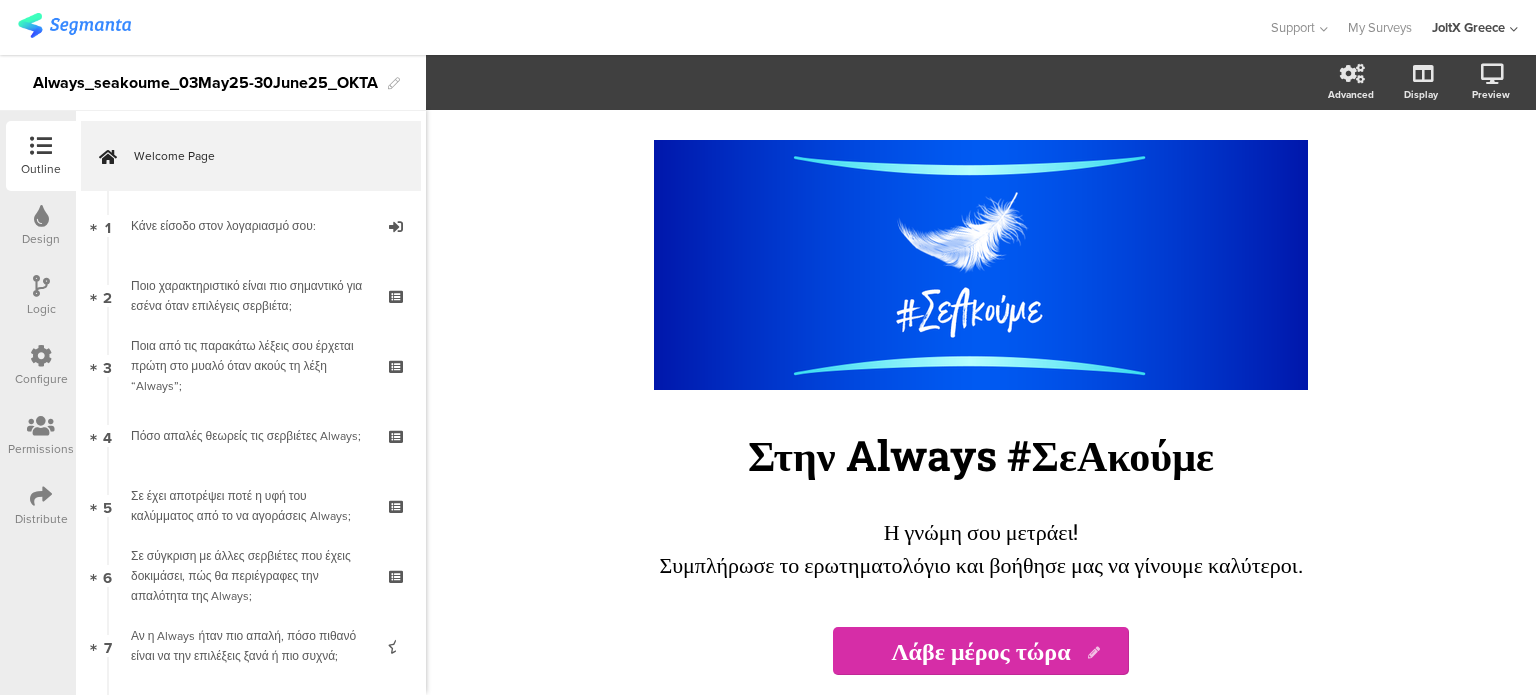 scroll, scrollTop: 0, scrollLeft: 0, axis: both 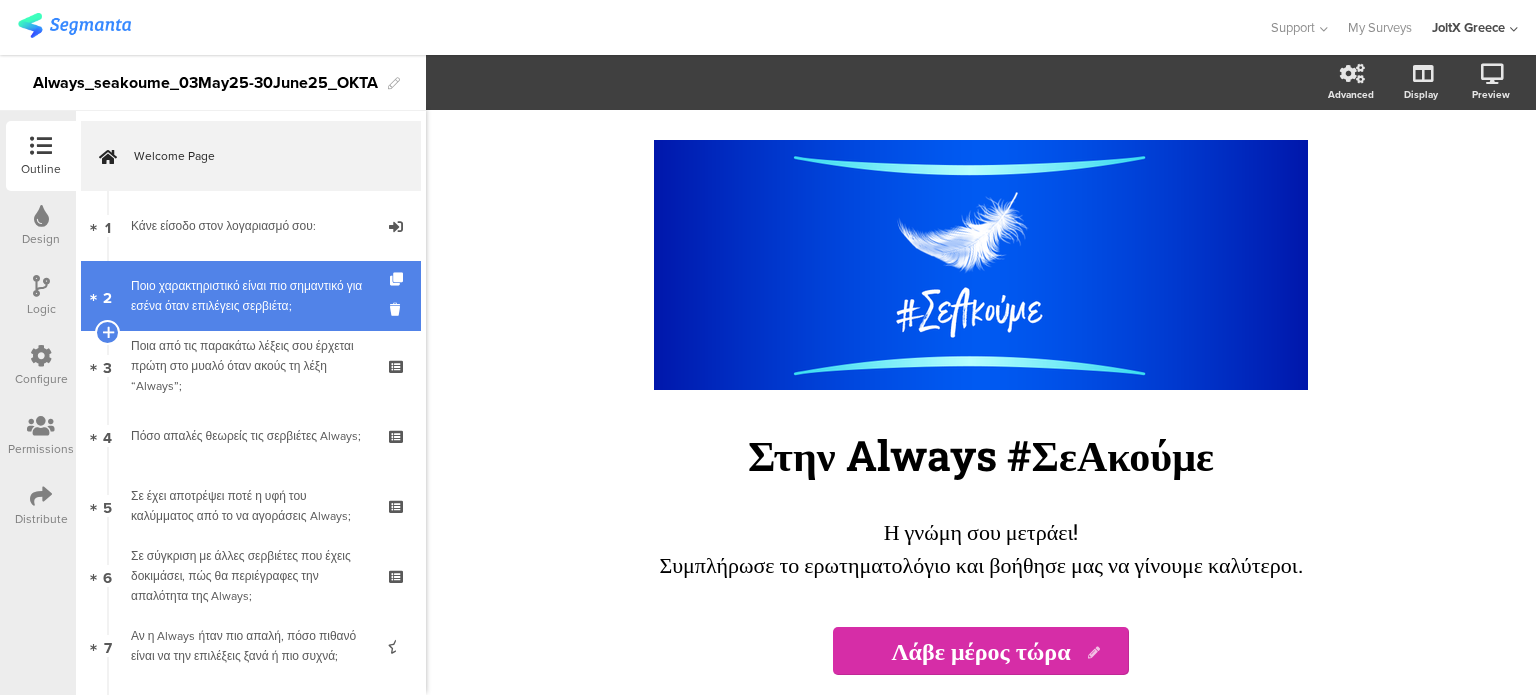 click on "Ποιο χαρακτηριστικό είναι πιο σημαντικό για εσένα όταν επιλέγεις σερβιέτα;" at bounding box center (250, 296) 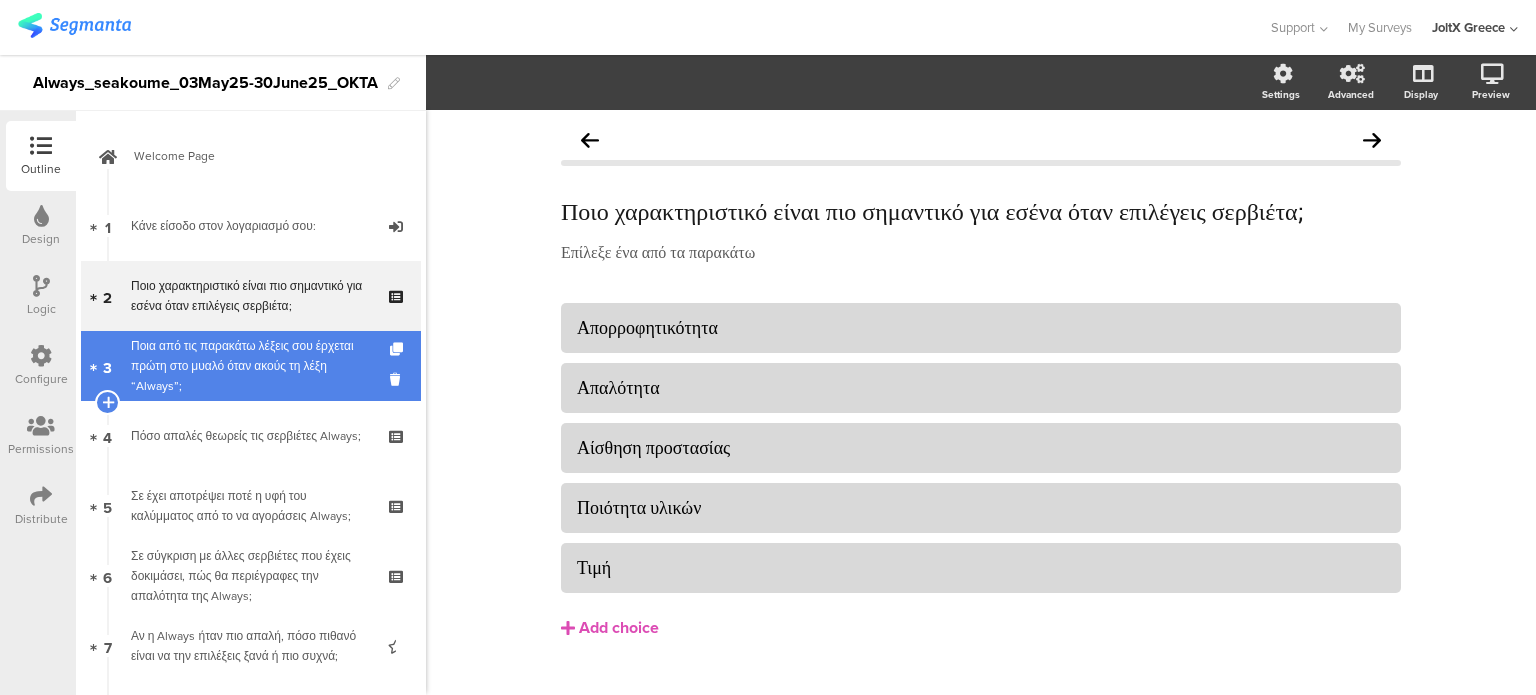 click on "Ποια από τις παρακάτω λέξεις σου έρχεται πρώτη στο μυαλό όταν ακούς τη λέξη “Always”;" at bounding box center [250, 366] 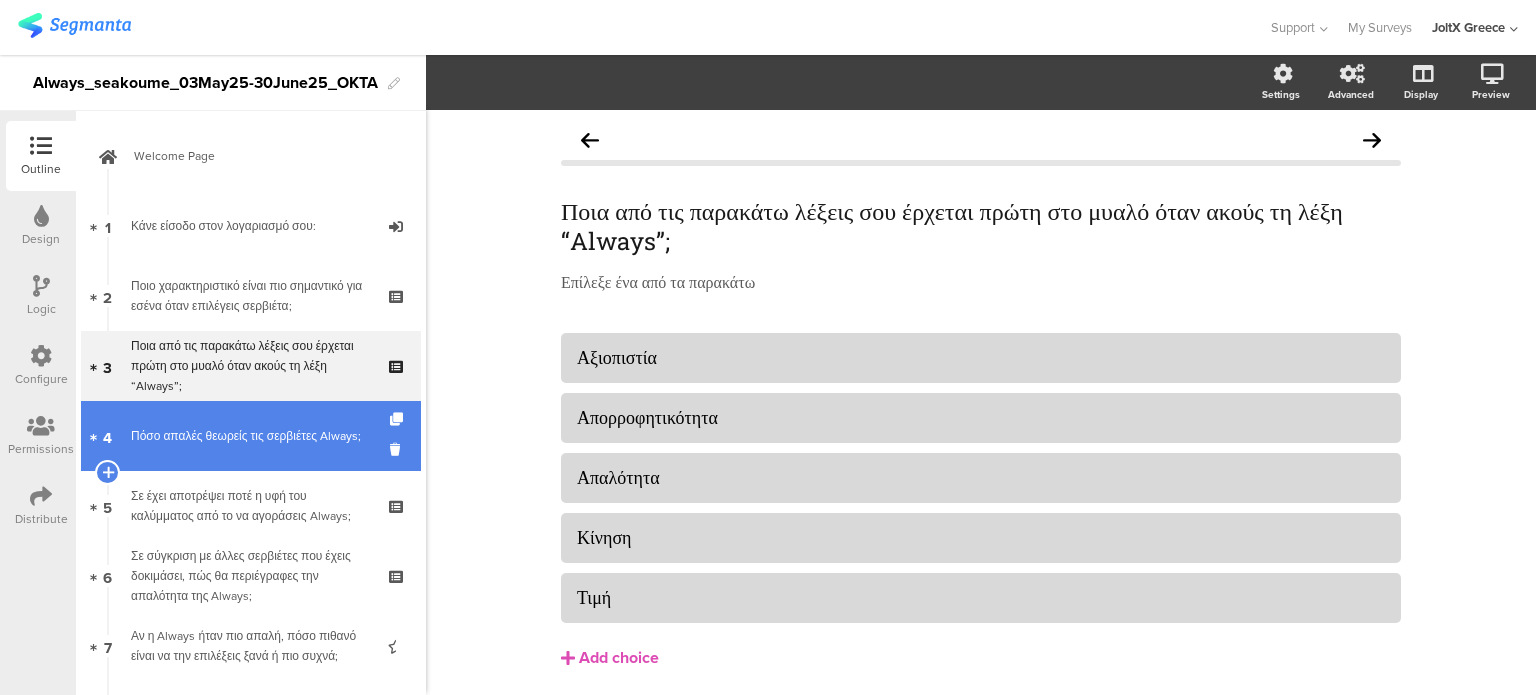 click on "Πόσο απαλές θεωρείς τις σερβιέτες Always;" at bounding box center [250, 436] 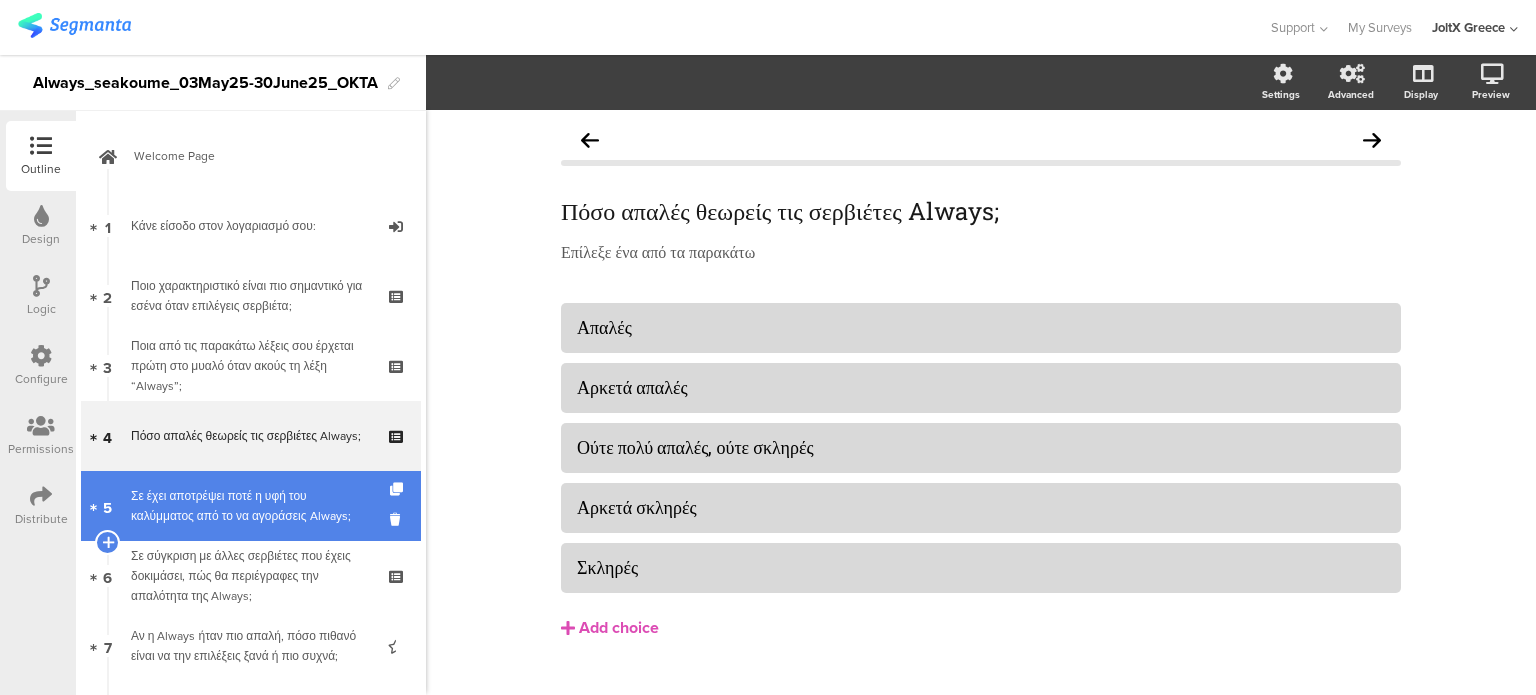 click on "5
Σε έχει αποτρέψει ποτέ η υφή του καλύμματος από το να αγοράσεις Always;" at bounding box center (251, 506) 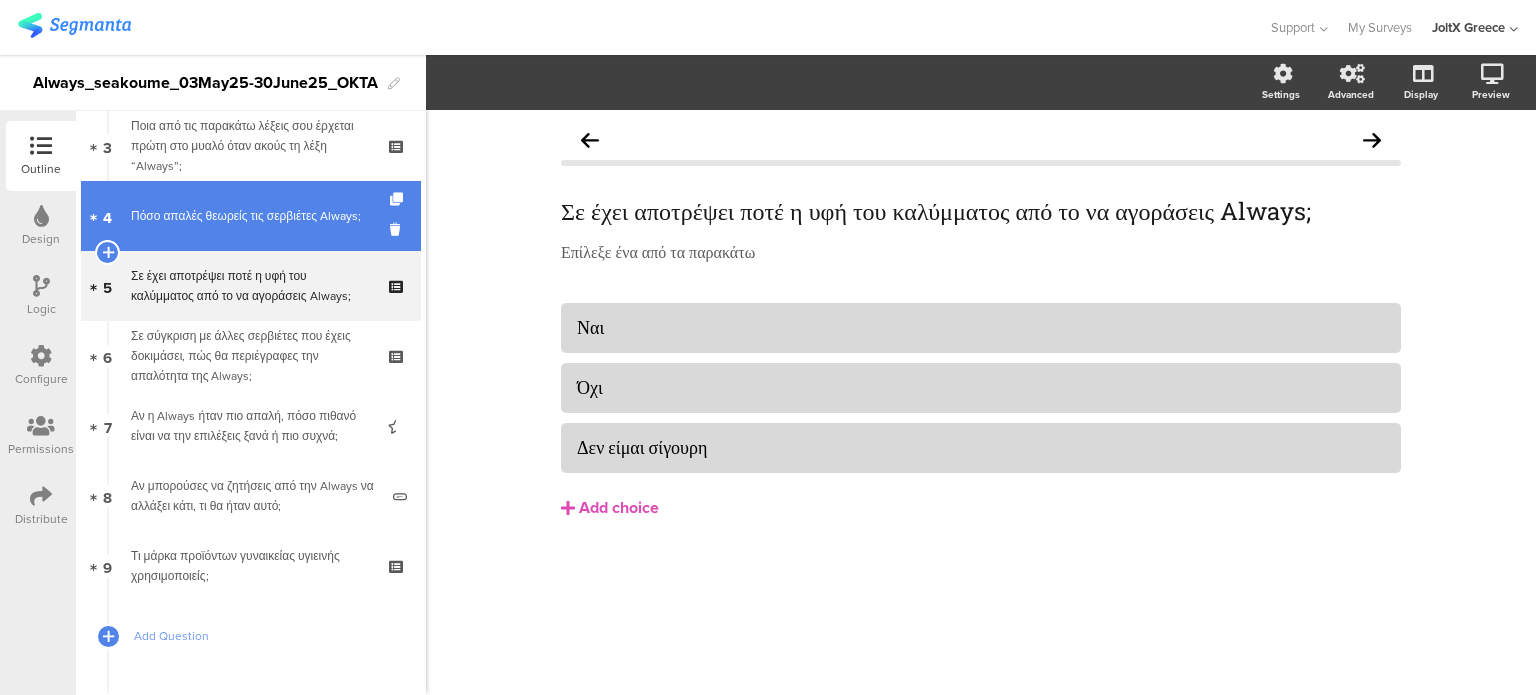 scroll, scrollTop: 100, scrollLeft: 0, axis: vertical 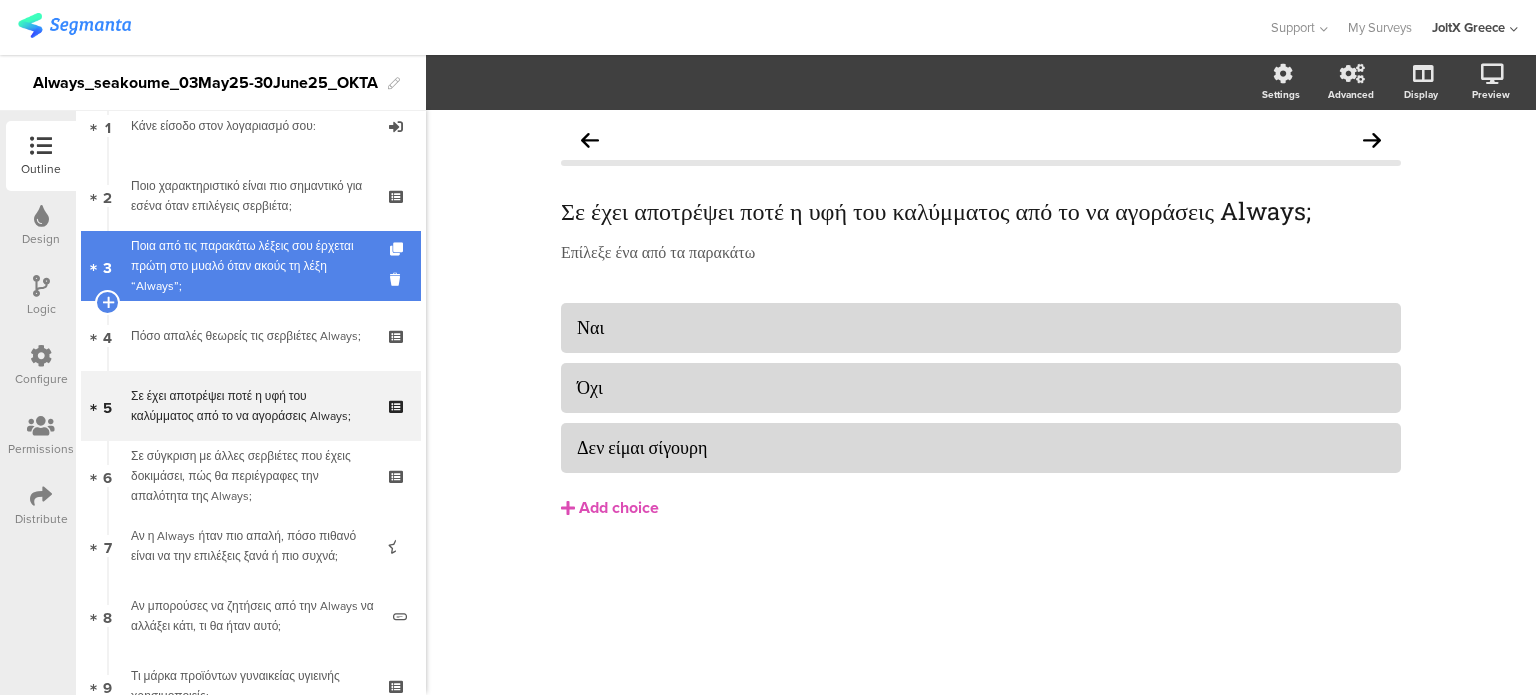 click on "Ποια από τις παρακάτω λέξεις σου έρχεται πρώτη στο μυαλό όταν ακούς τη λέξη “Always”;" at bounding box center [250, 266] 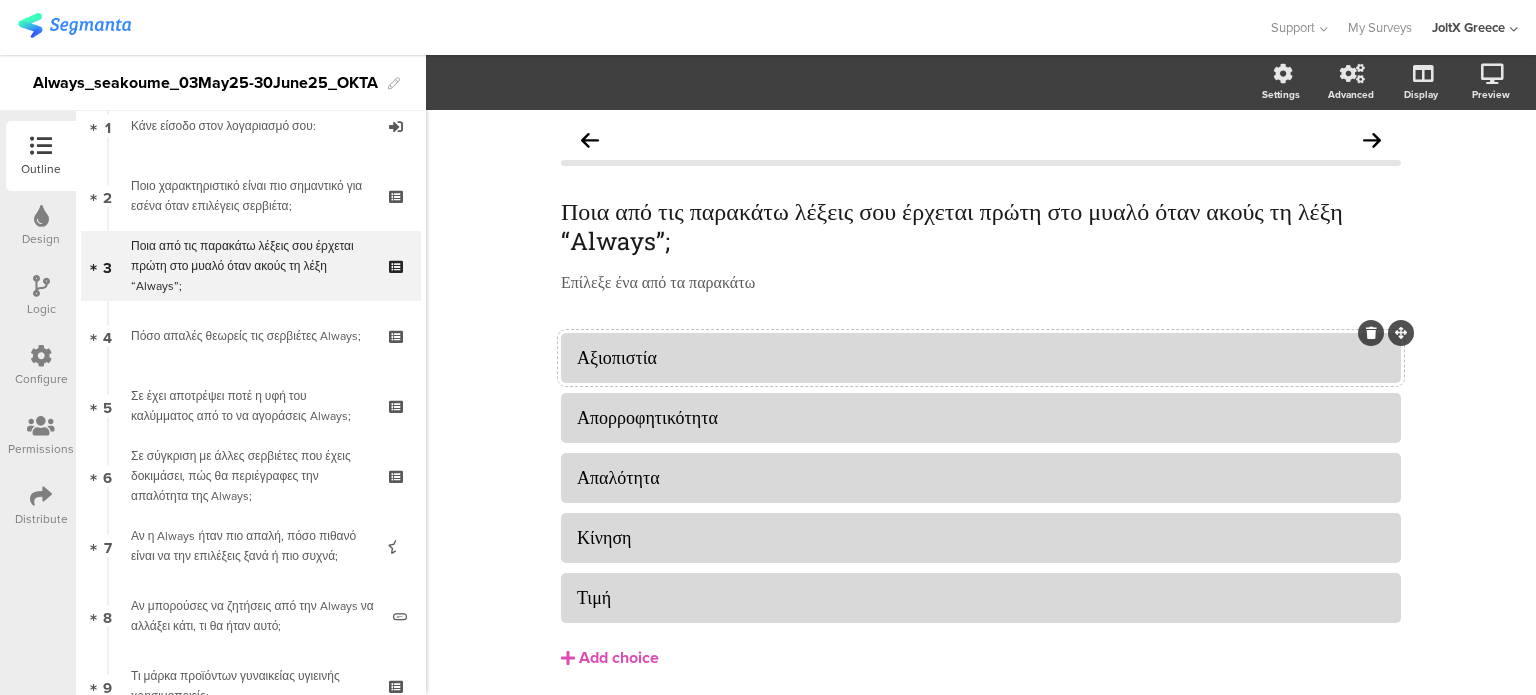 click on "Αξιοπιστία" 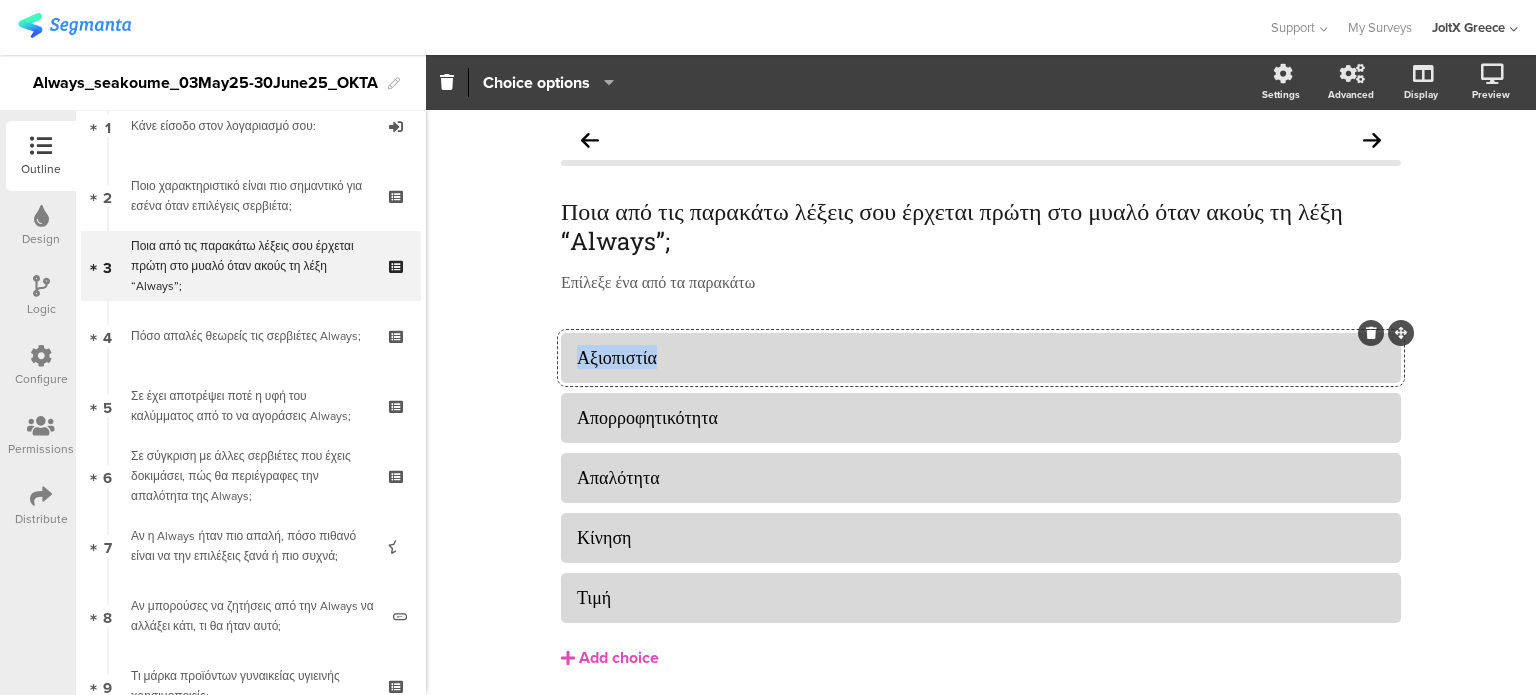 click on "Αξιοπιστία" 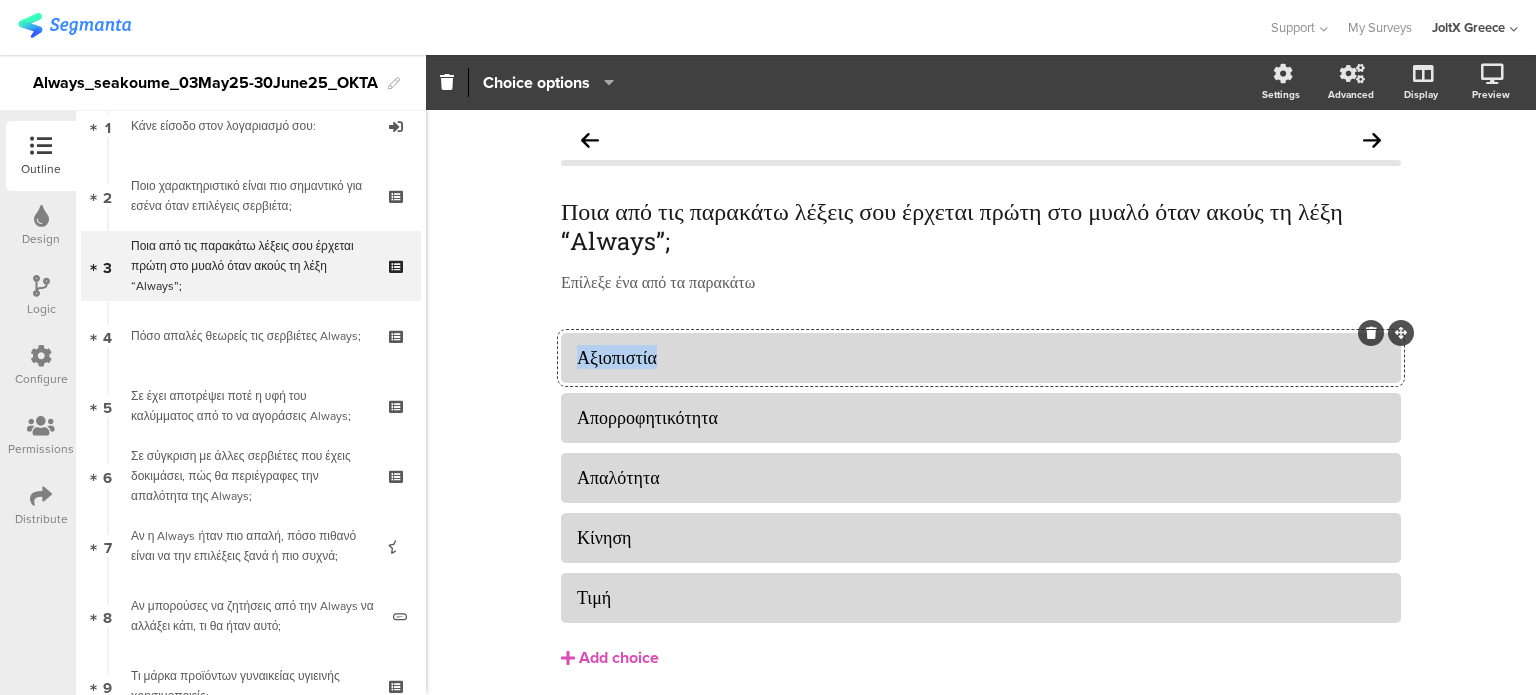 copy on "Αξιοπιστία" 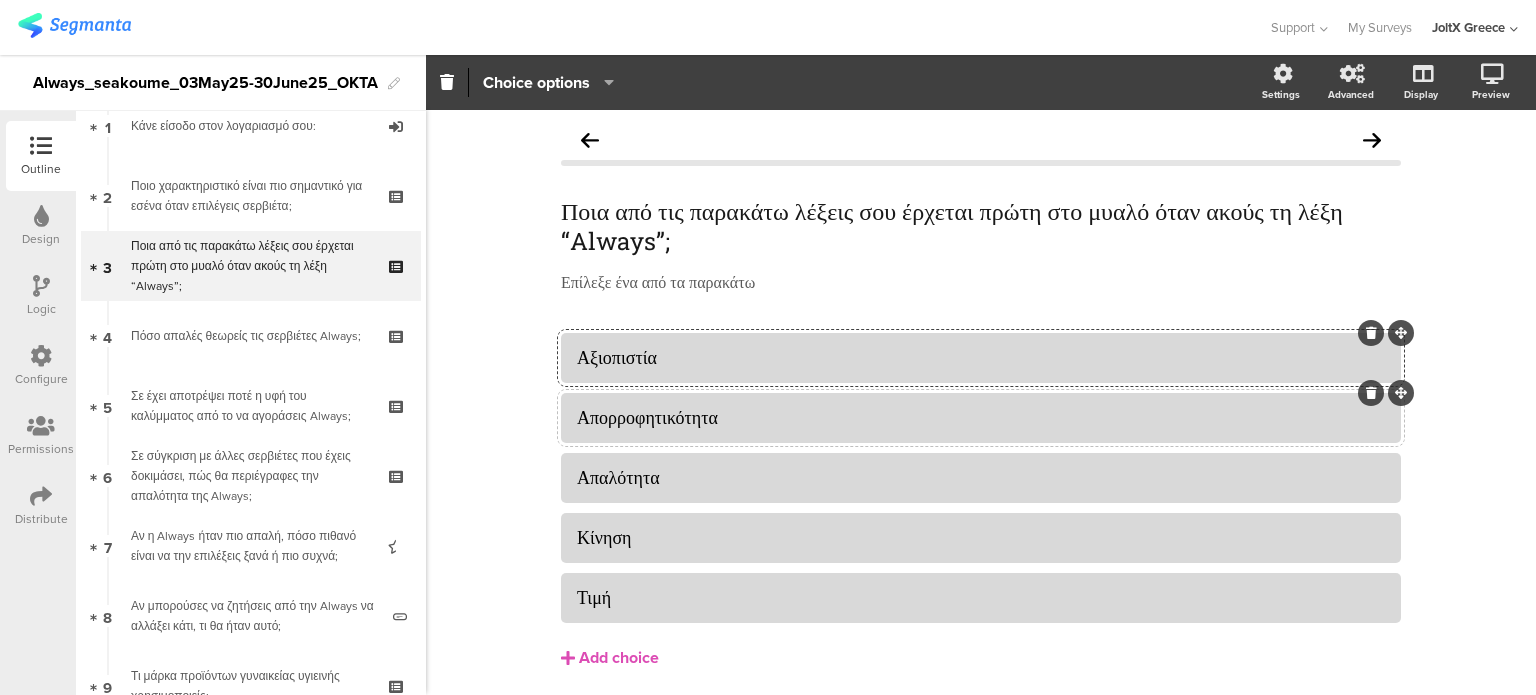 click on "Απορροφητικότητα" 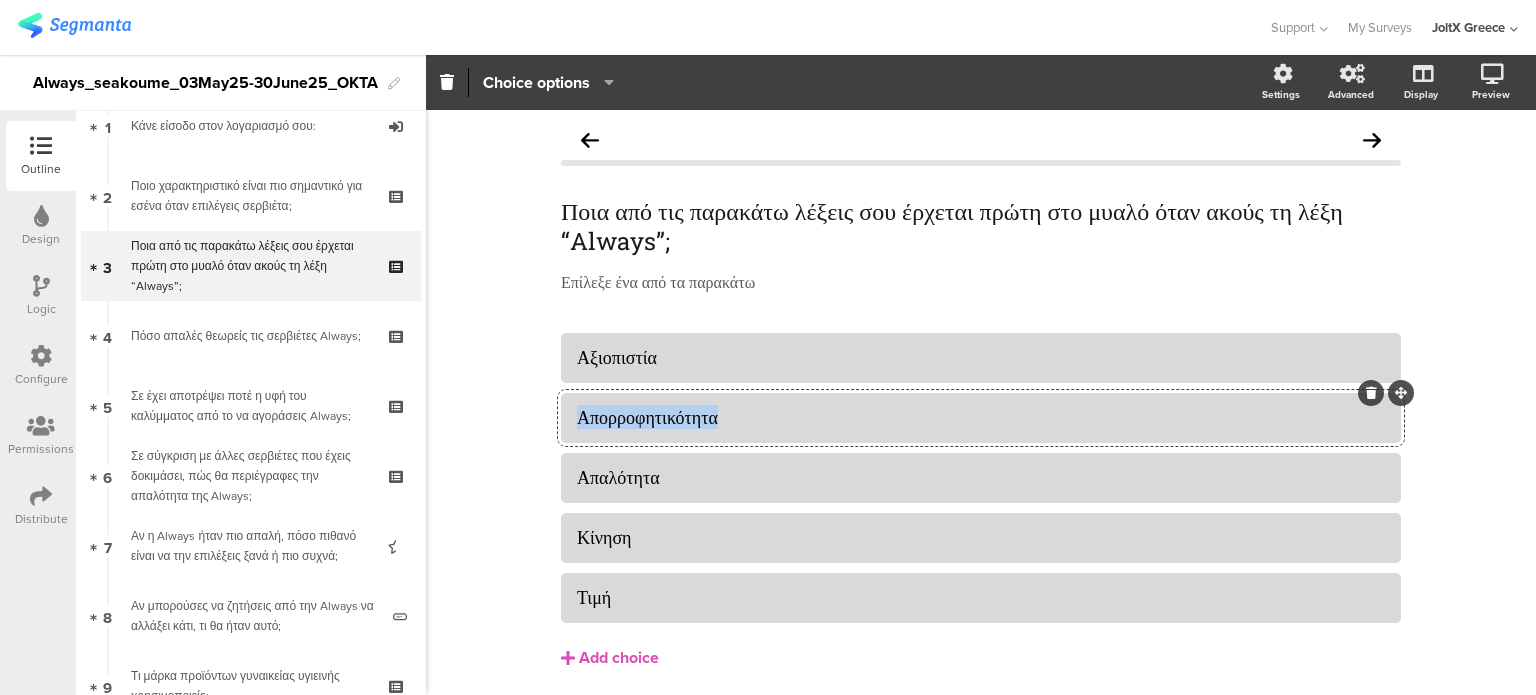 click on "Απορροφητικότητα" 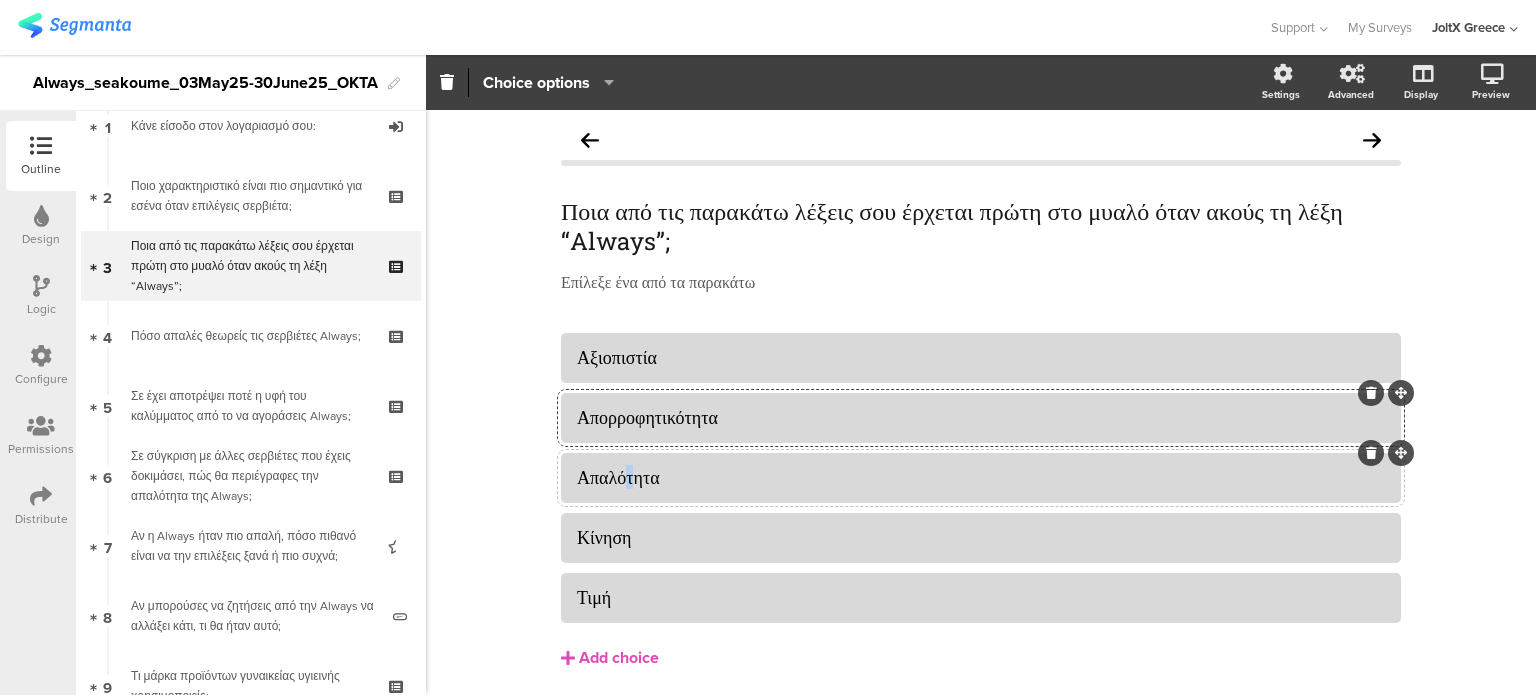 click on "Απαλότητα" 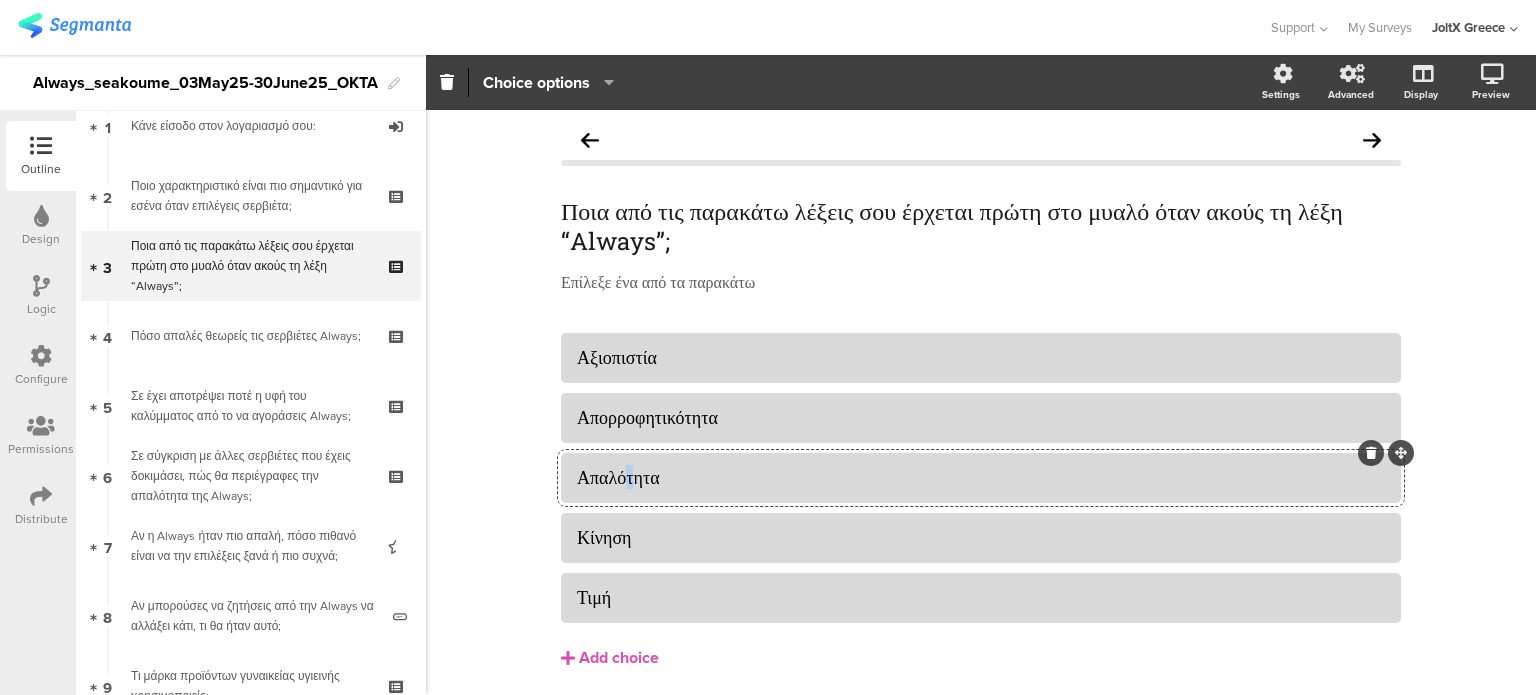 click on "Απαλότητα" 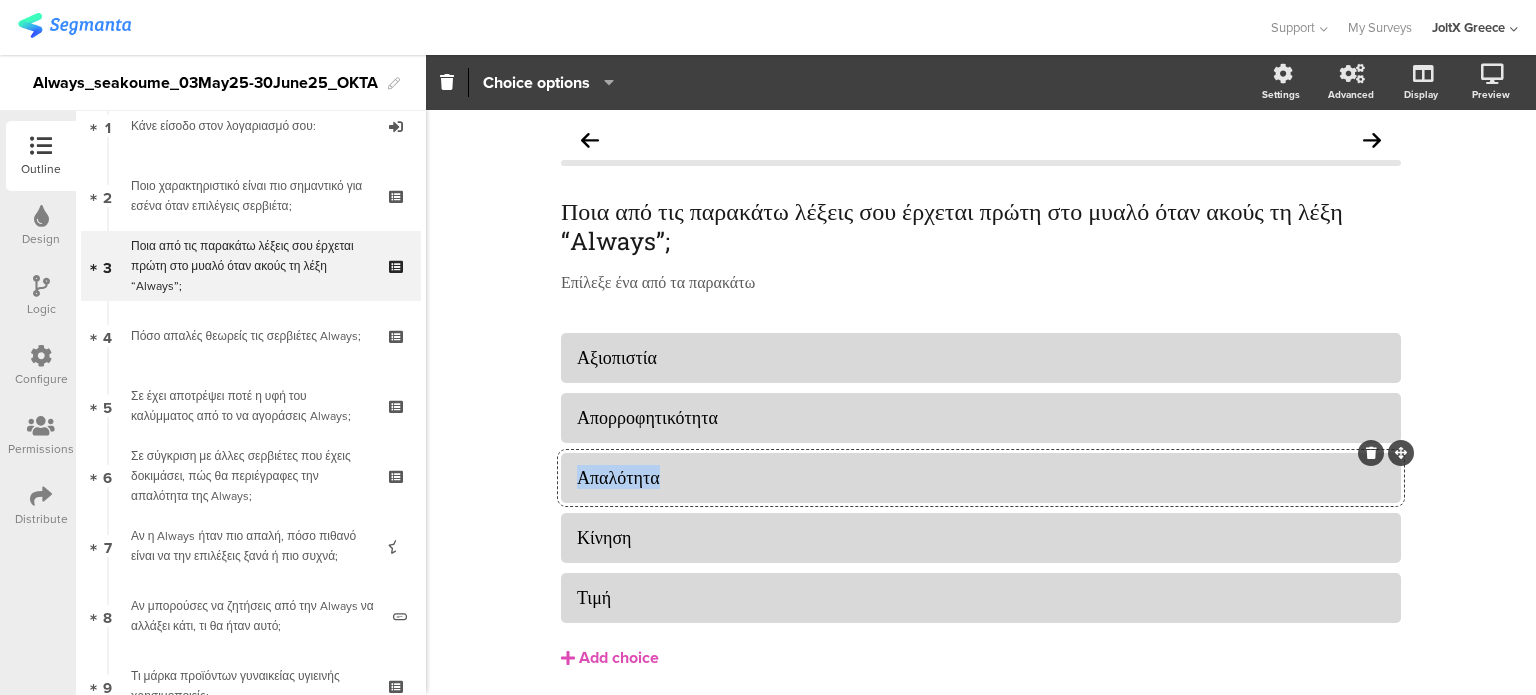 click on "Απαλότητα" 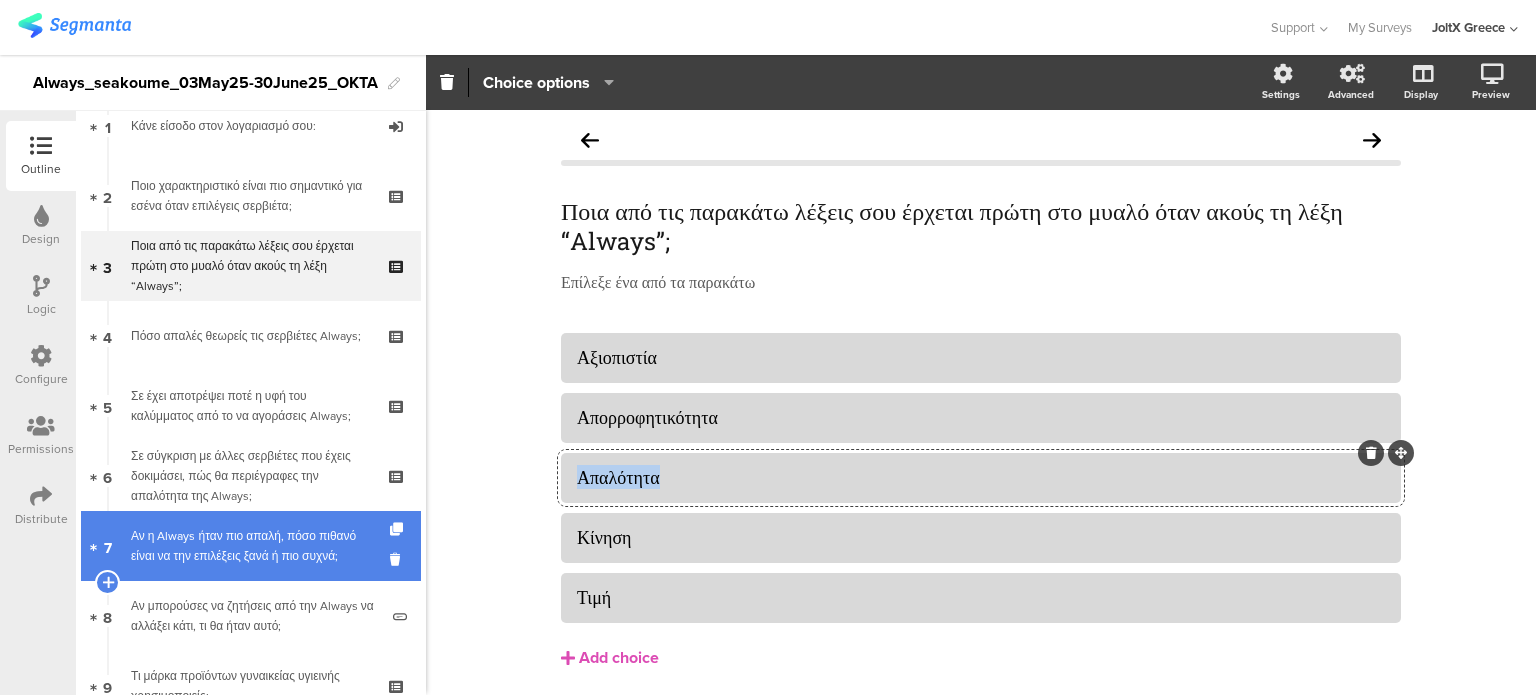 copy on "Απαλότητα" 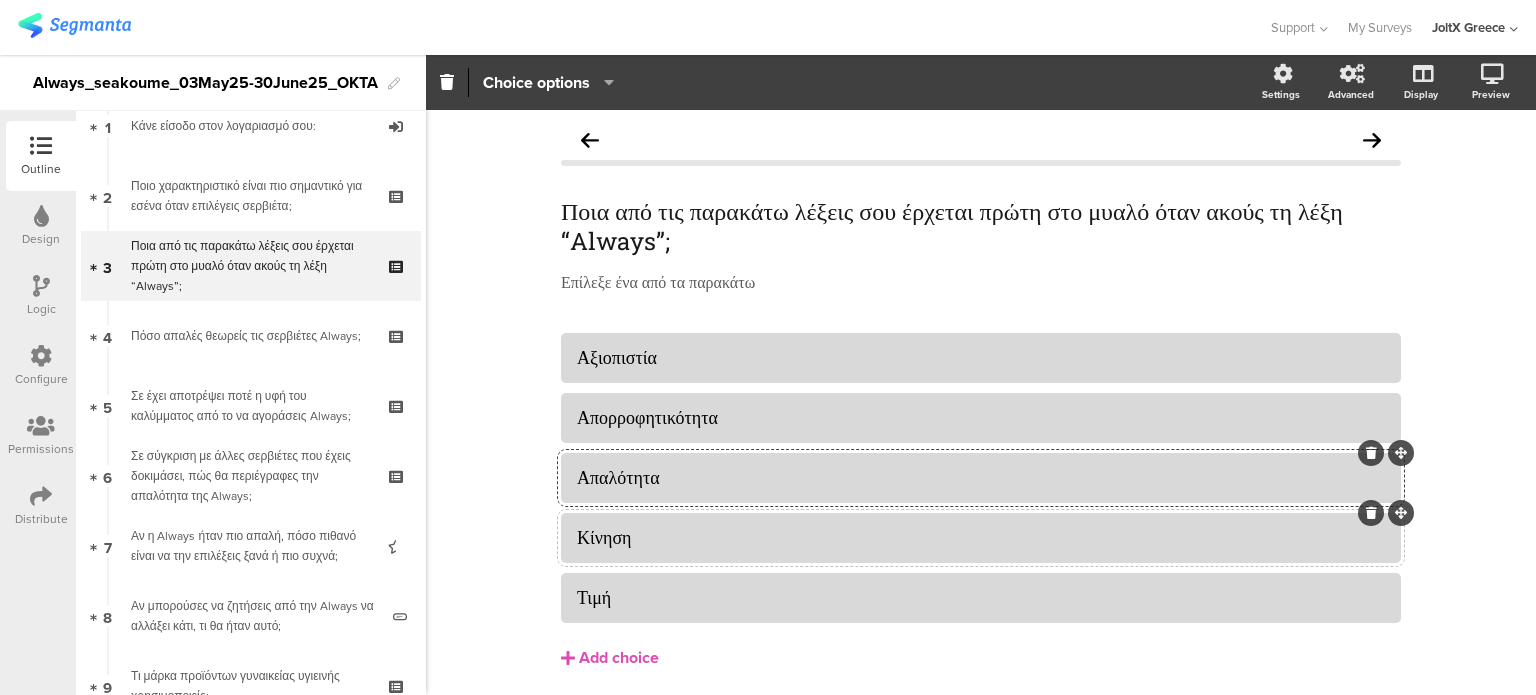 click on "Κίνηση" 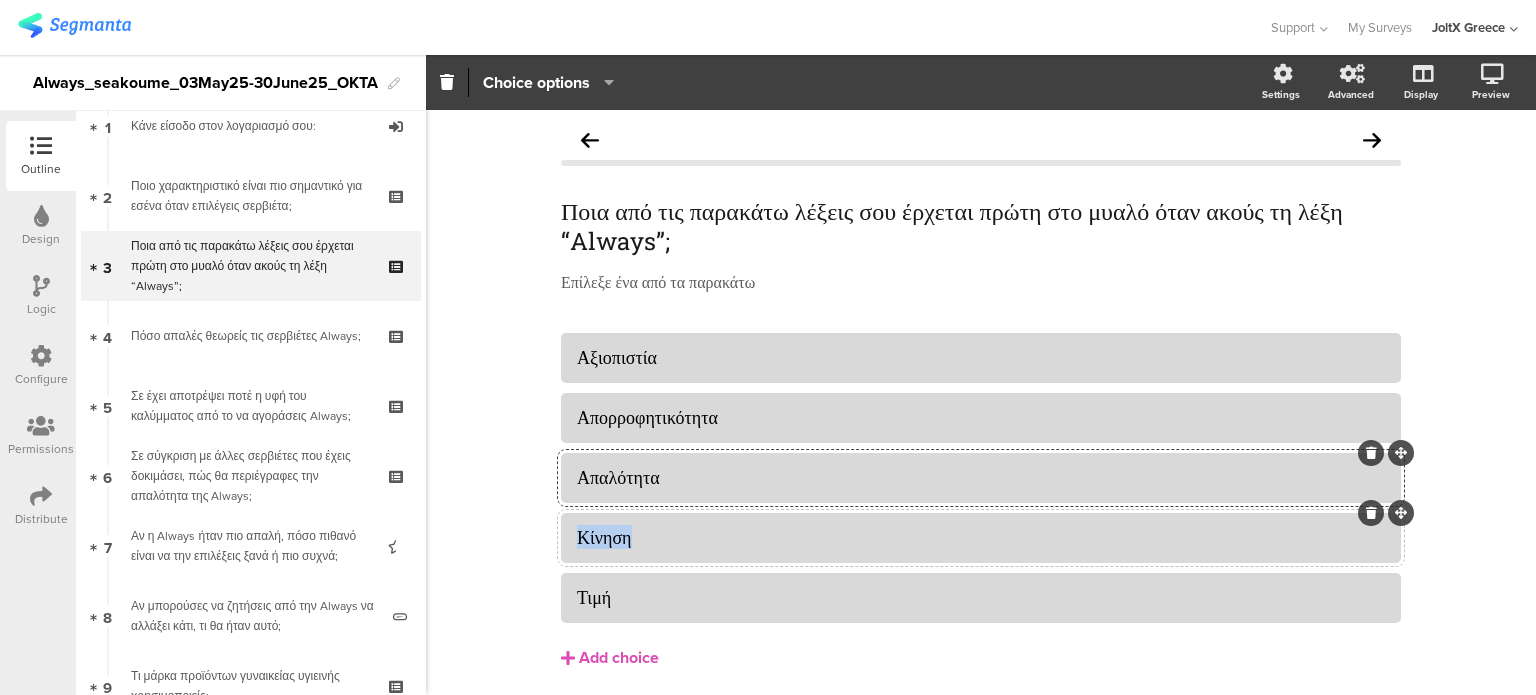 click on "Κίνηση" 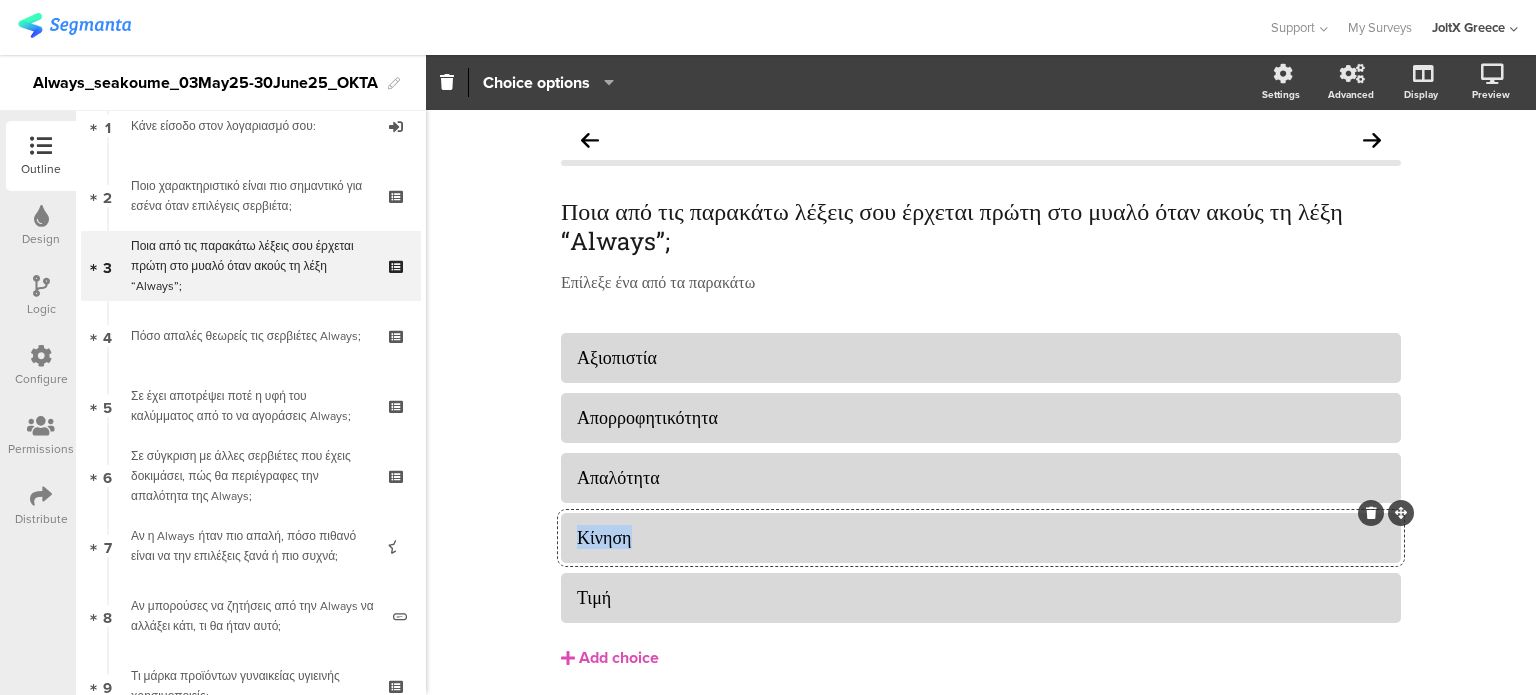 copy on "Κίνηση" 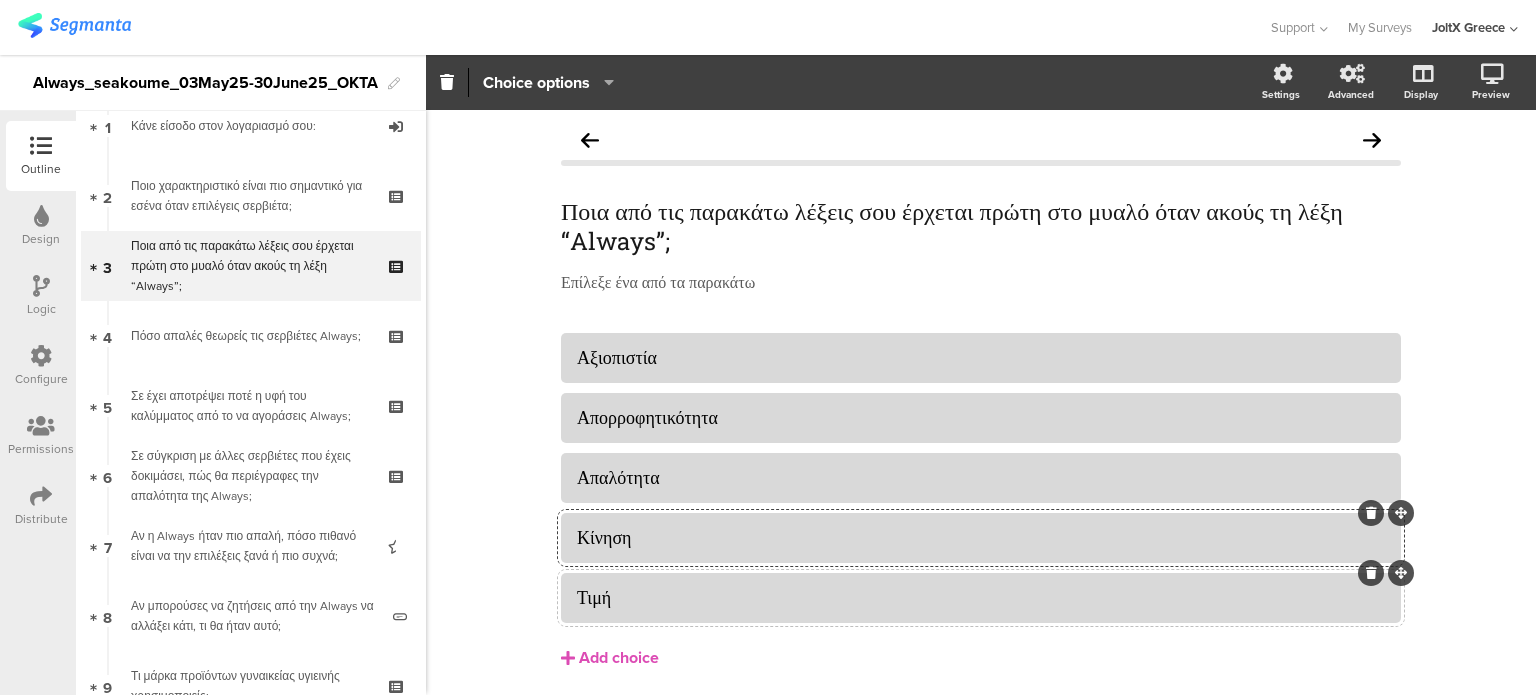click on "Τιμή" 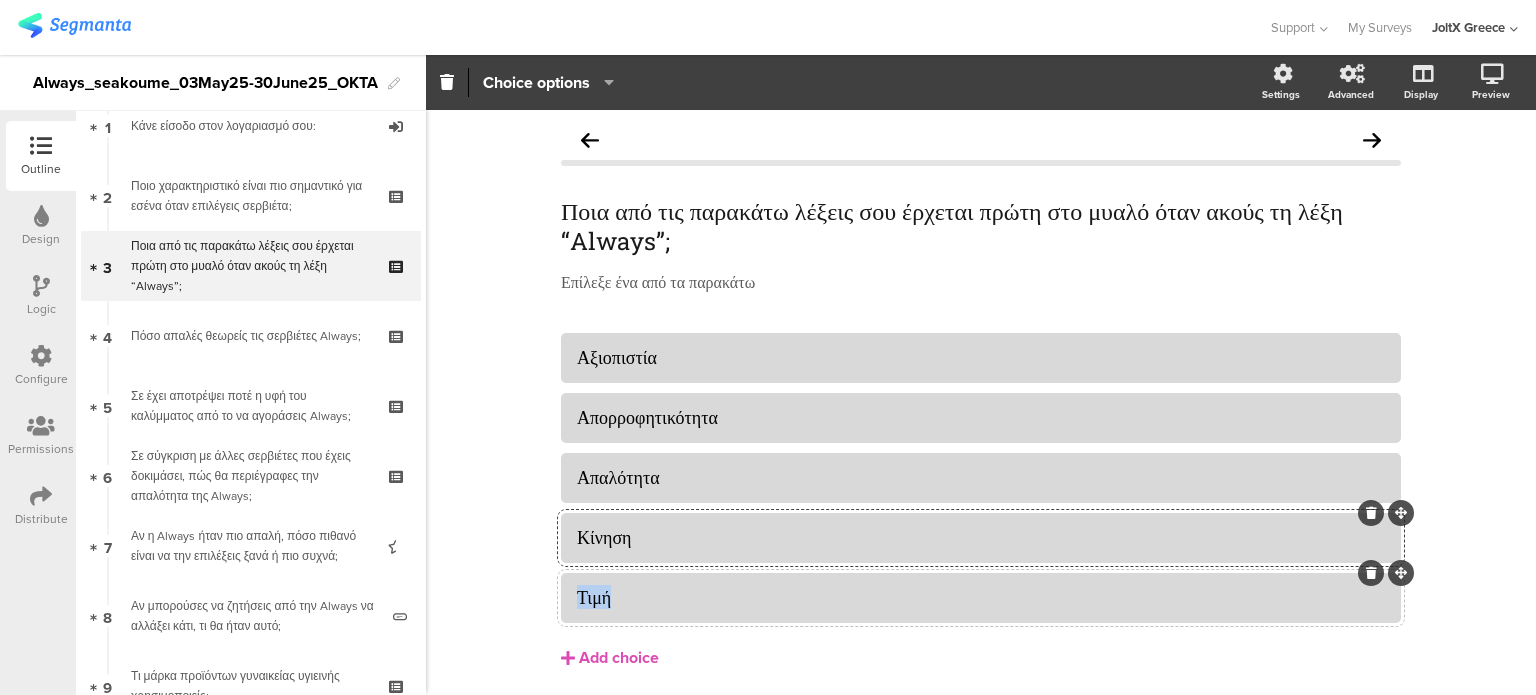 click on "Τιμή" 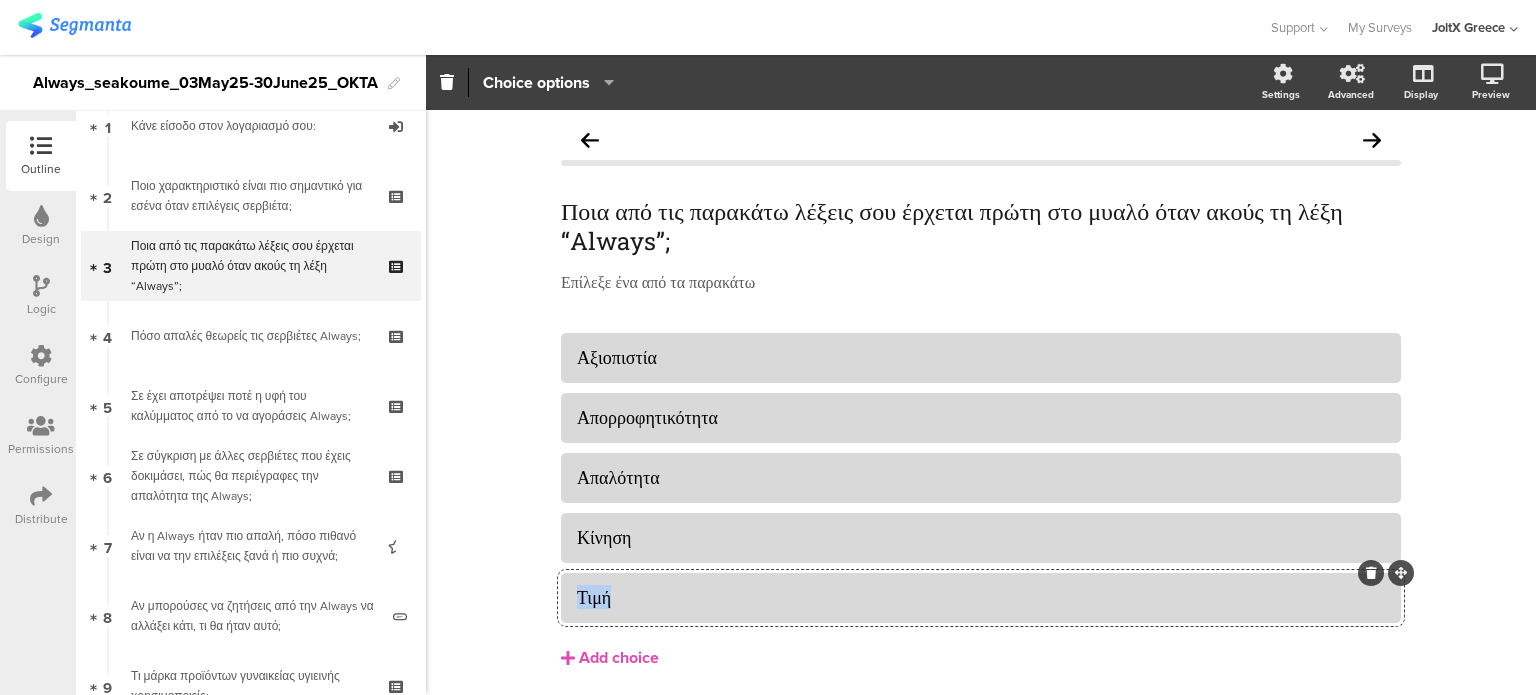 click on "Τιμή" 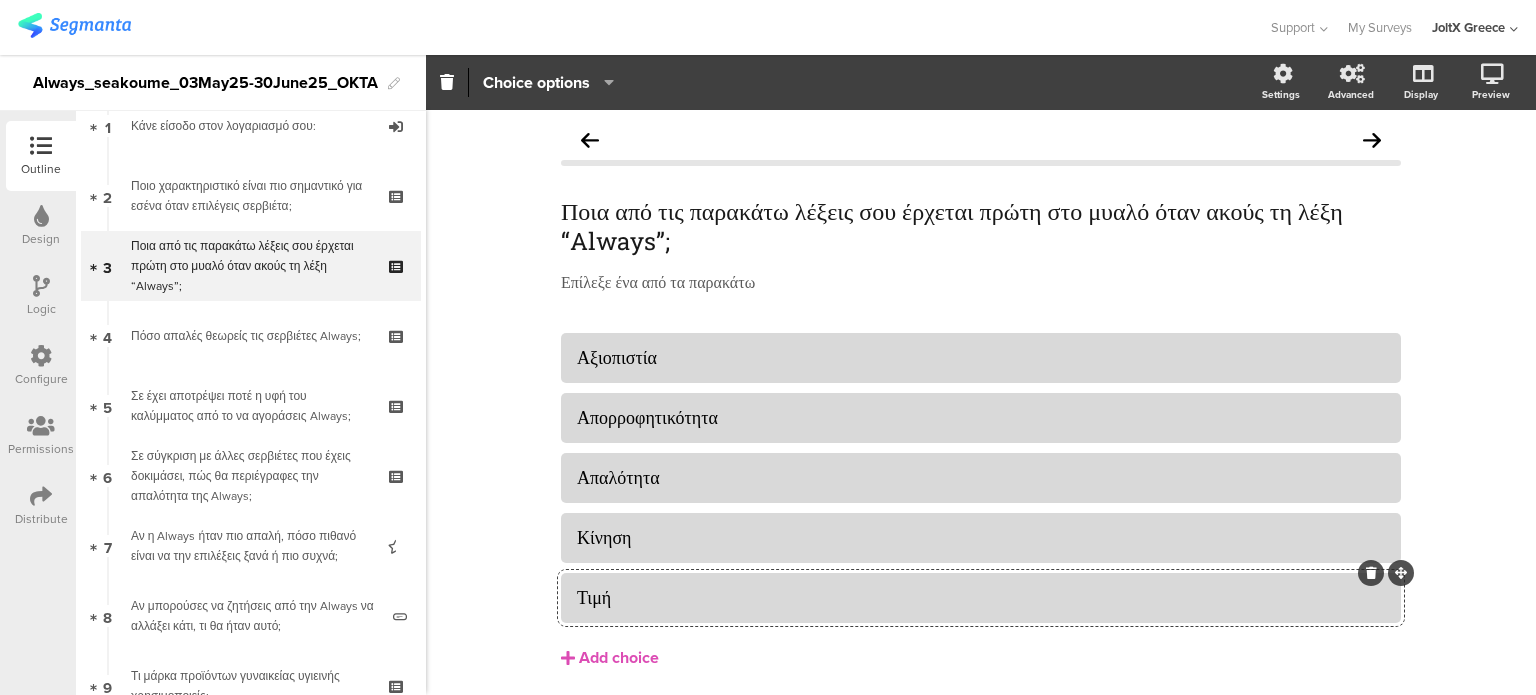 click at bounding box center [41, 356] 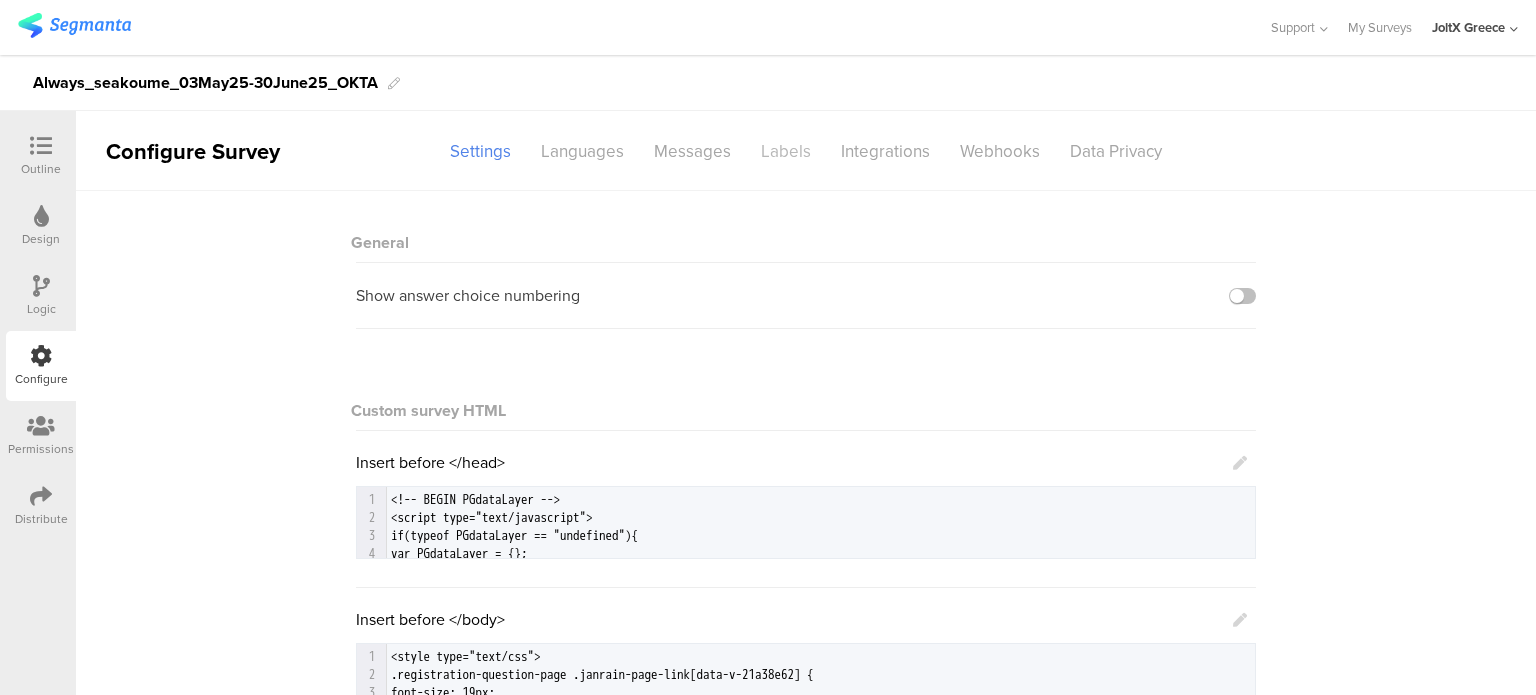click on "Labels" at bounding box center (786, 151) 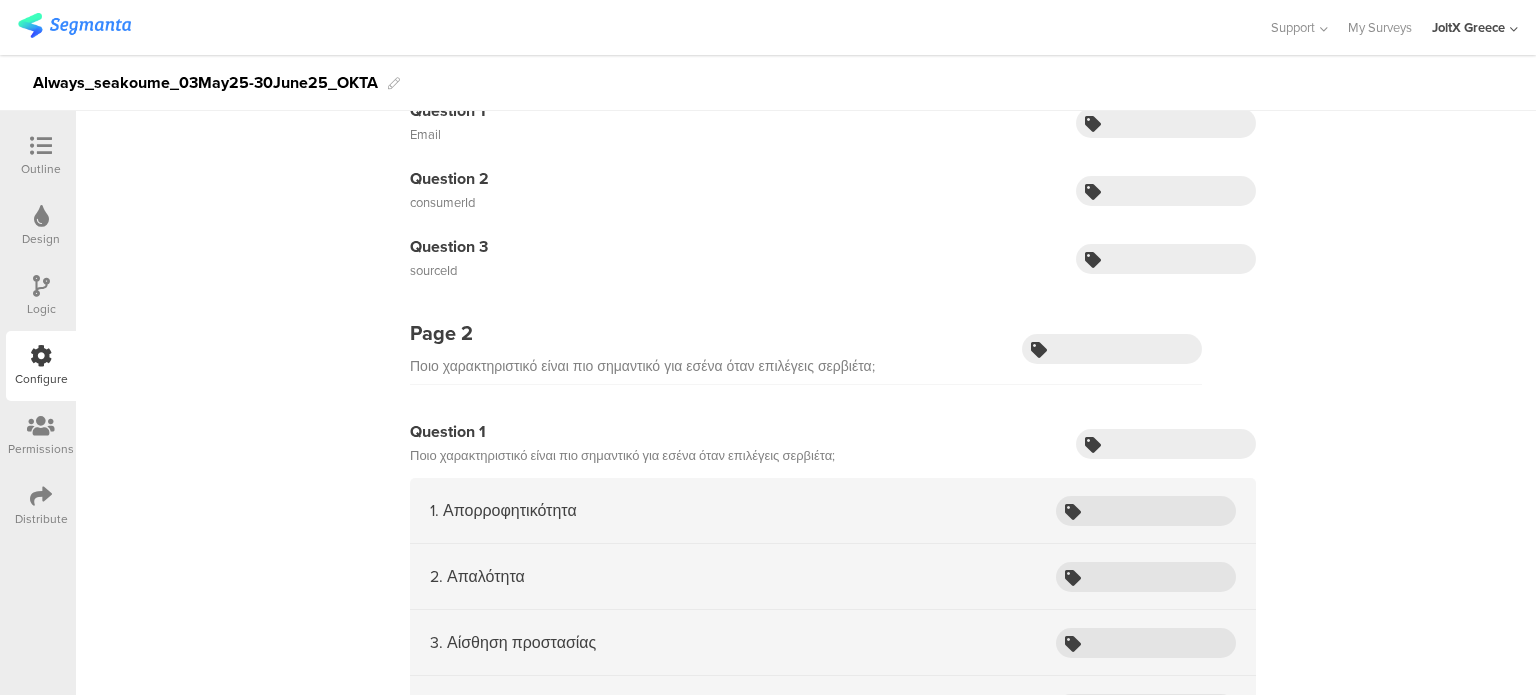 scroll, scrollTop: 0, scrollLeft: 0, axis: both 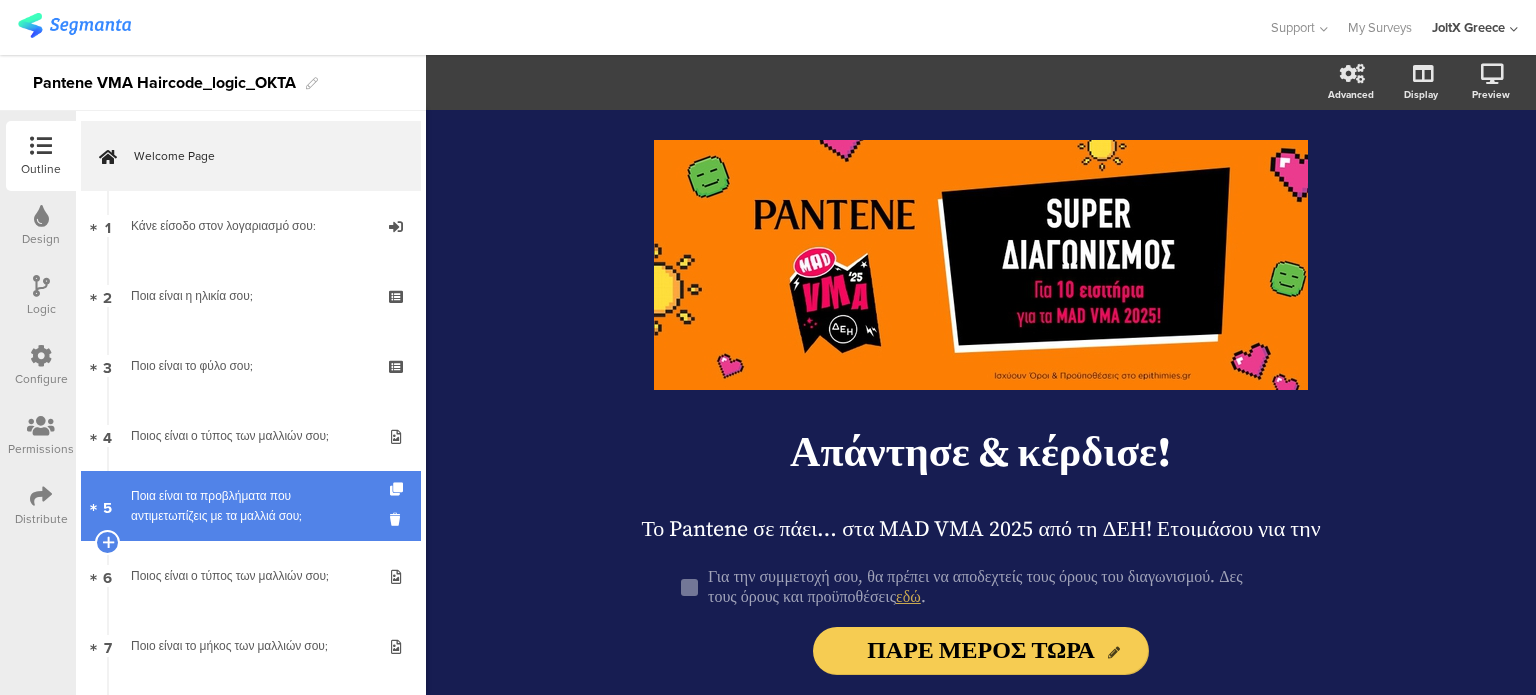 drag, startPoint x: 220, startPoint y: 431, endPoint x: 220, endPoint y: 498, distance: 67 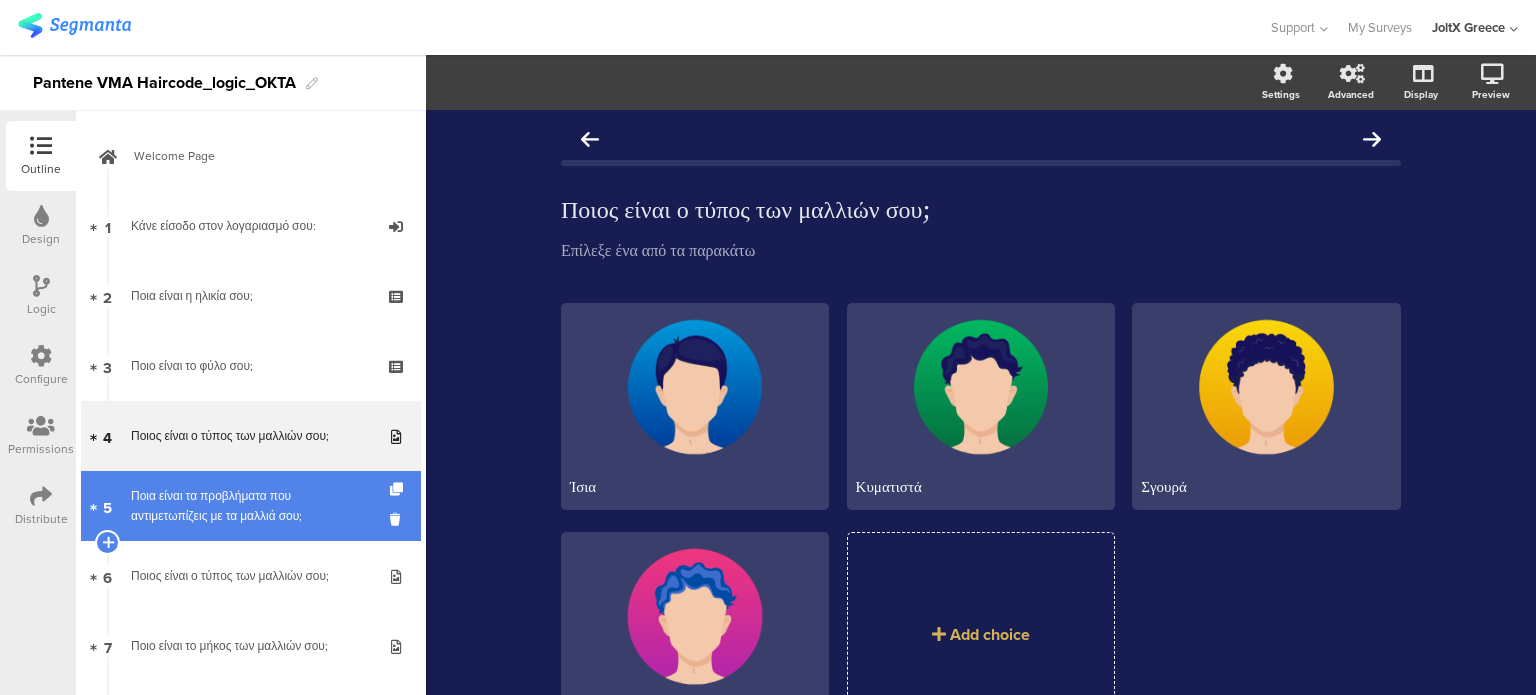 click on "Ποια είναι τα προβλήματα που αντιμετωπίζεις με τα μαλλιά σου;" at bounding box center [250, 506] 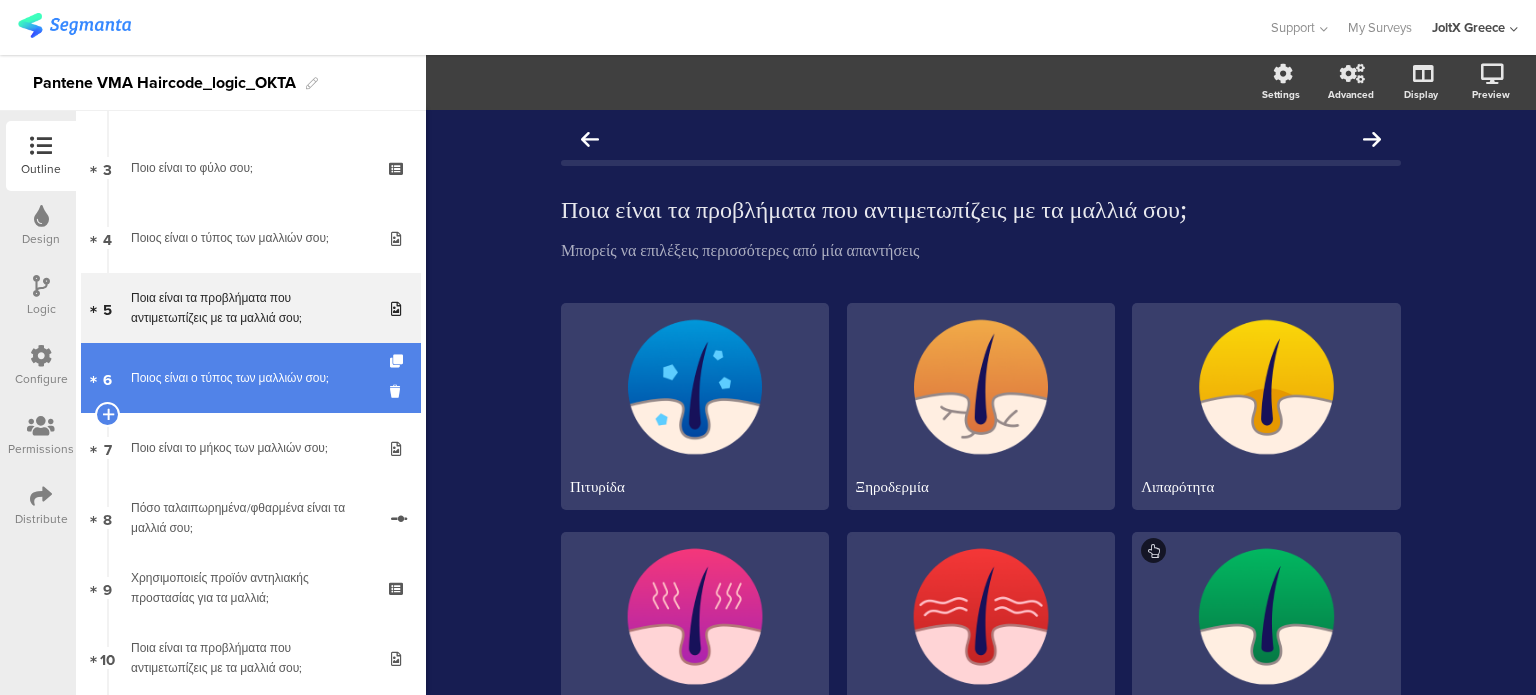 scroll, scrollTop: 200, scrollLeft: 0, axis: vertical 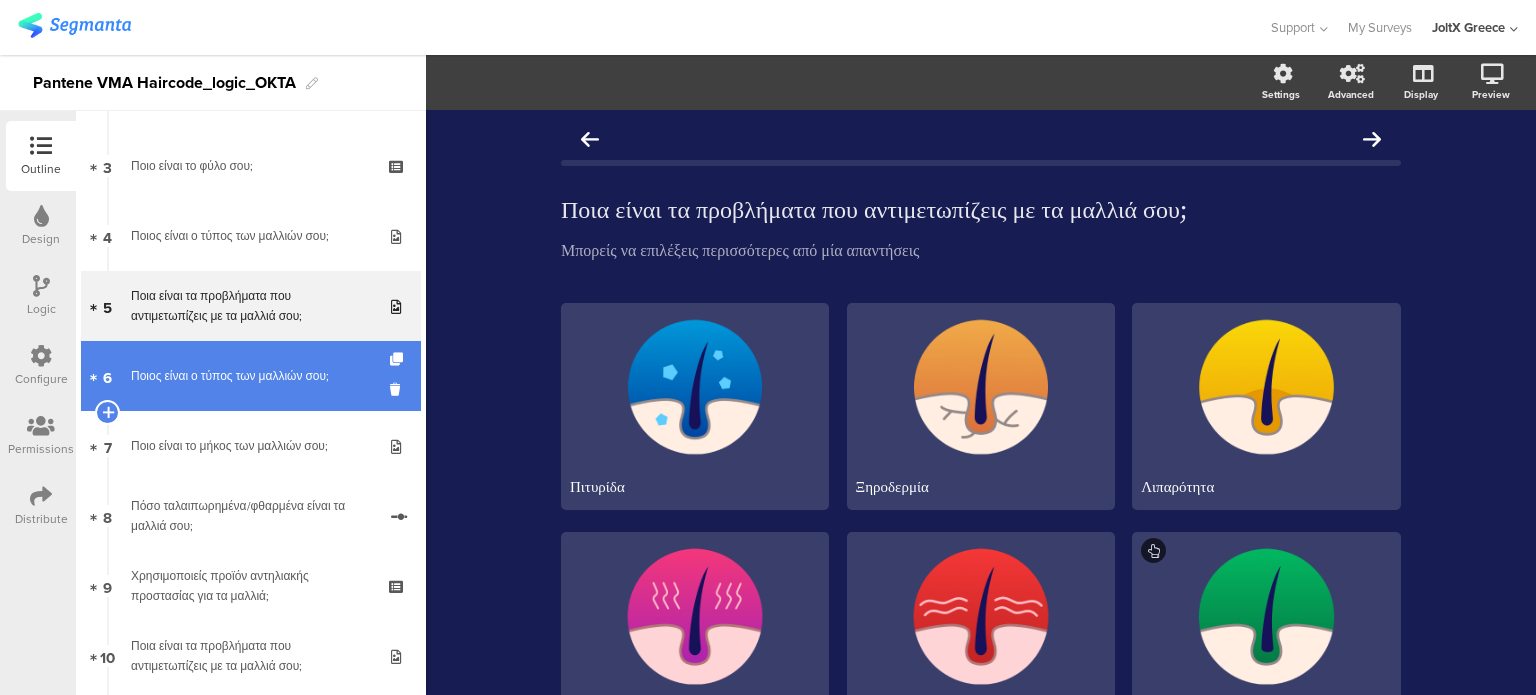 click on "6
Ποιος είναι ο τύπος των μαλλιών σου;" at bounding box center (251, 376) 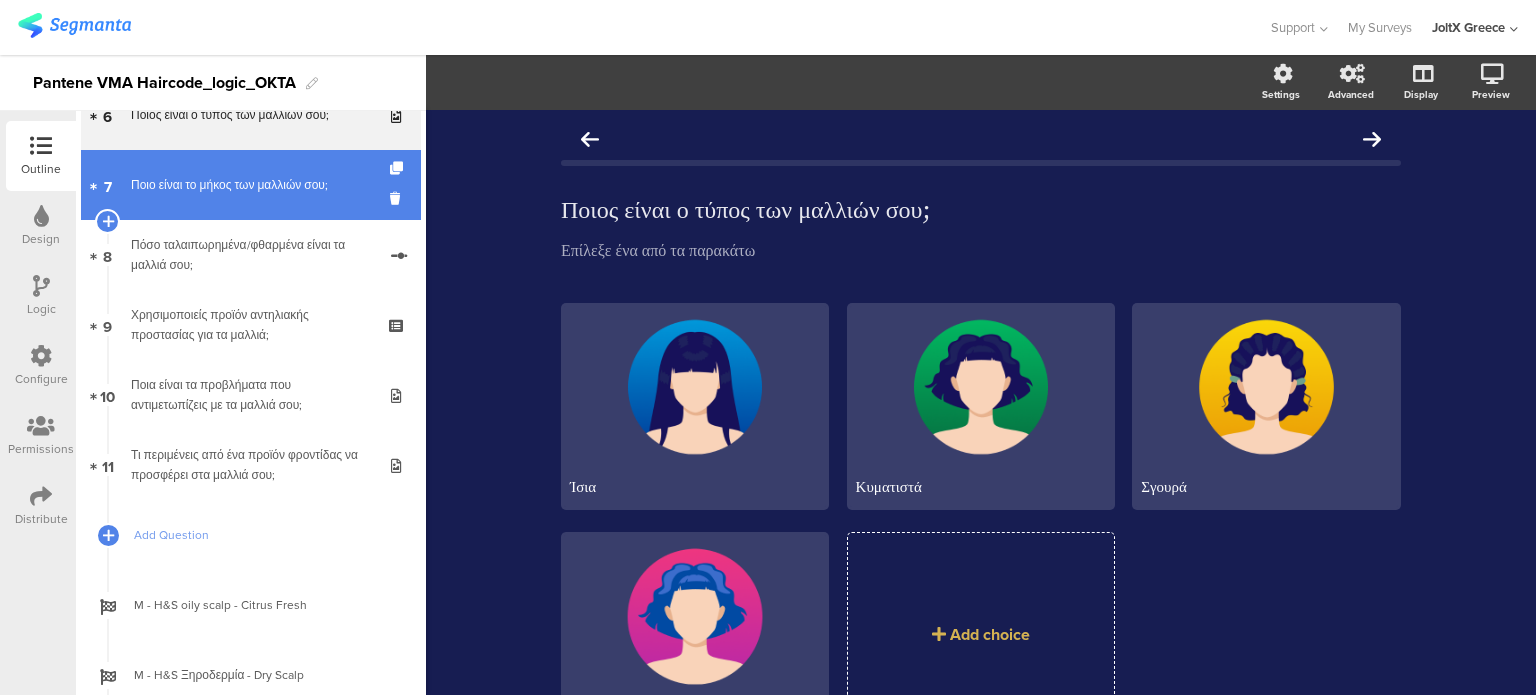 scroll, scrollTop: 0, scrollLeft: 0, axis: both 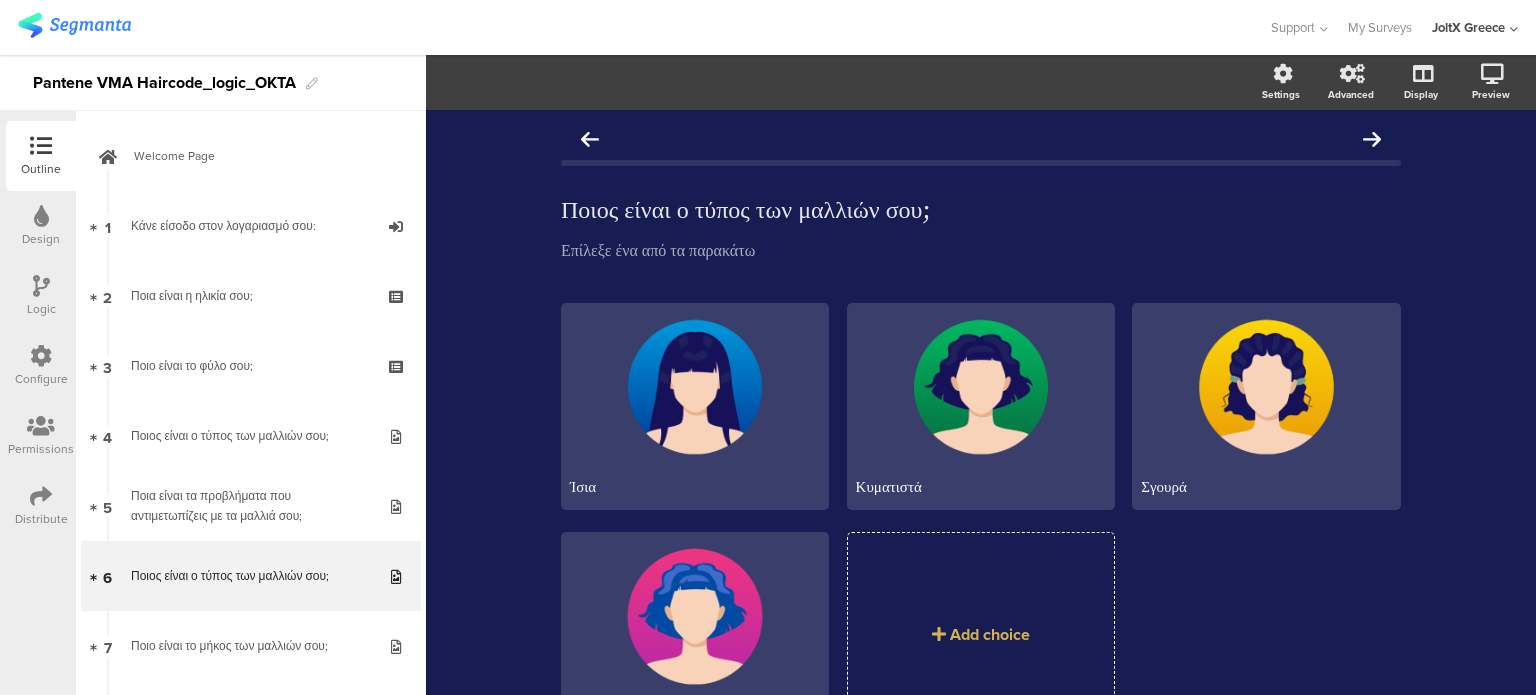 click at bounding box center (41, 356) 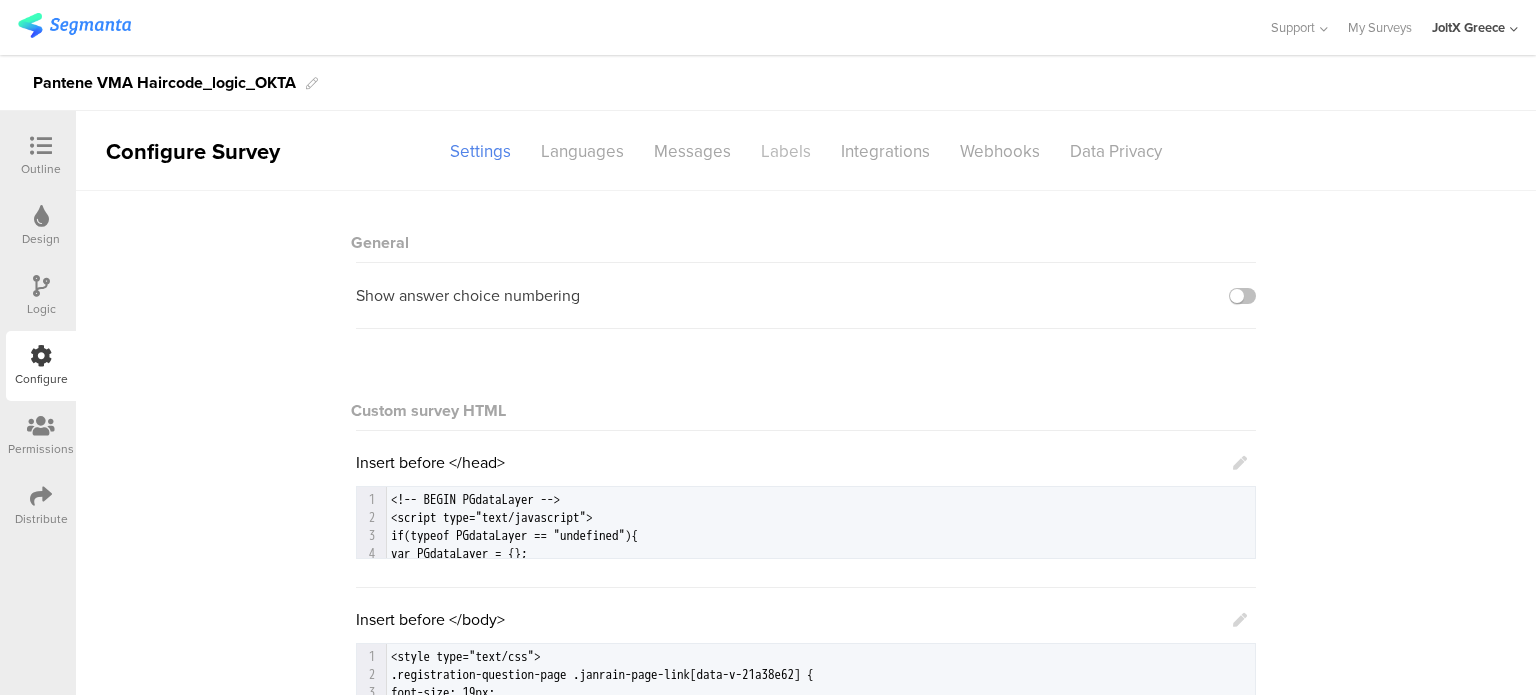 click on "Labels" at bounding box center (786, 151) 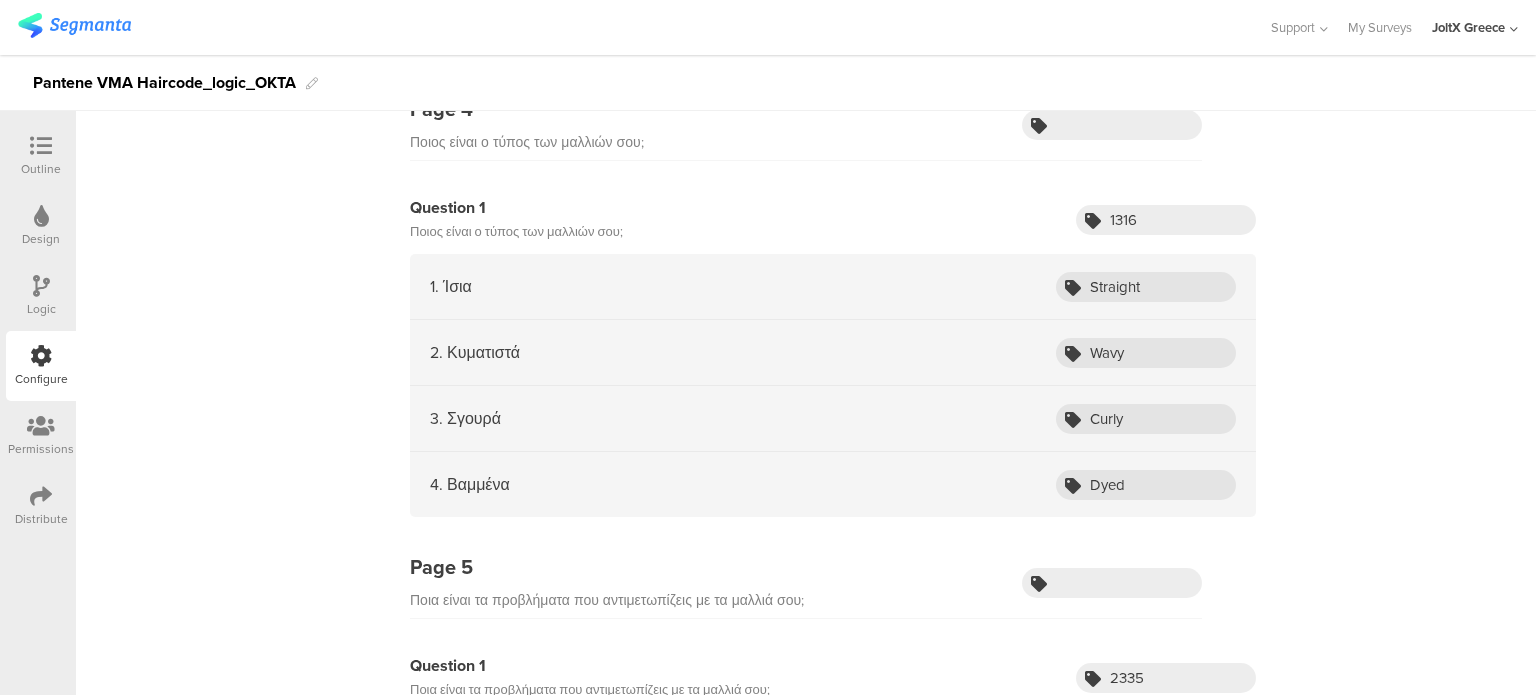 scroll, scrollTop: 1300, scrollLeft: 0, axis: vertical 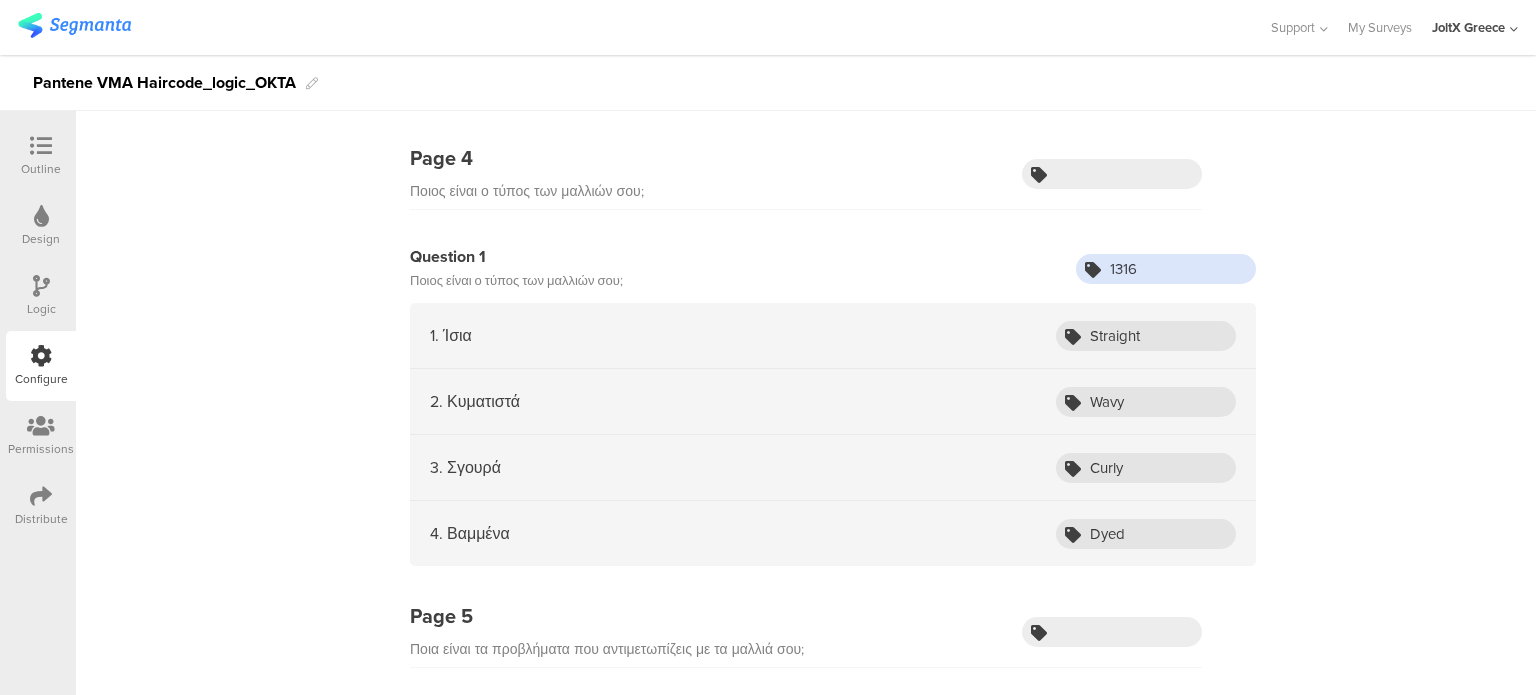 click on "1316" at bounding box center [1166, 269] 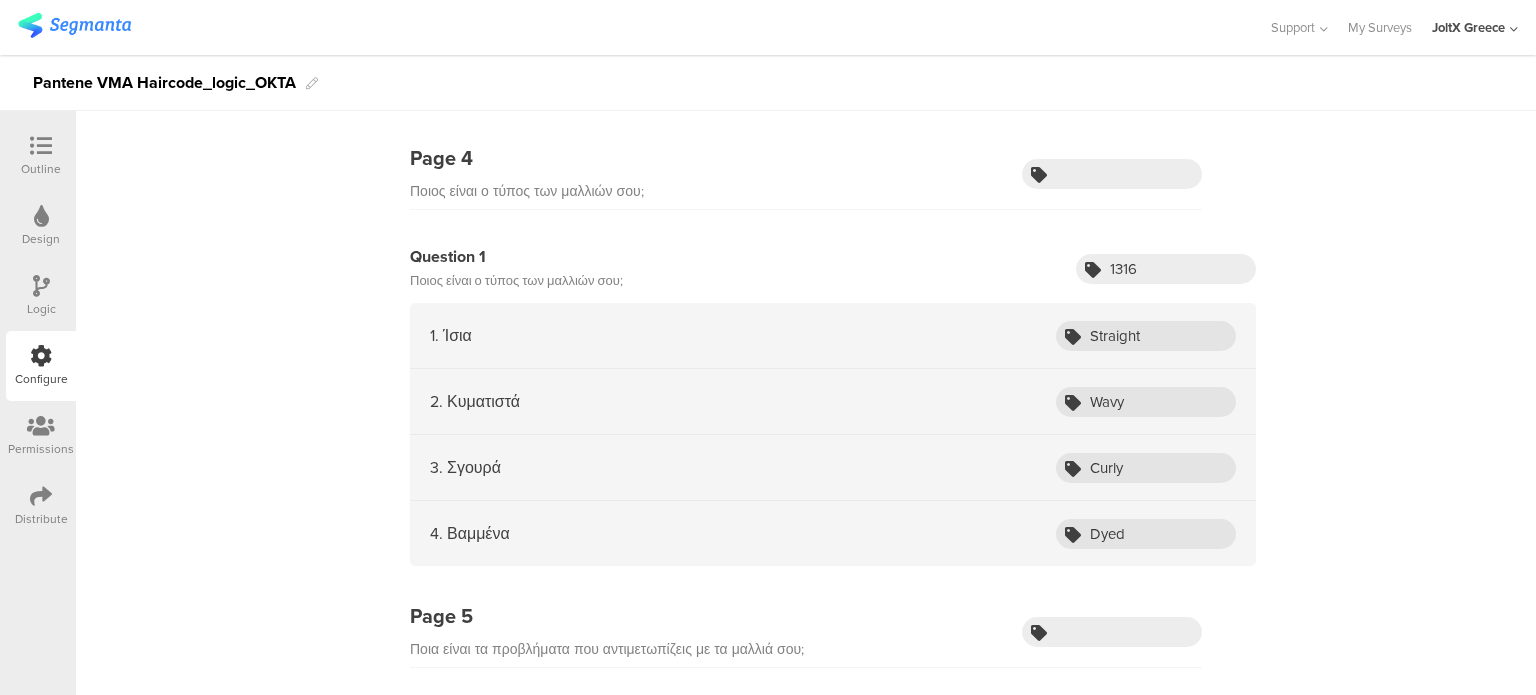 click on "Ποιος είναι ο τύπος των μαλλιών σου;" at bounding box center [516, 281] 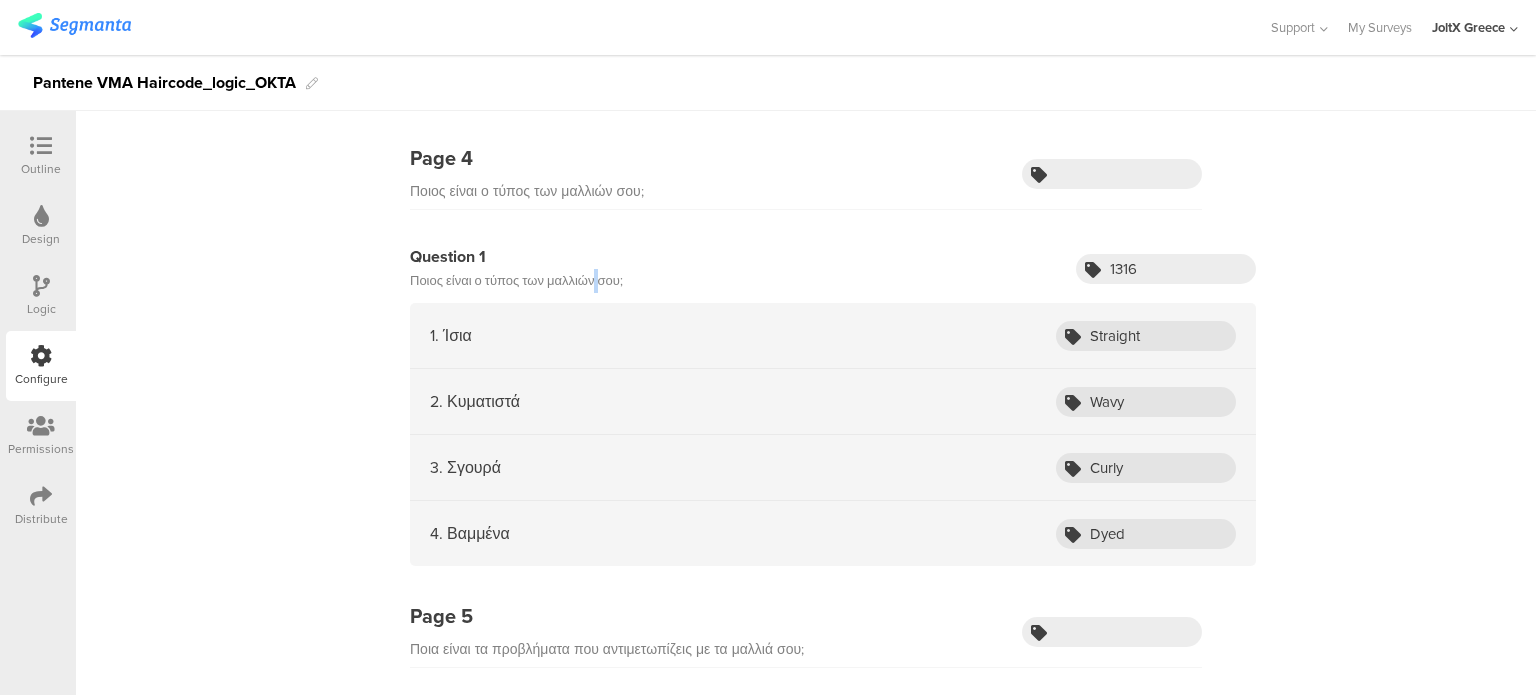 click on "Ποιος είναι ο τύπος των μαλλιών σου;" at bounding box center [516, 281] 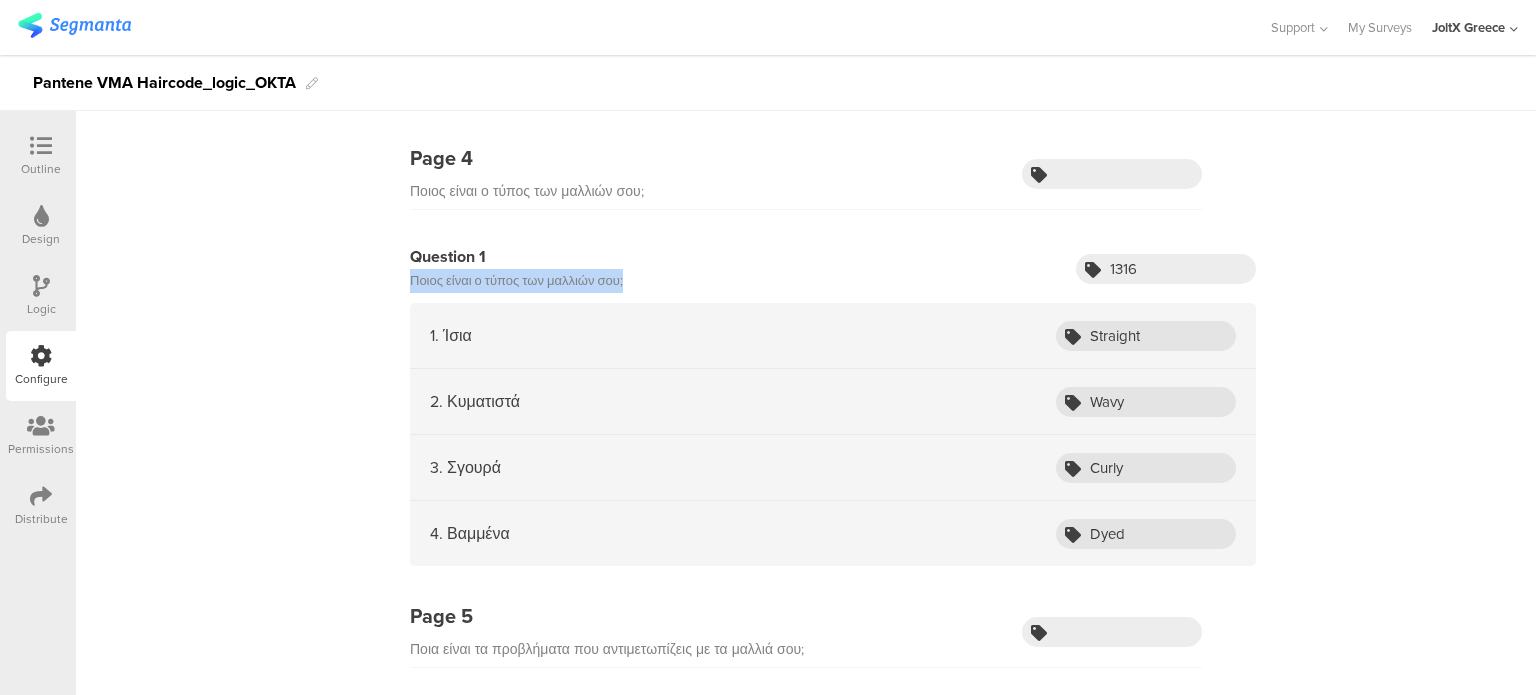 click on "Ποιος είναι ο τύπος των μαλλιών σου;" at bounding box center [516, 281] 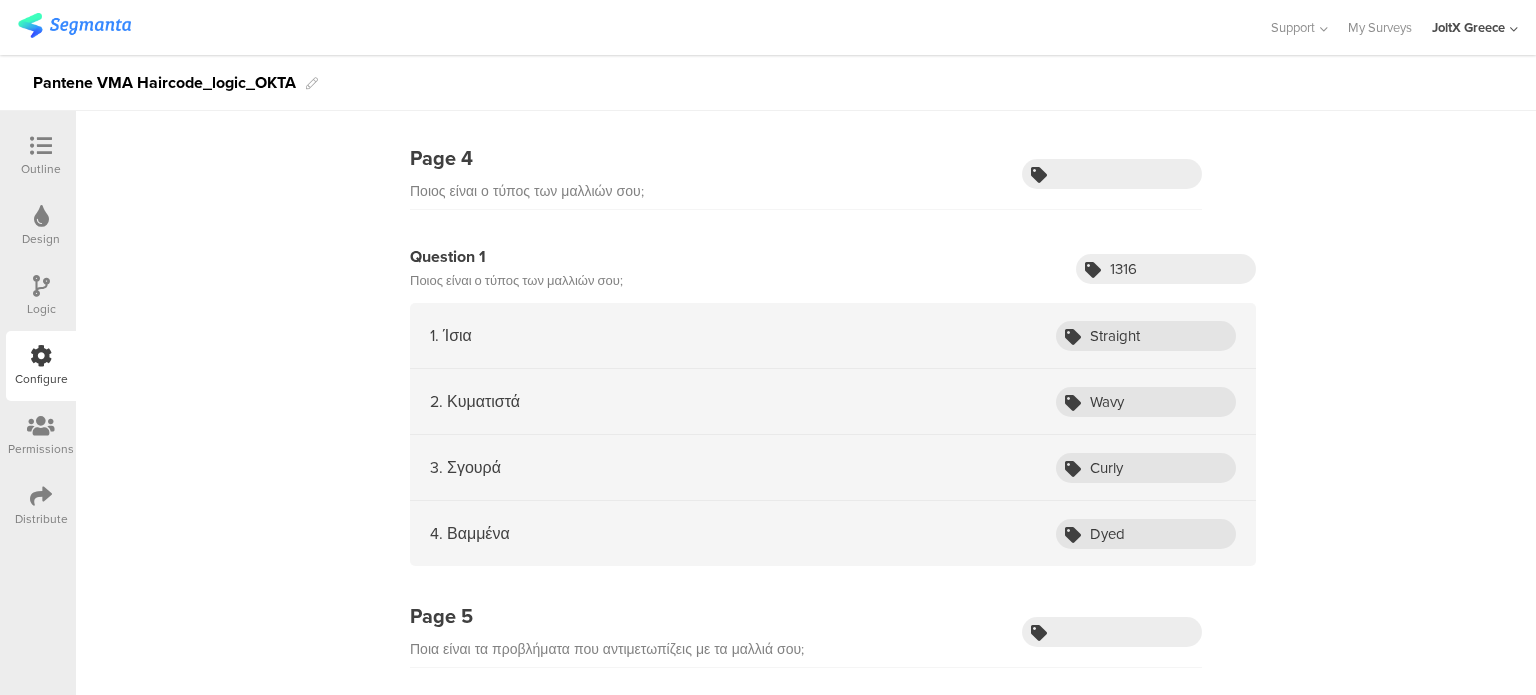 drag, startPoint x: 557, startPoint y: 577, endPoint x: 540, endPoint y: 545, distance: 36.23534 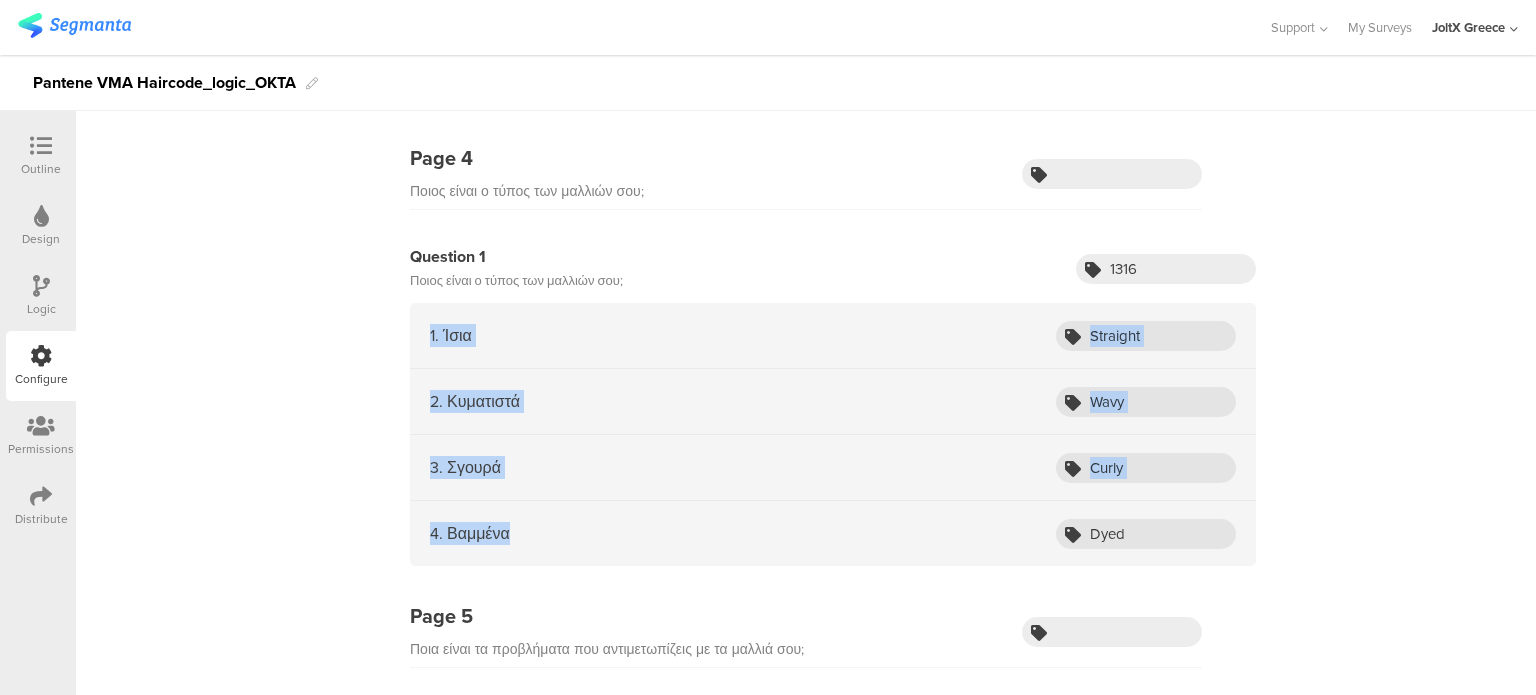 drag, startPoint x: 540, startPoint y: 545, endPoint x: 430, endPoint y: 331, distance: 240.61588 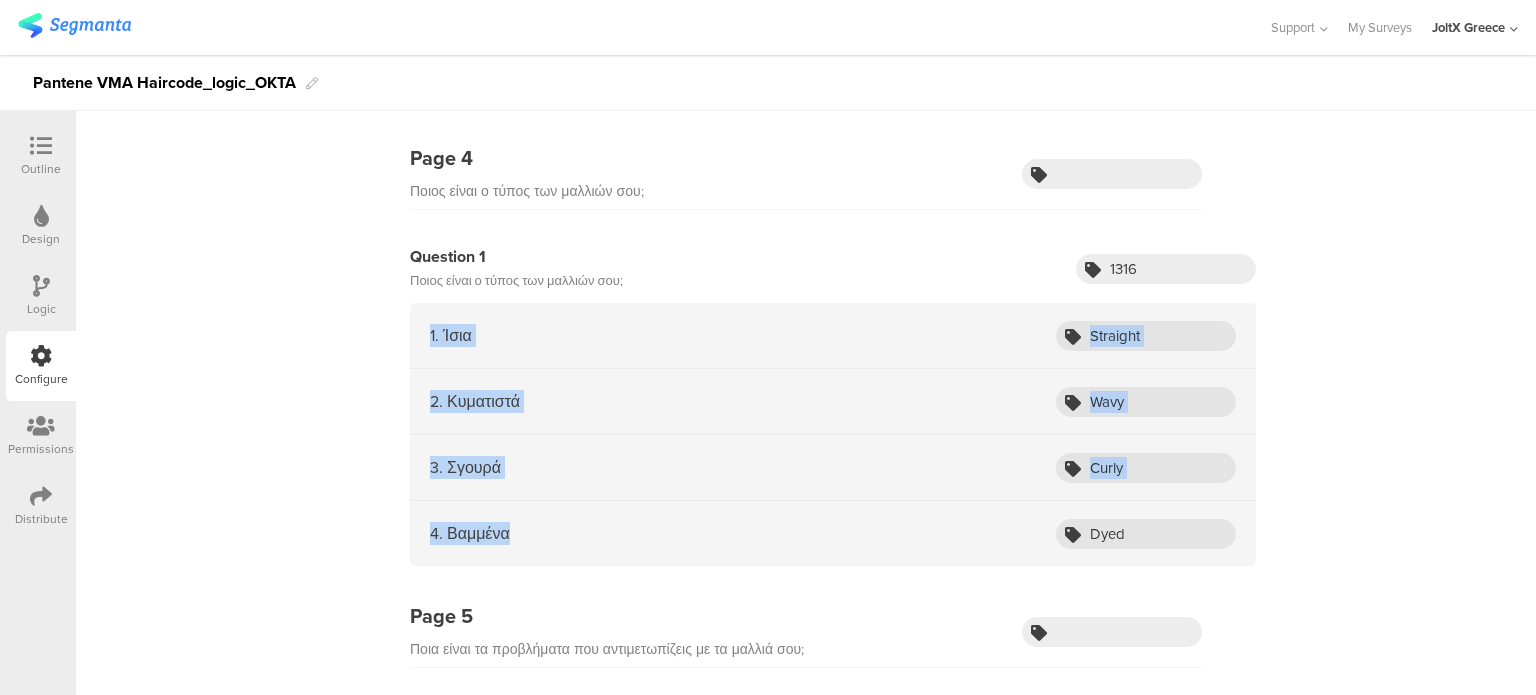 click on "1. Ίσια
Straight
2. Κυματιστά
Wavy
3. Σγουρά
Curly
4. Βαμμένα
Dyed" at bounding box center [833, 434] 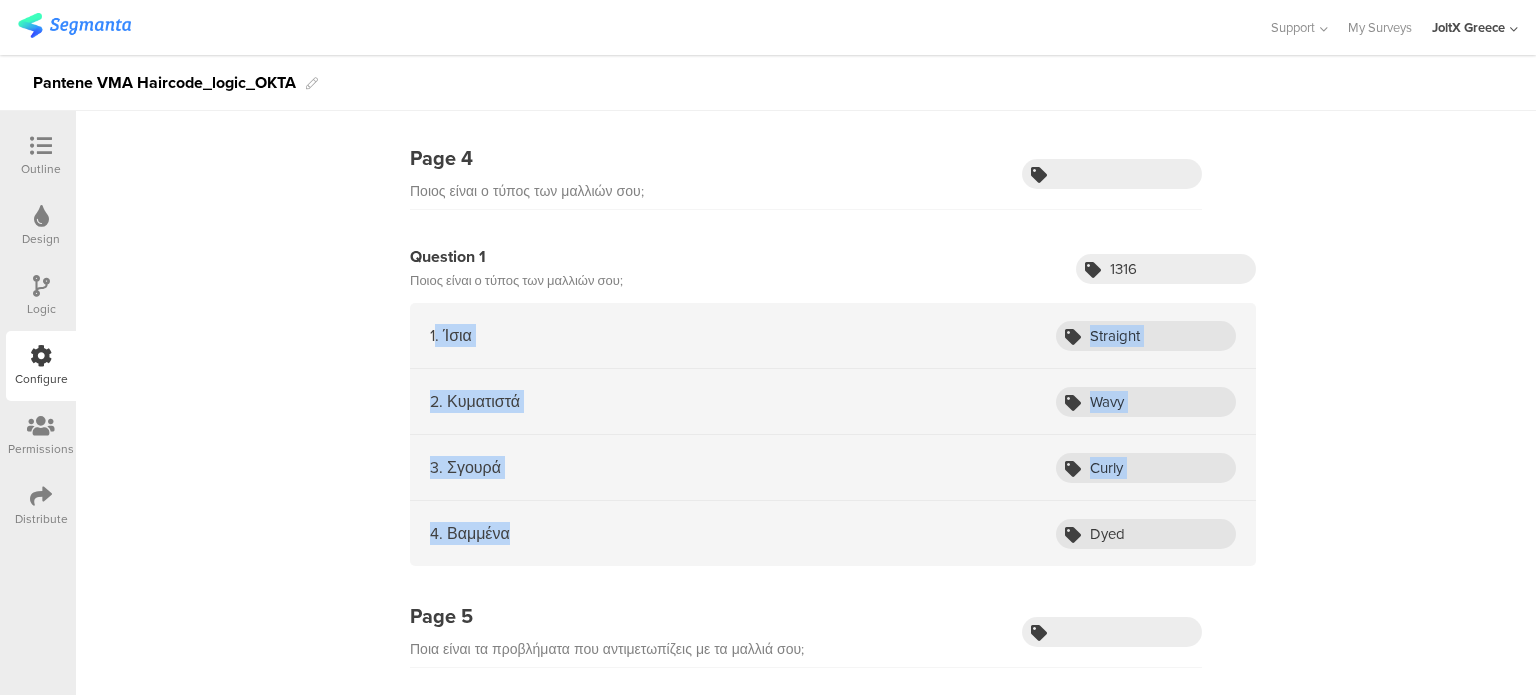 click on "1. Ίσια" at bounding box center (451, 335) 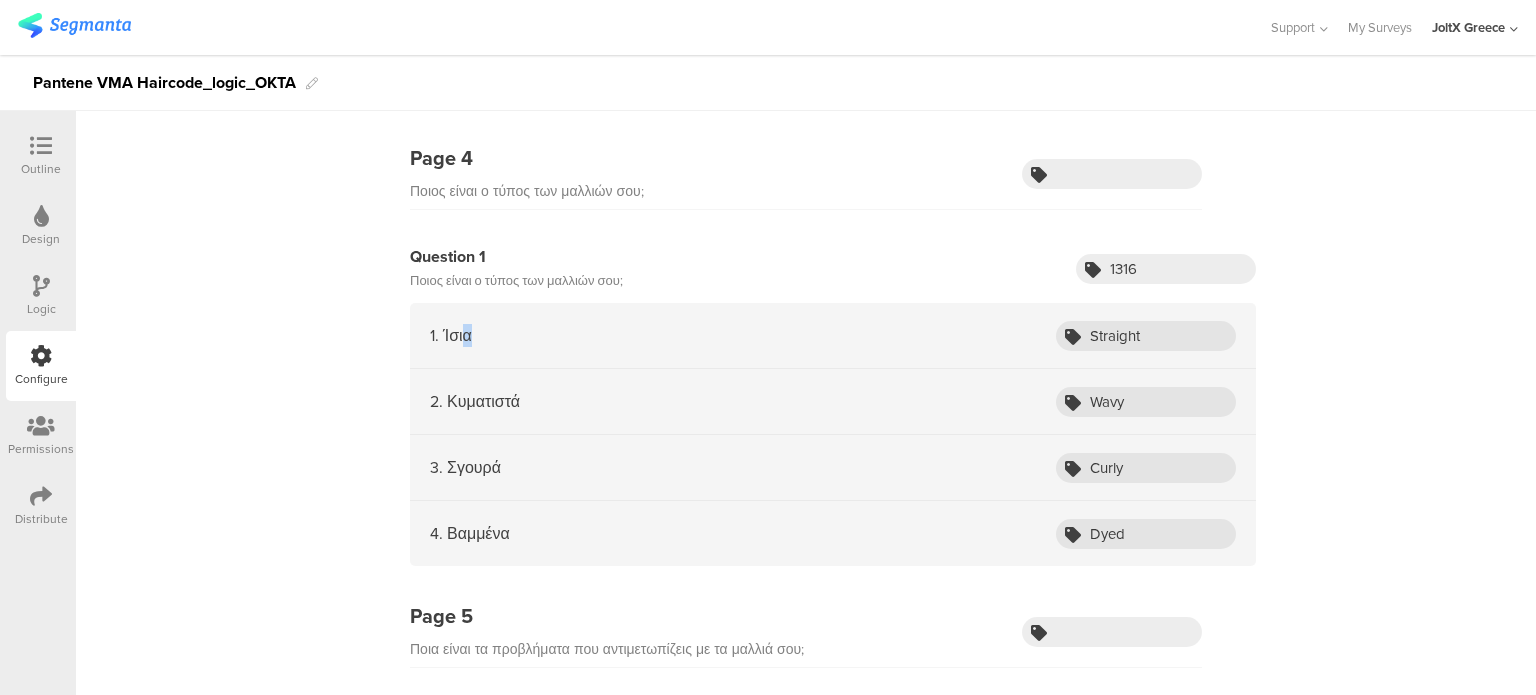 click on "1. Ίσια
Straight" at bounding box center [833, 336] 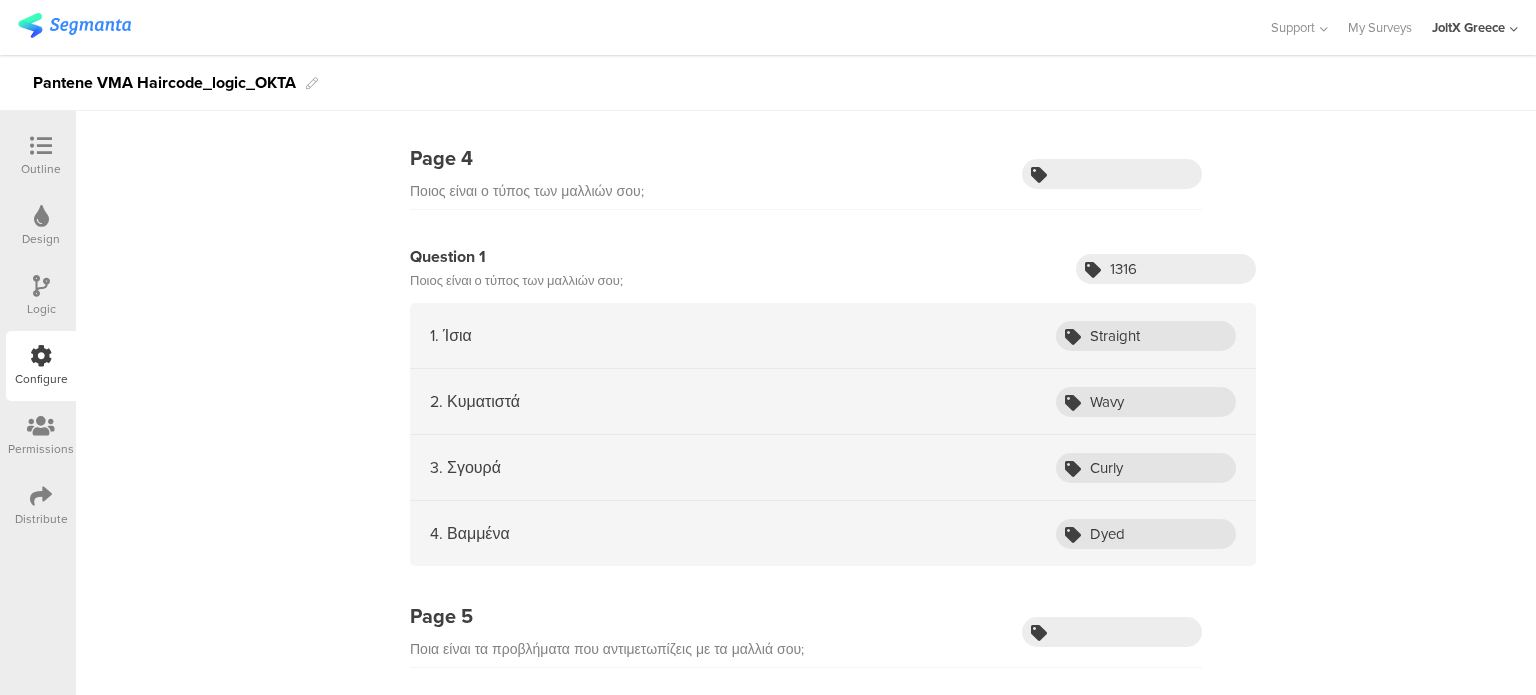 click on "1. Ίσια" at bounding box center [451, 335] 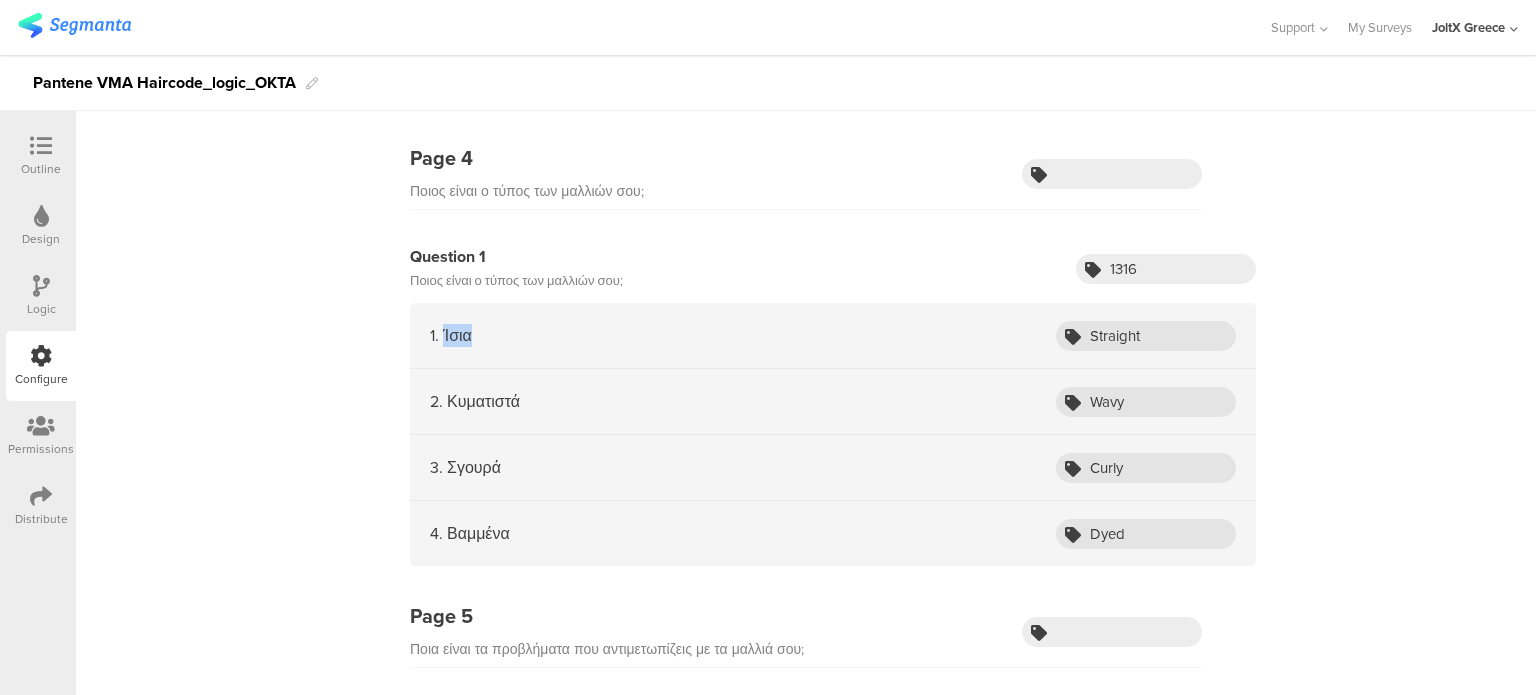 drag, startPoint x: 469, startPoint y: 328, endPoint x: 434, endPoint y: 331, distance: 35.128338 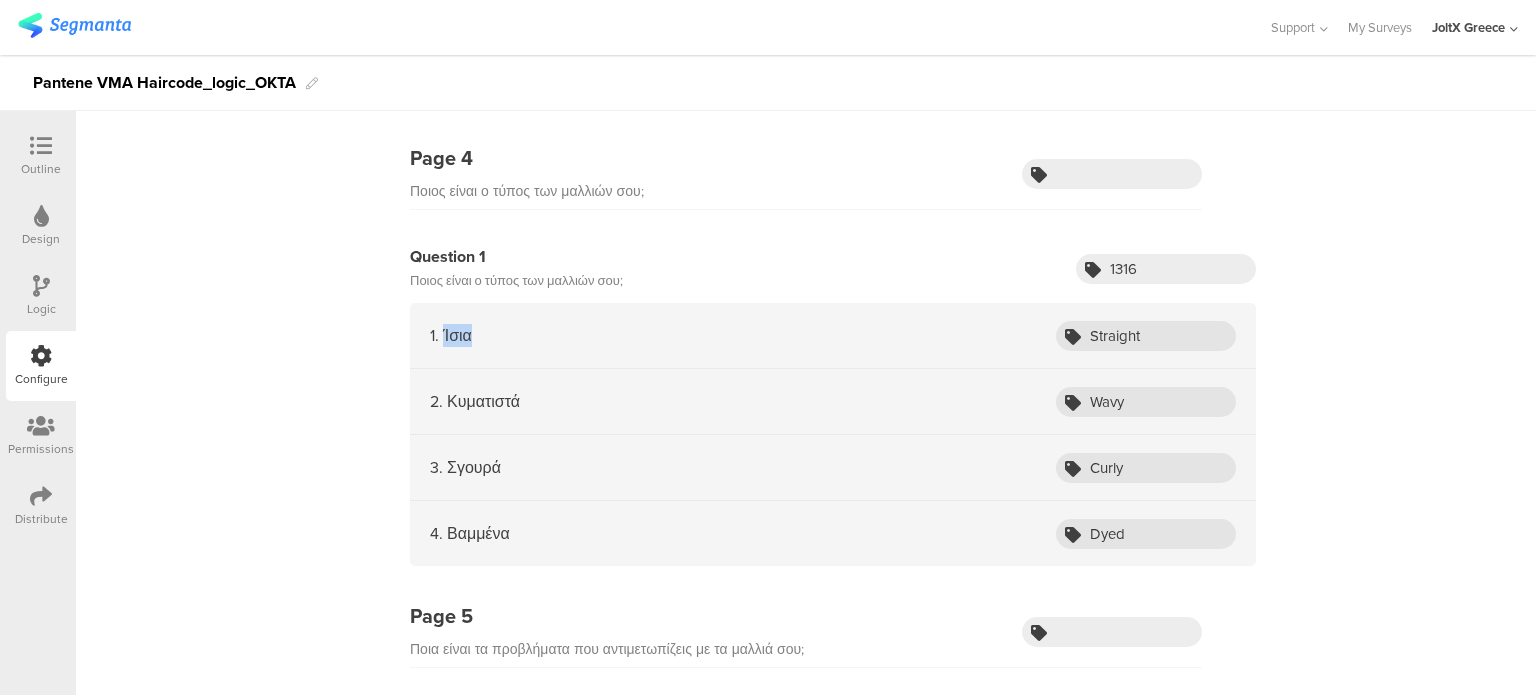 click on "1. Ίσια
Straight" at bounding box center (833, 336) 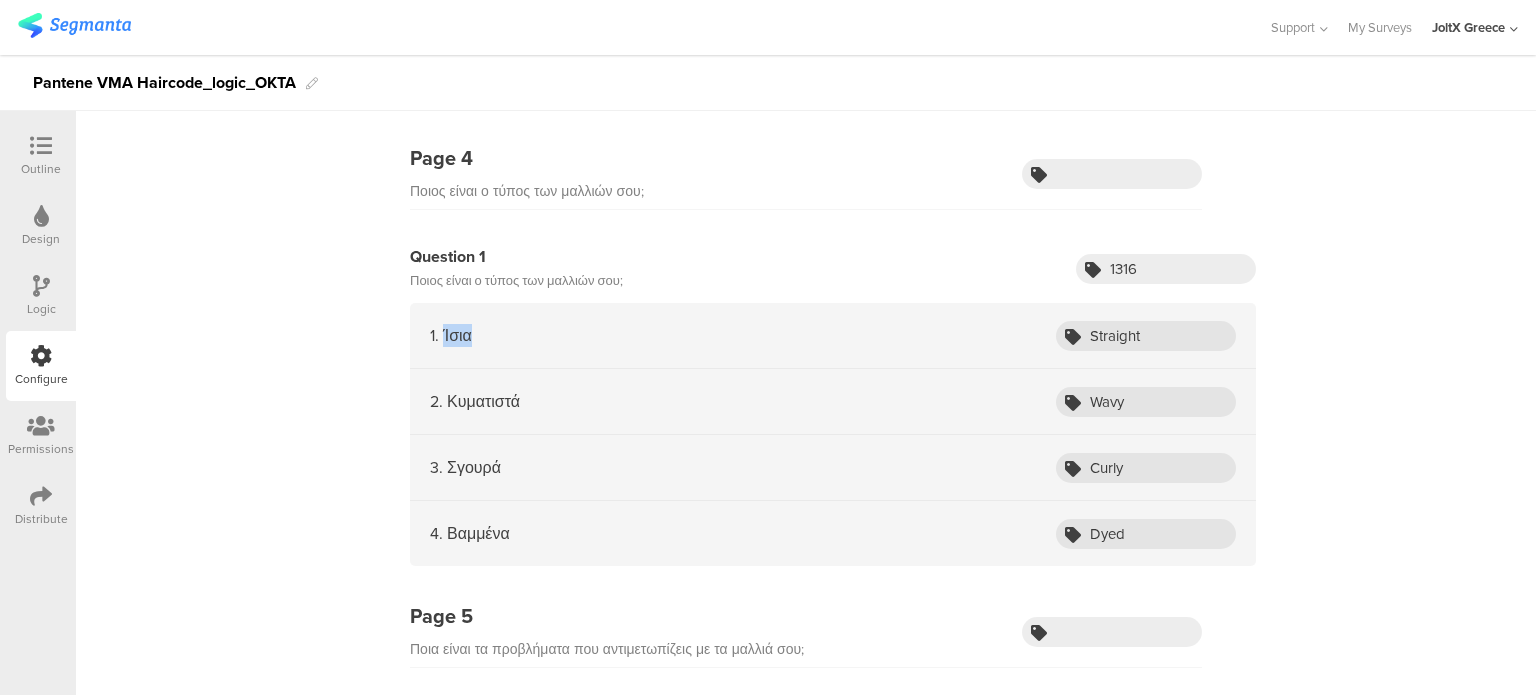 click on "1. Ίσια
Straight" at bounding box center (833, 336) 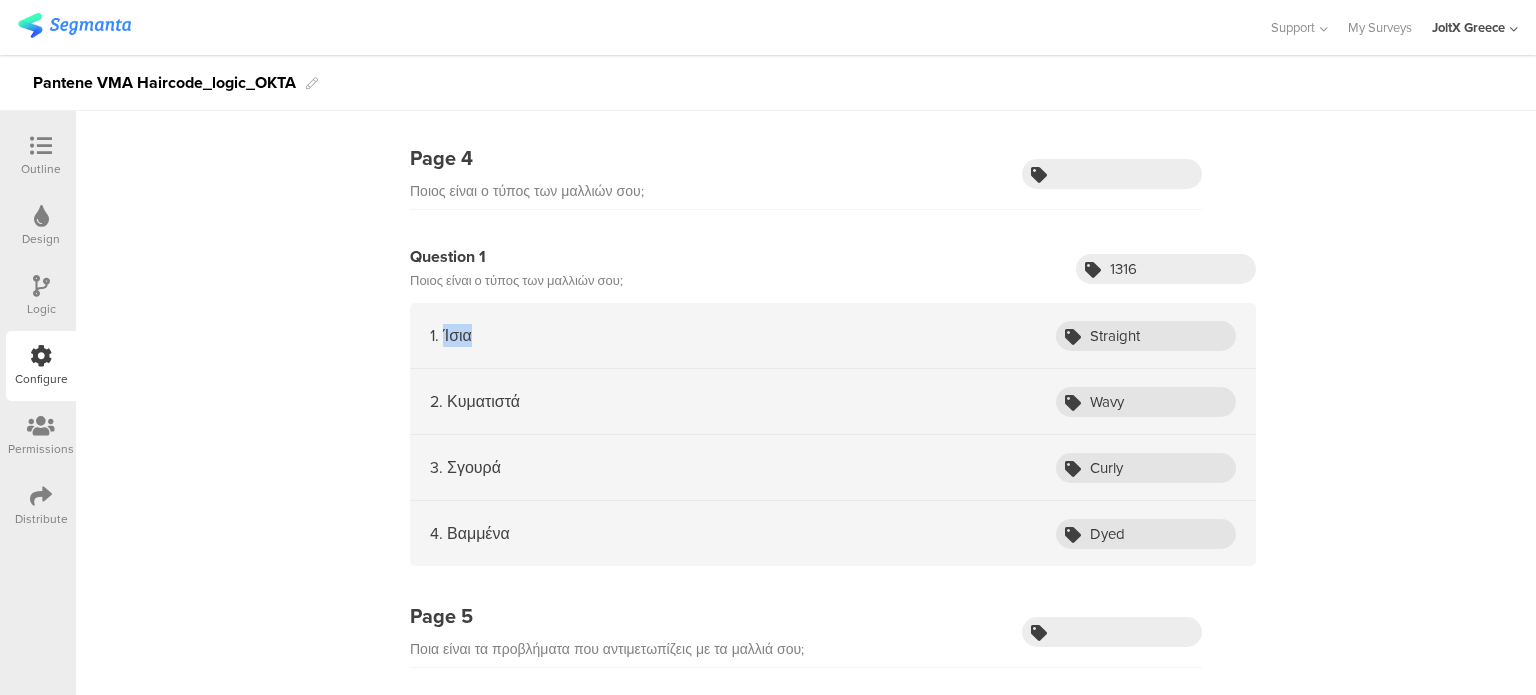 click on "1. Ίσια
Straight" at bounding box center (833, 336) 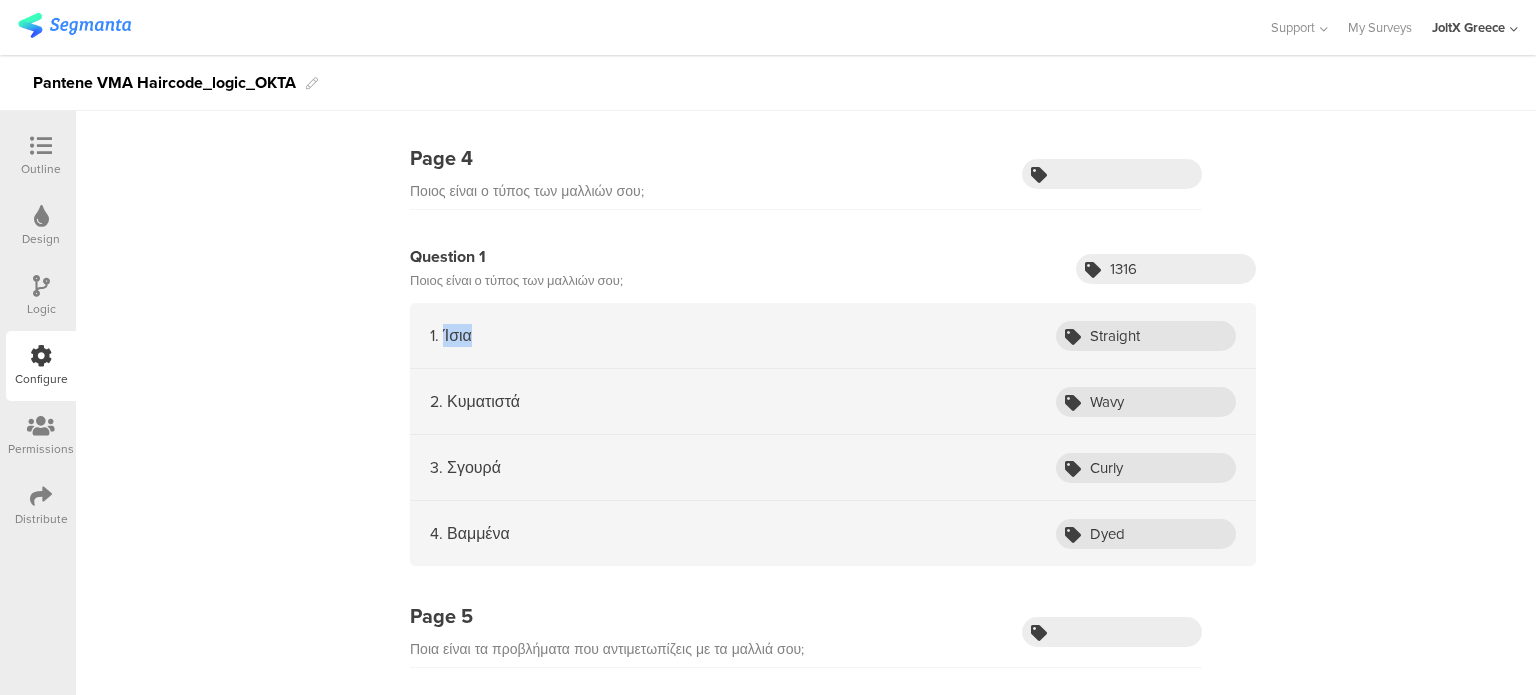 click on "Page 1
Κάνε είσοδο στον λογαριασμό σου:
Question 1
Email
Question 2
consumerId
Question 3
sourceId
Page 2" at bounding box center [806, 1993] 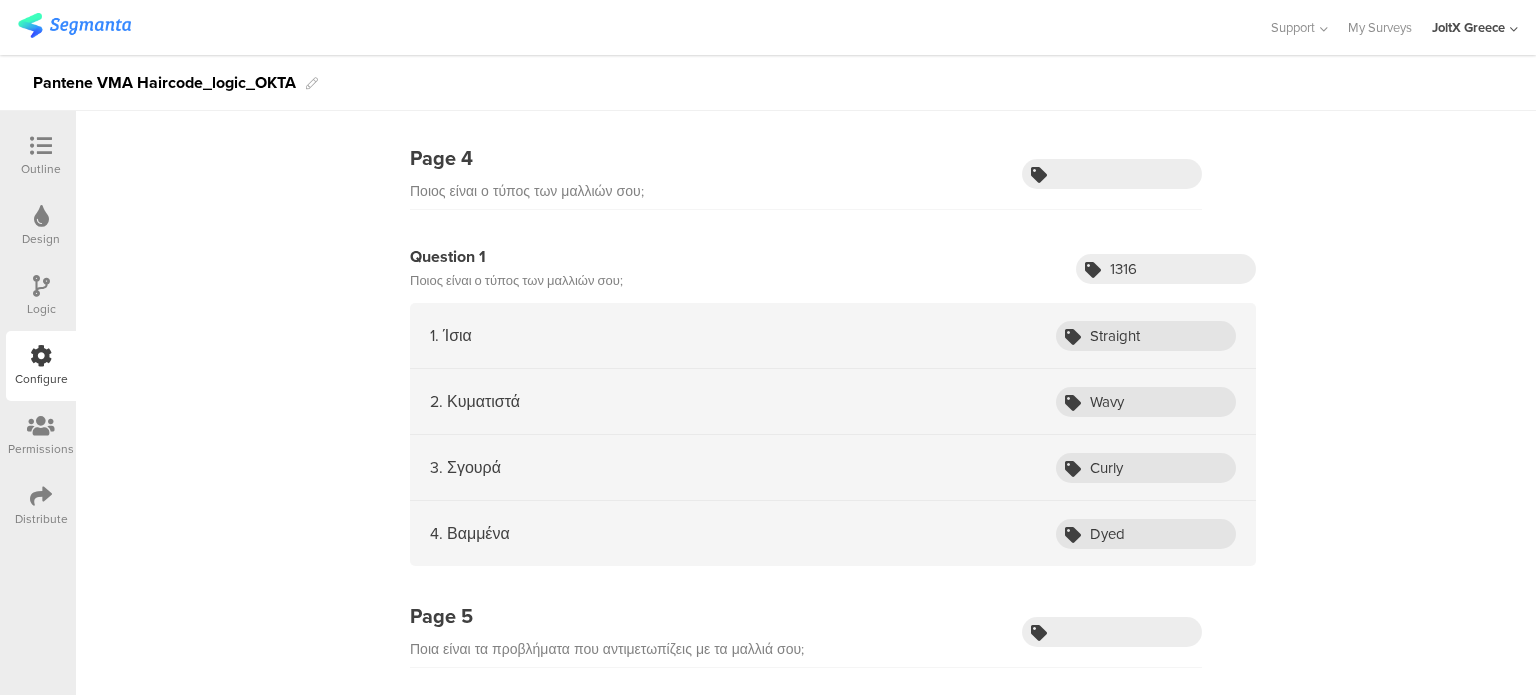 click on "3. Σγουρά
Curly" at bounding box center [833, 468] 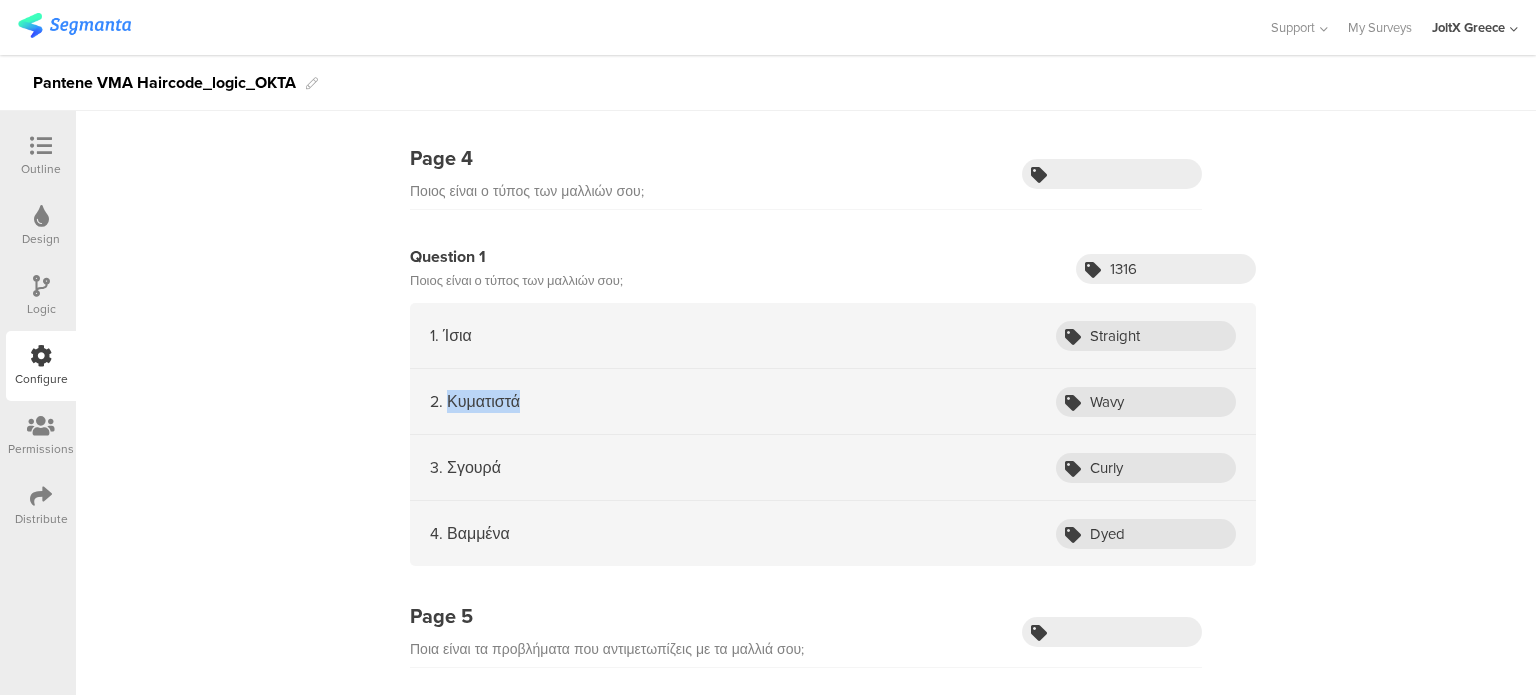 drag, startPoint x: 520, startPoint y: 395, endPoint x: 438, endPoint y: 395, distance: 82 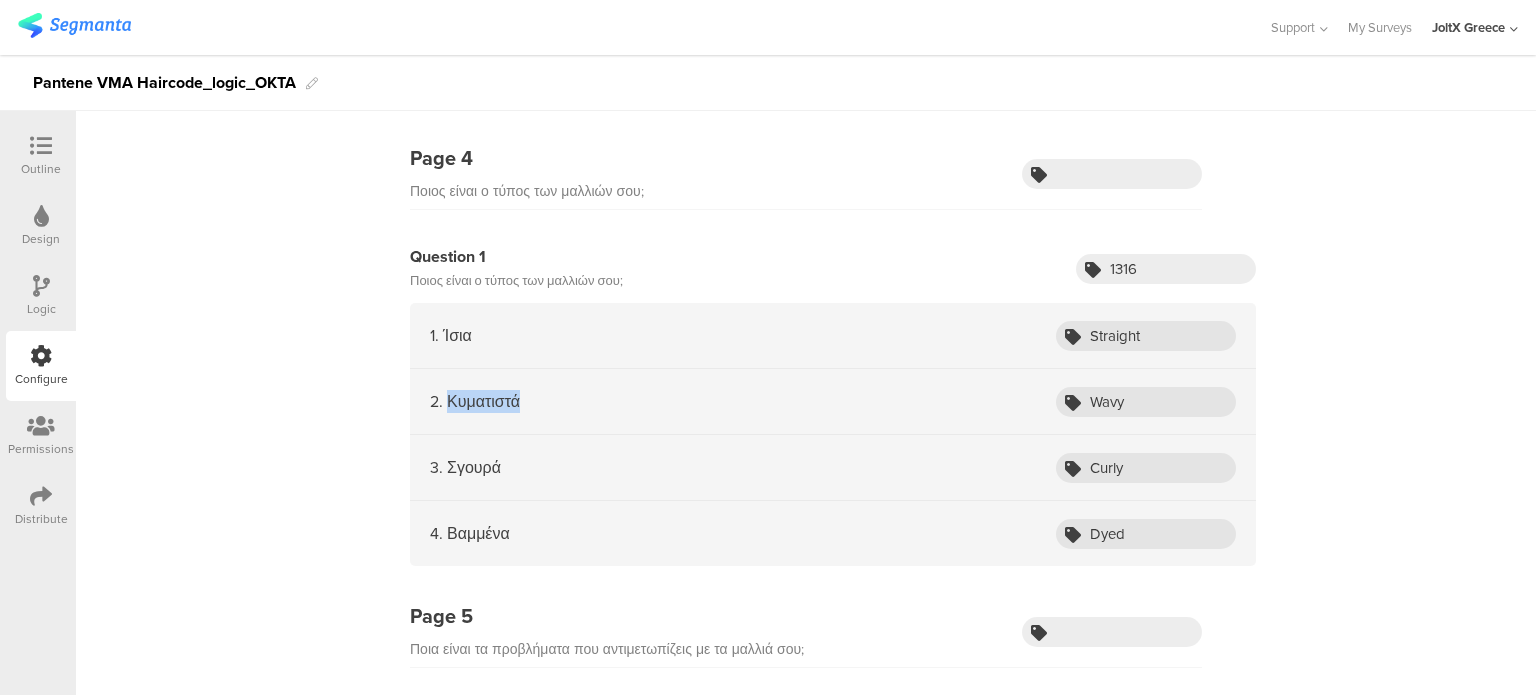 click on "2. Κυματιστά
Wavy" at bounding box center (833, 402) 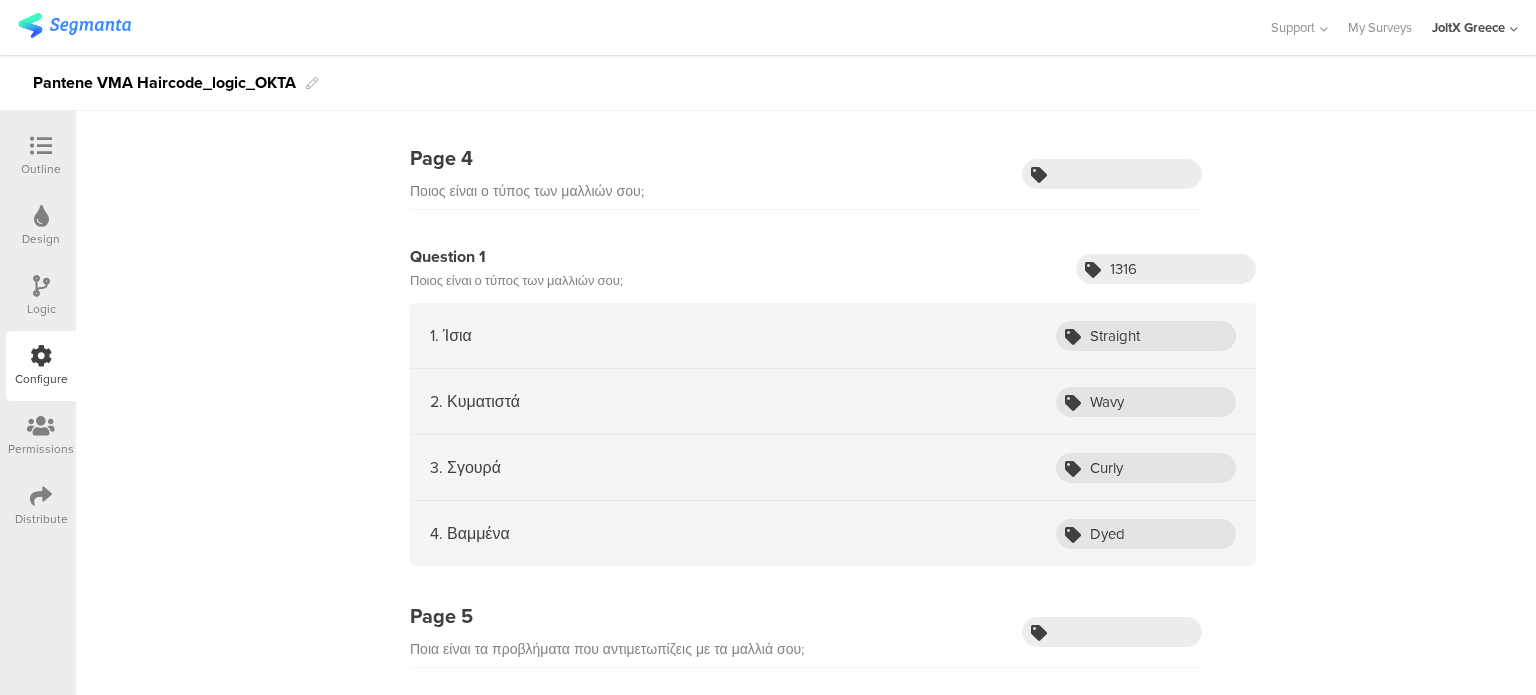 click on "3. Σγουρά" at bounding box center (465, 467) 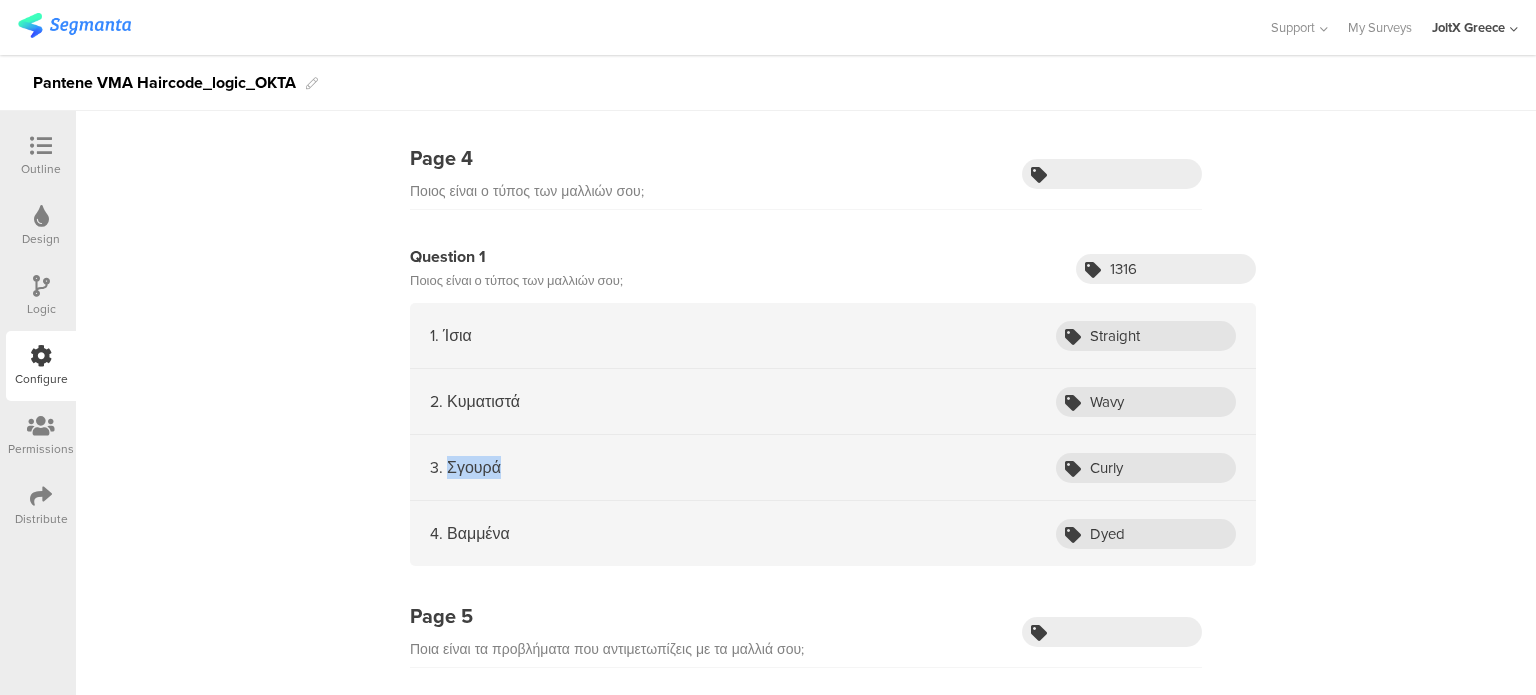 drag, startPoint x: 498, startPoint y: 463, endPoint x: 440, endPoint y: 466, distance: 58.077534 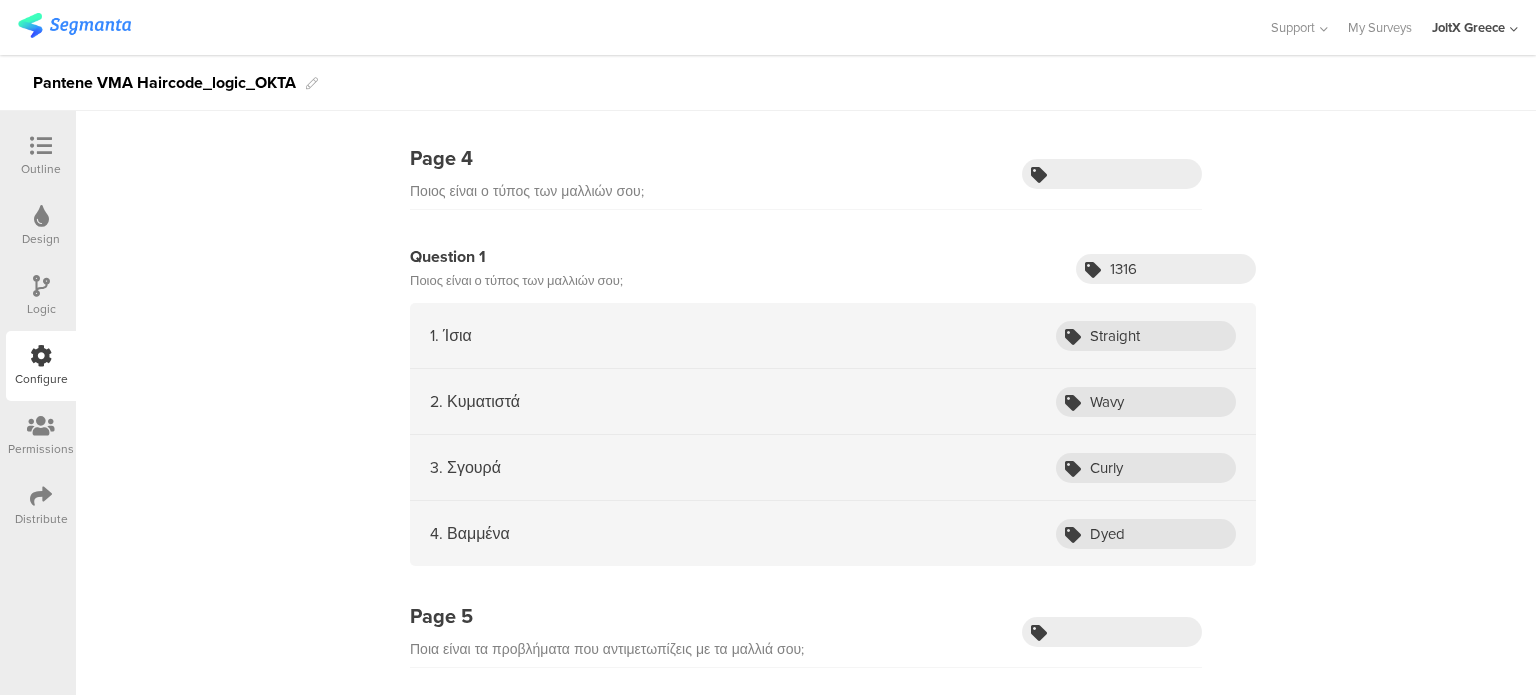 drag, startPoint x: 582, startPoint y: 523, endPoint x: 533, endPoint y: 530, distance: 49.497475 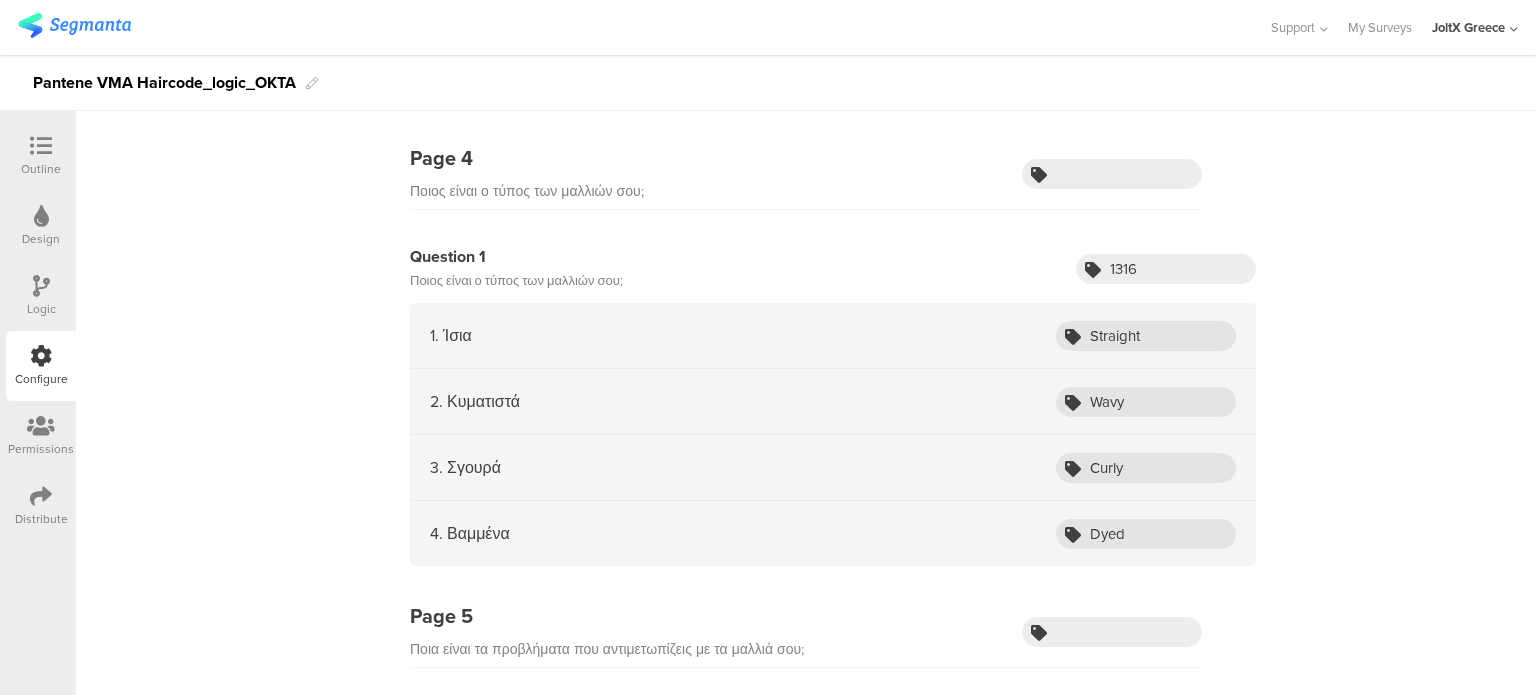 click on "4. Βαμμένα
Dyed" at bounding box center [833, 533] 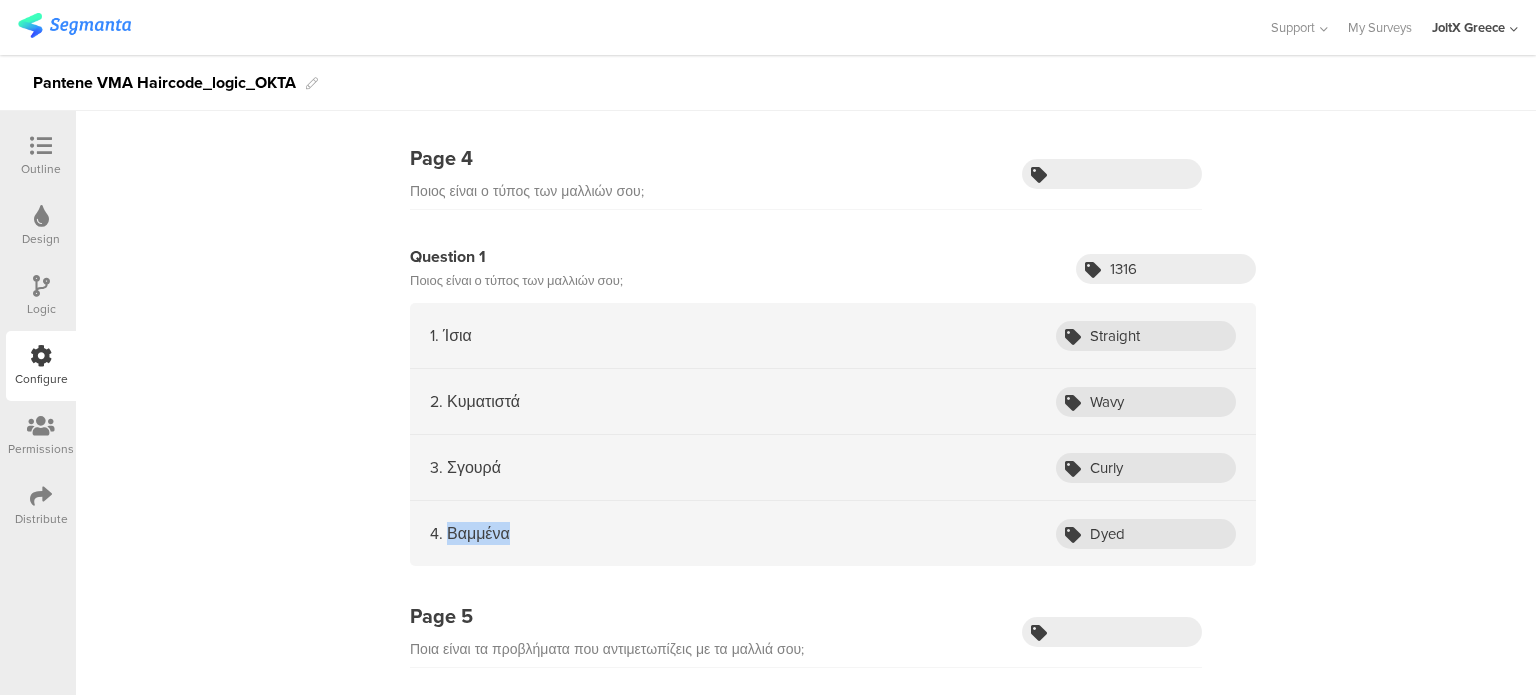 drag, startPoint x: 533, startPoint y: 530, endPoint x: 444, endPoint y: 533, distance: 89.050545 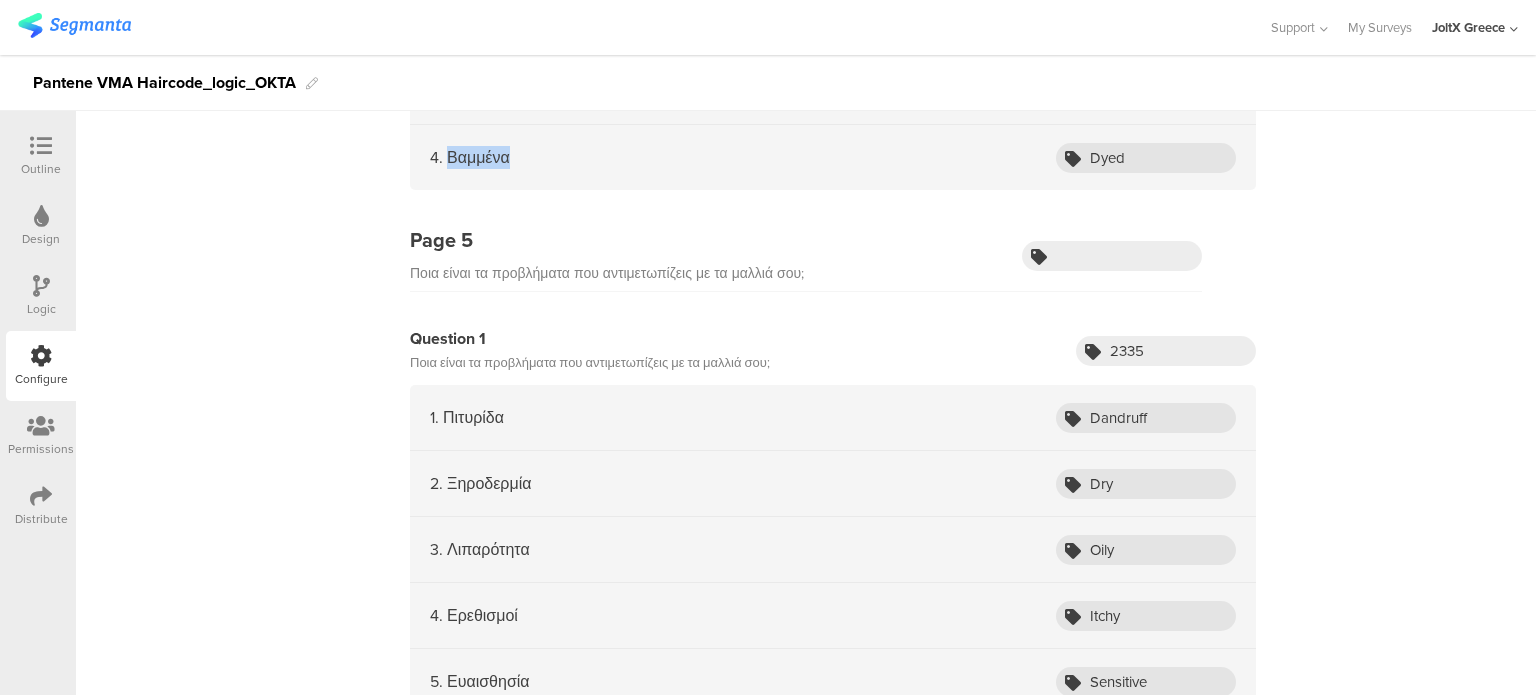 scroll, scrollTop: 1700, scrollLeft: 0, axis: vertical 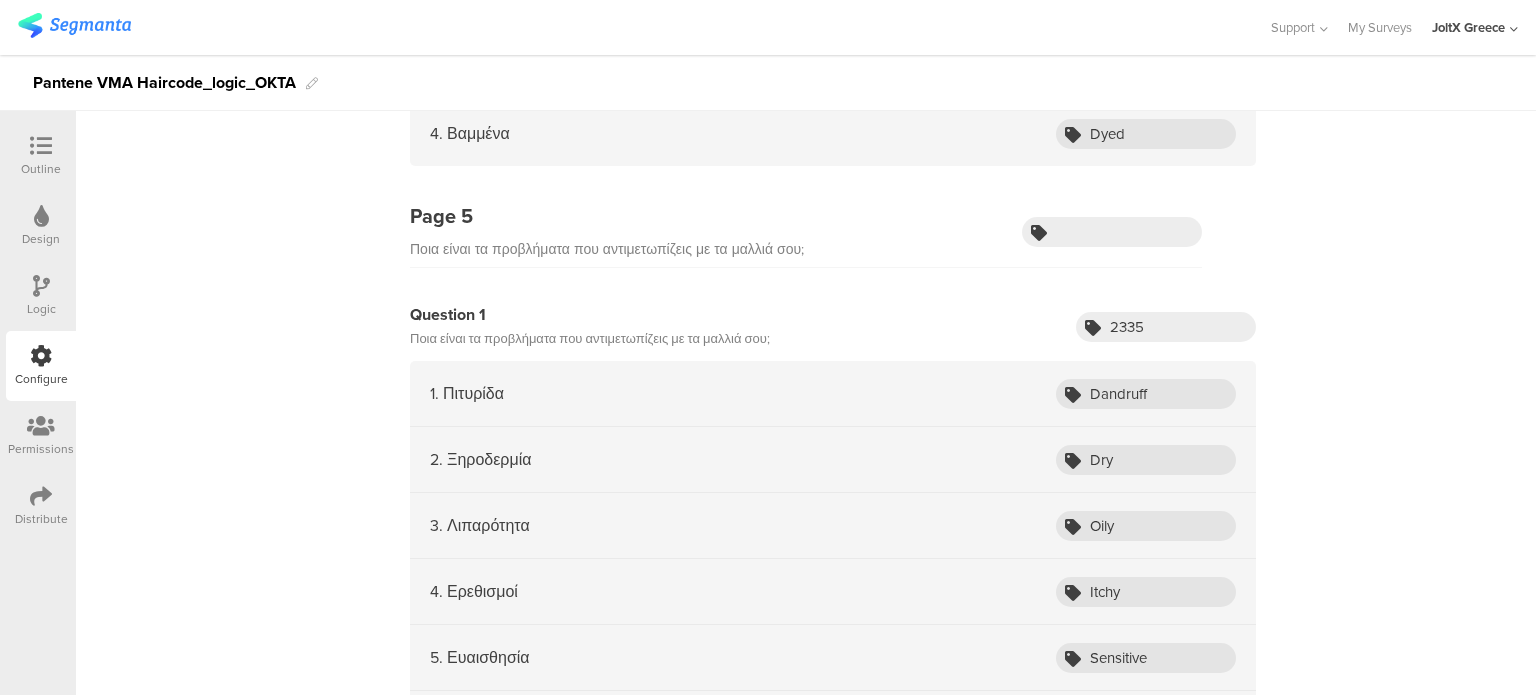 click on "Page 5
Ποια είναι τα προβλήματα που αντιμετωπίζεις με τα μαλλιά σου;" at bounding box center (607, 231) 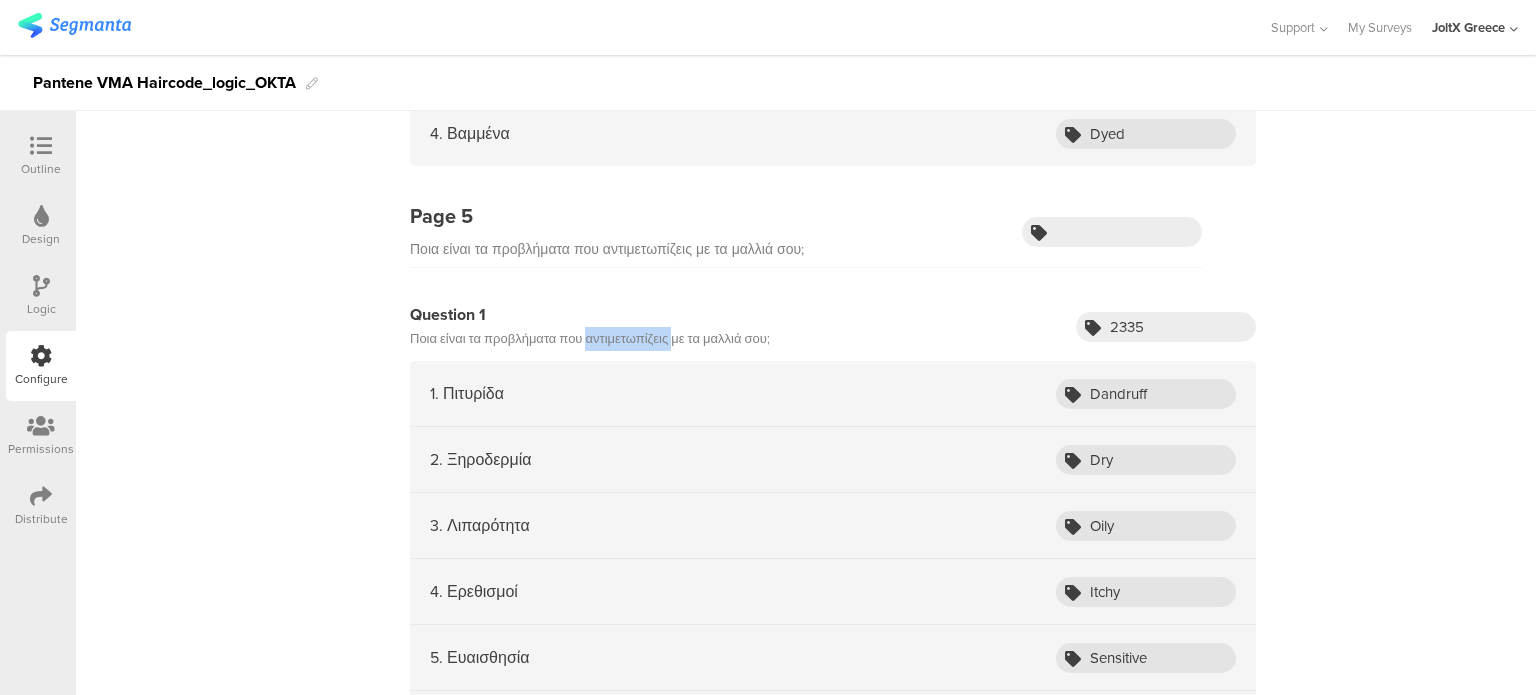 click on "Ποια είναι τα προβλήματα που αντιμετωπίζεις με τα μαλλιά σου;" at bounding box center [590, 339] 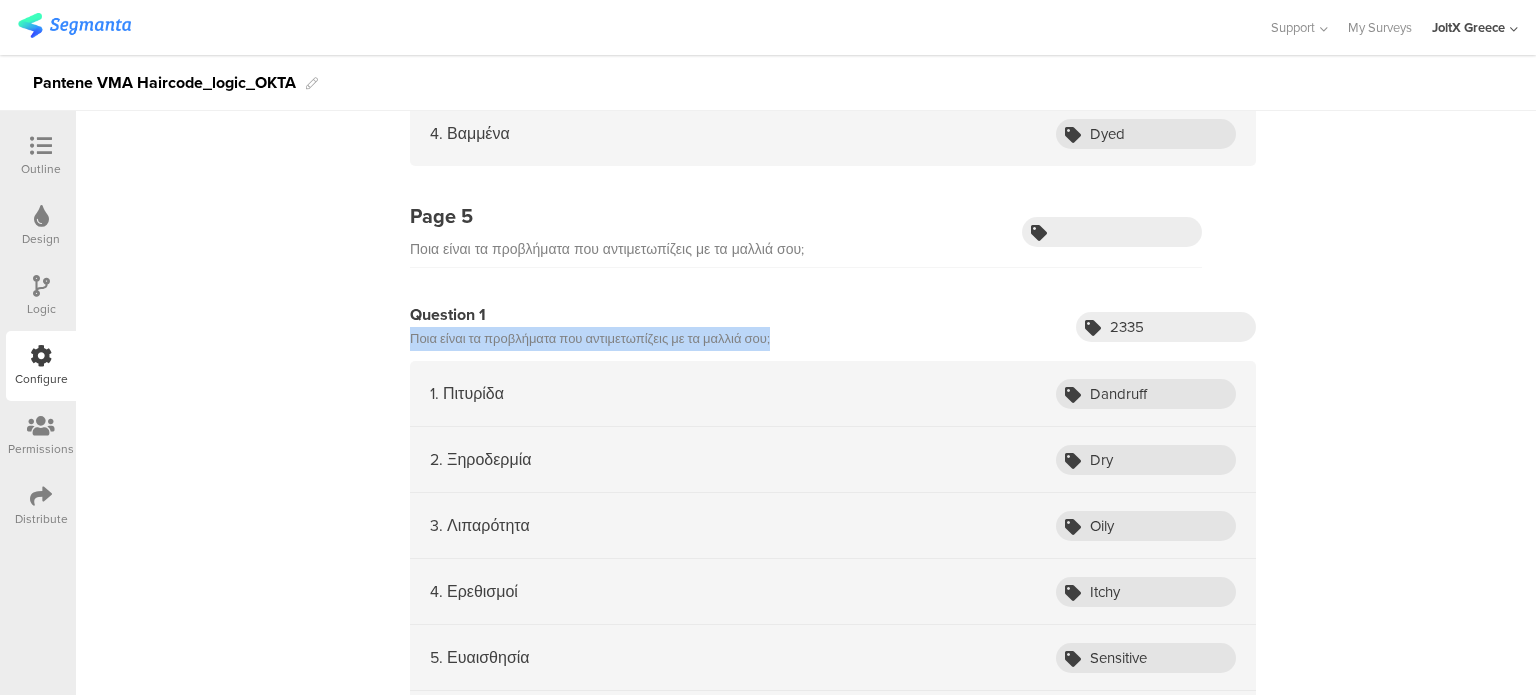 click on "Ποια είναι τα προβλήματα που αντιμετωπίζεις με τα μαλλιά σου;" at bounding box center (590, 339) 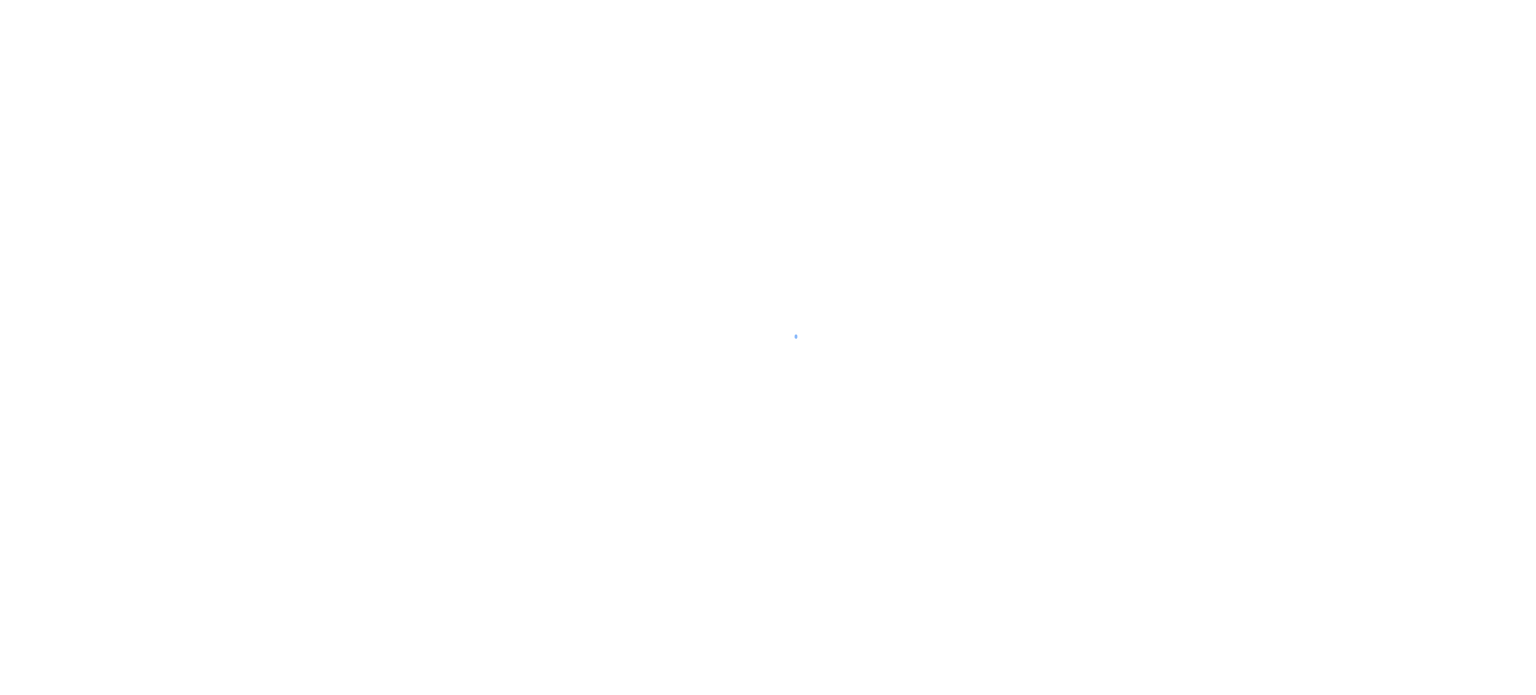 scroll, scrollTop: 0, scrollLeft: 0, axis: both 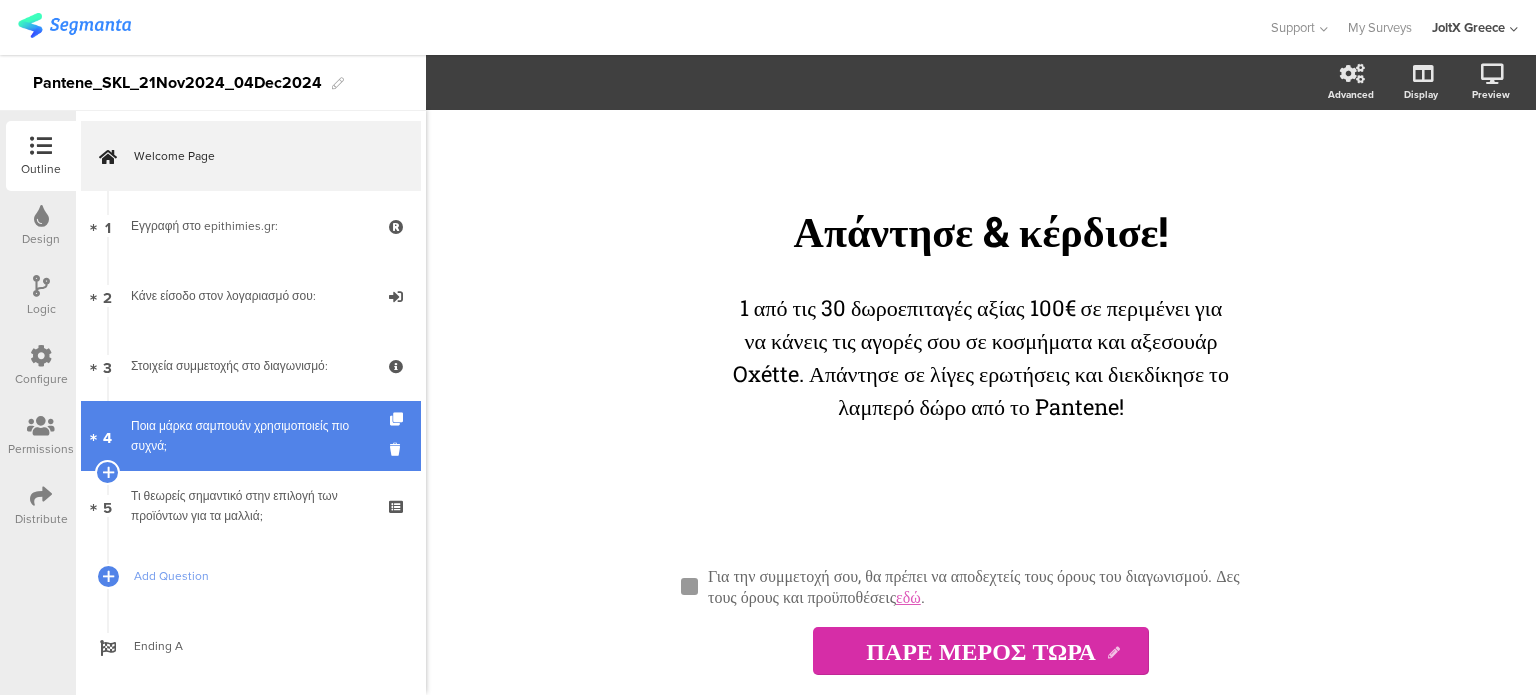 click on "Ποια μάρκα σαμπουάν χρησιμοποιείς πιο συχνά;" at bounding box center (250, 436) 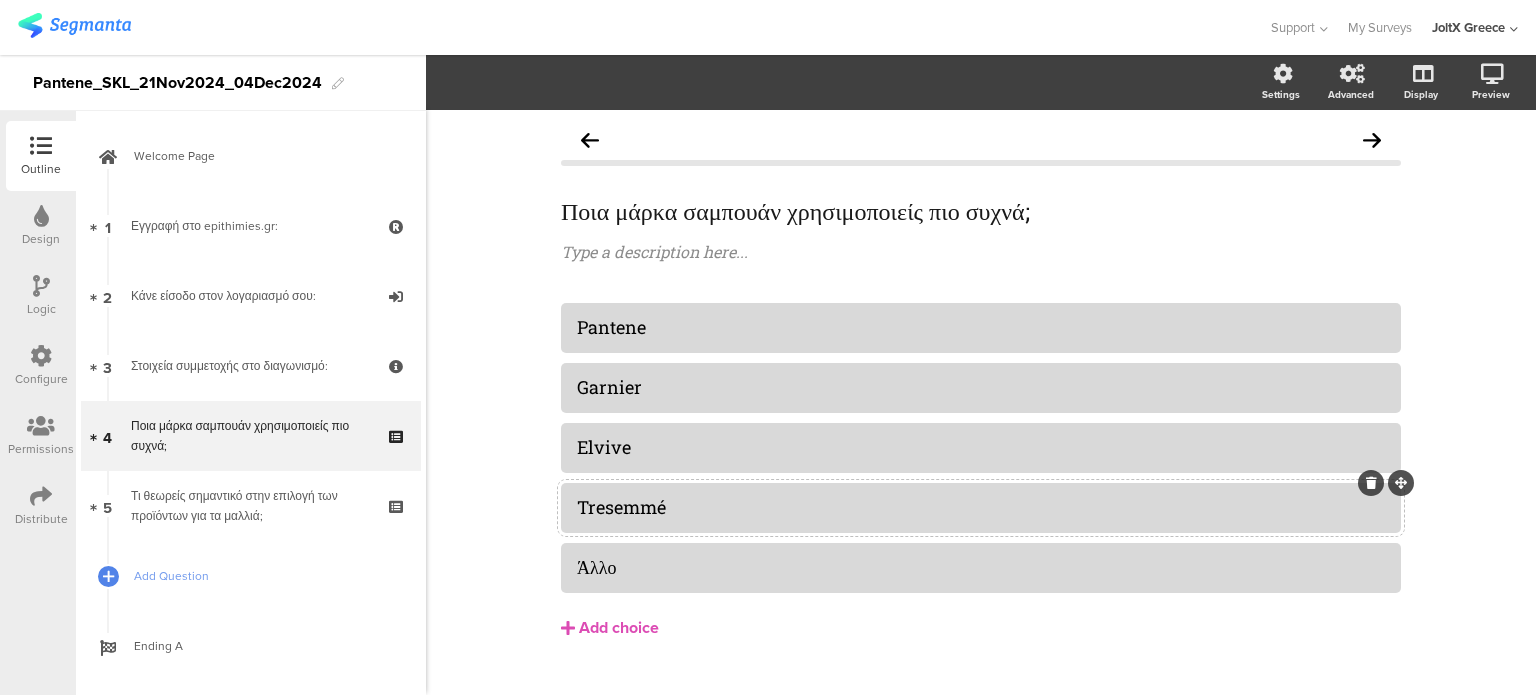 click on "Tresemmé" 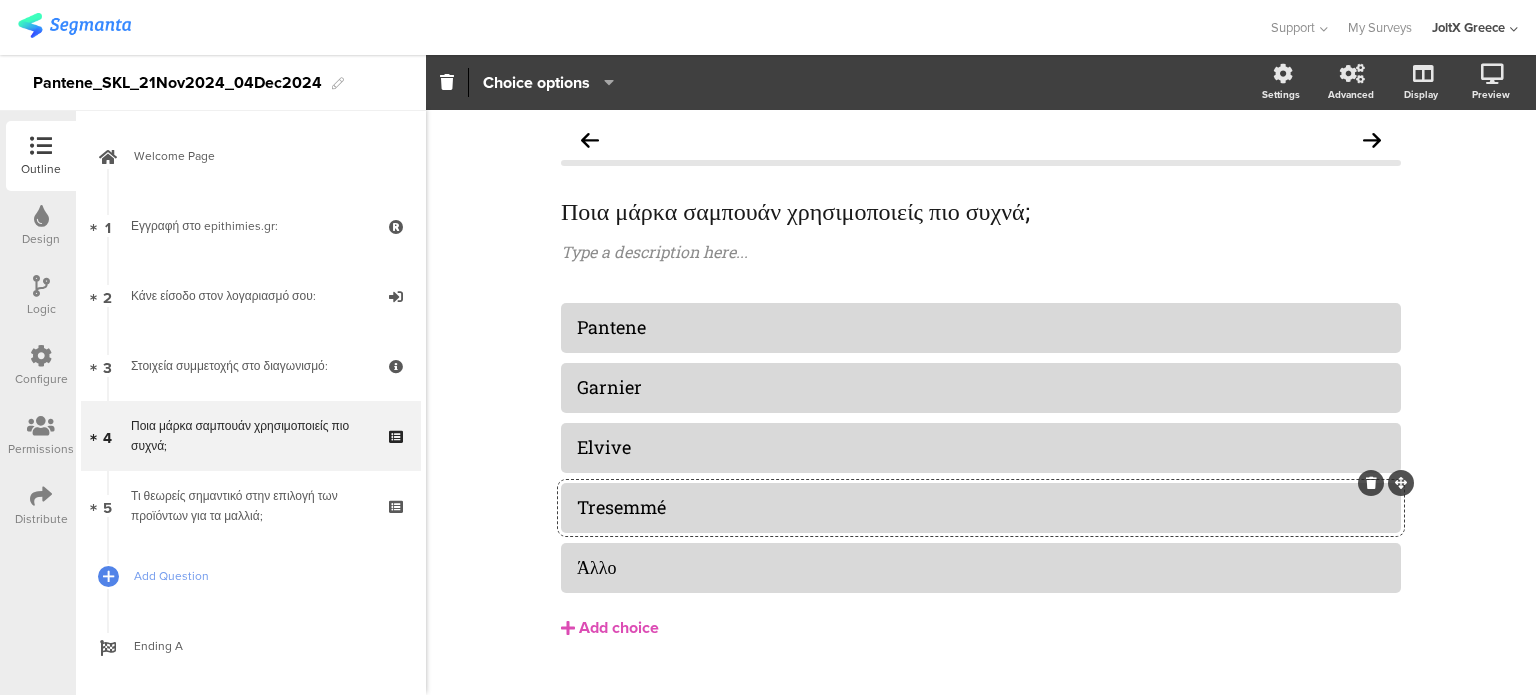 click on "Tresemmé" 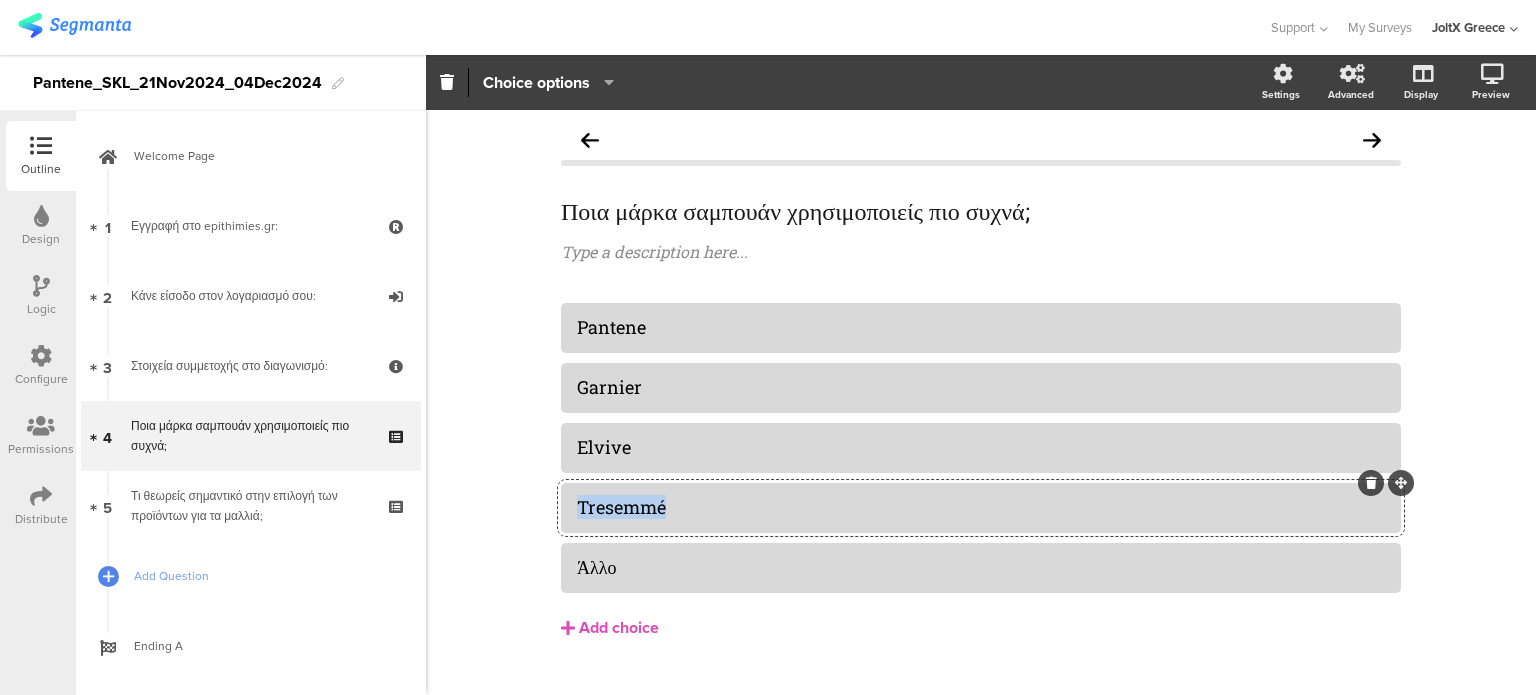 click on "Tresemmé" 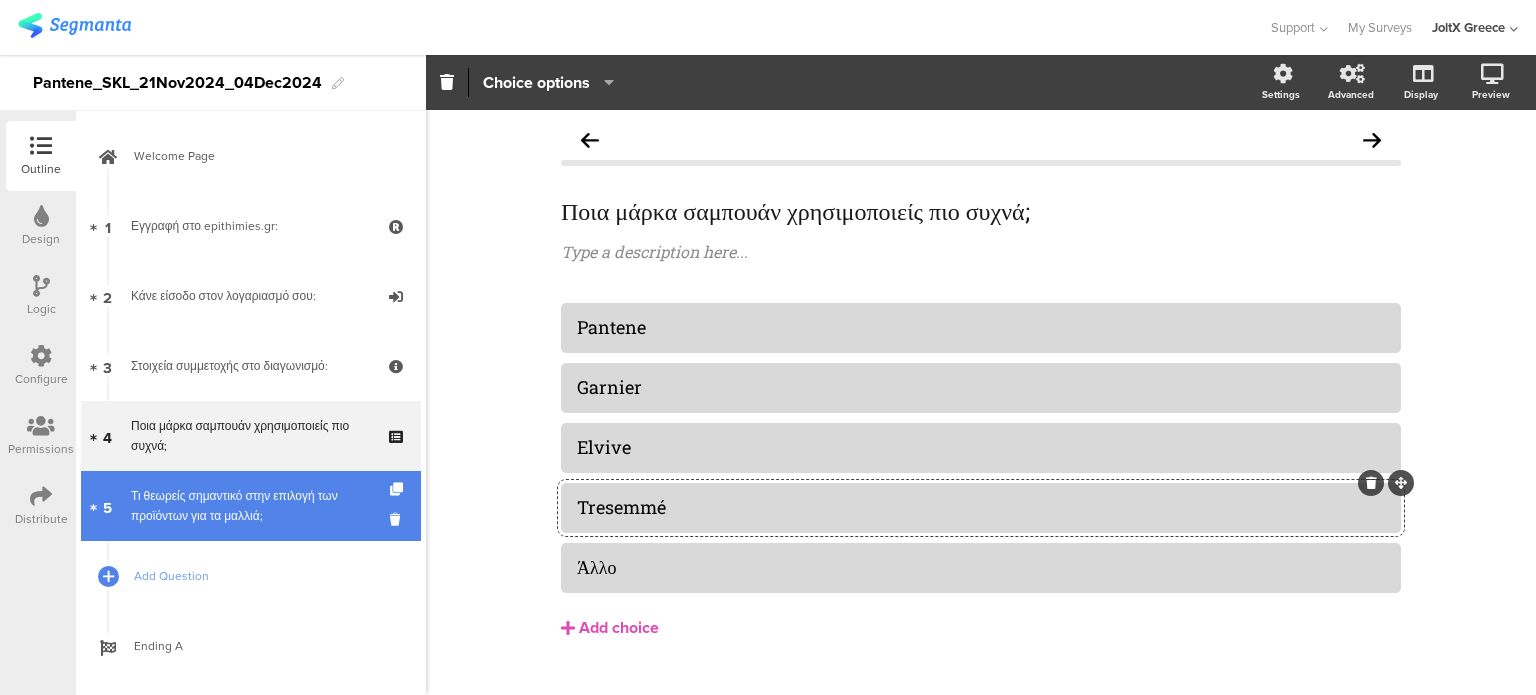 click on "Τι θεωρείς σημαντικό στην επιλογή των προϊόντων για τα μαλλιά;" at bounding box center [250, 506] 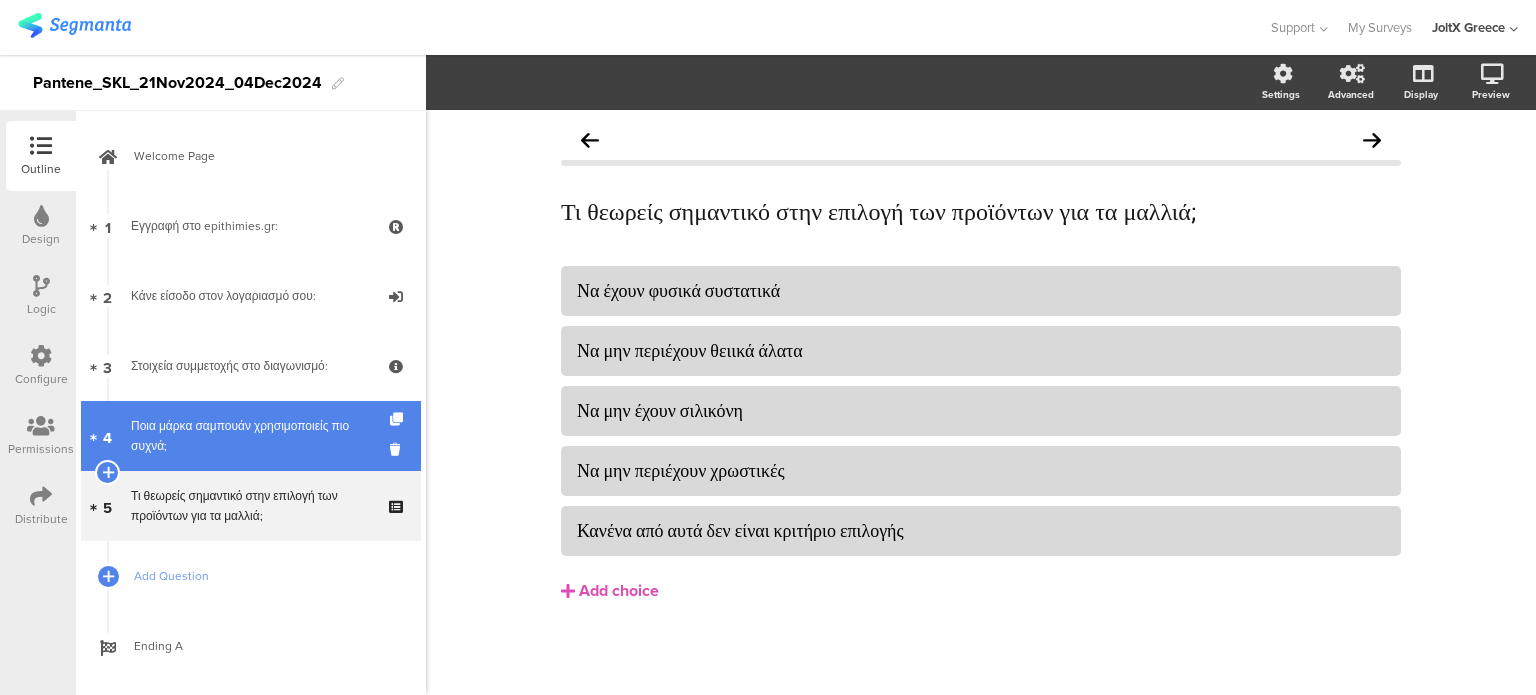click on "Ποια μάρκα σαμπουάν χρησιμοποιείς πιο συχνά;" at bounding box center [250, 436] 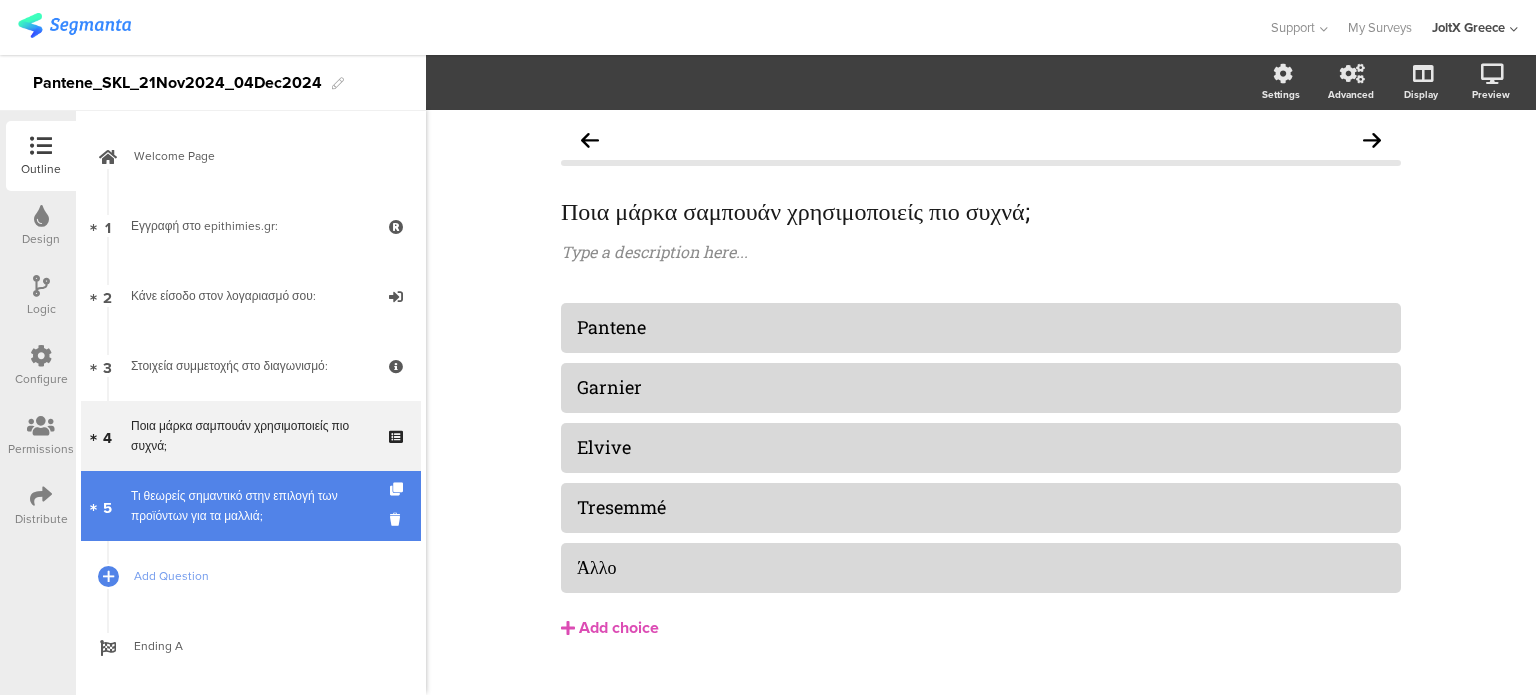 click on "5
Τι θεωρείς σημαντικό στην επιλογή των προϊόντων για τα μαλλιά;" at bounding box center [251, 506] 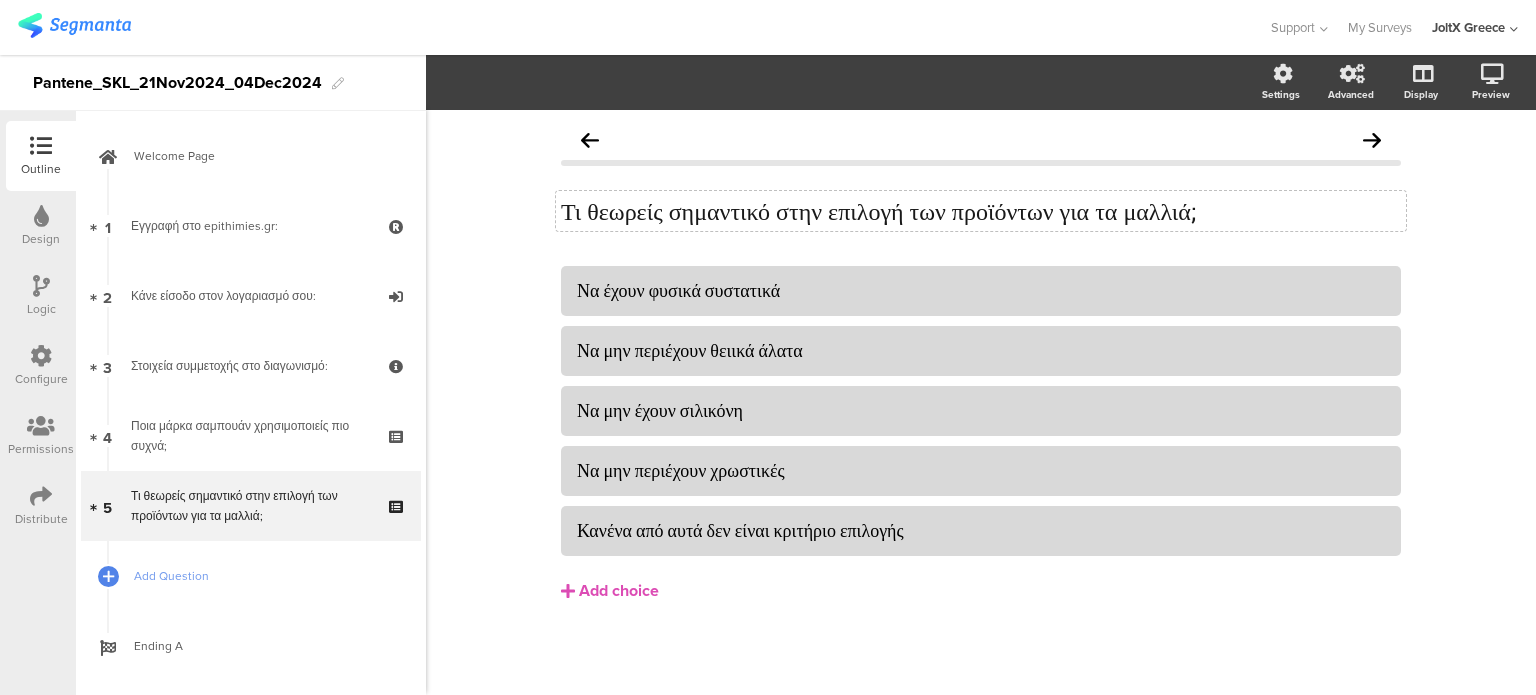 click on "Τι θεωρείς σημαντικό στην επιλογή των προϊόντων για τα μαλλιά;" 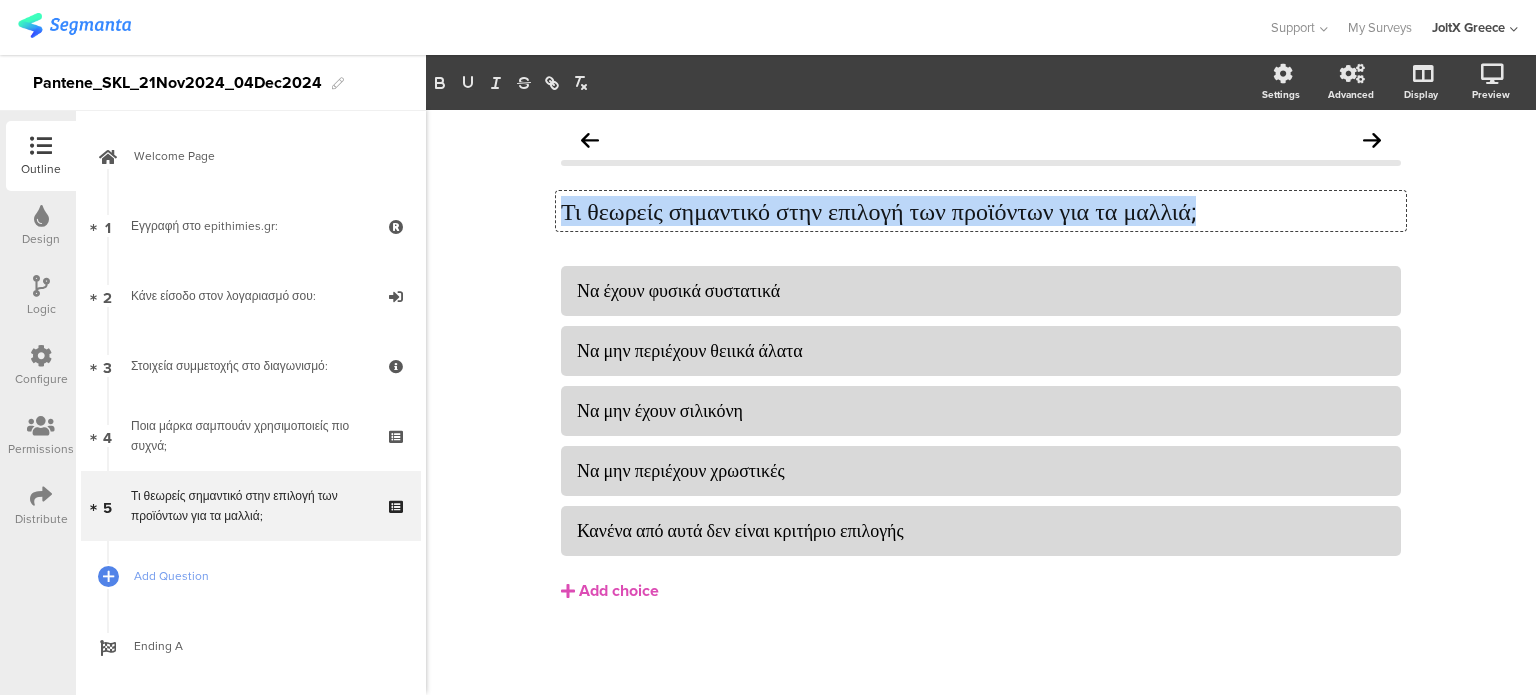 click on "Τι θεωρείς σημαντικό στην επιλογή των προϊόντων για τα μαλλιά;" 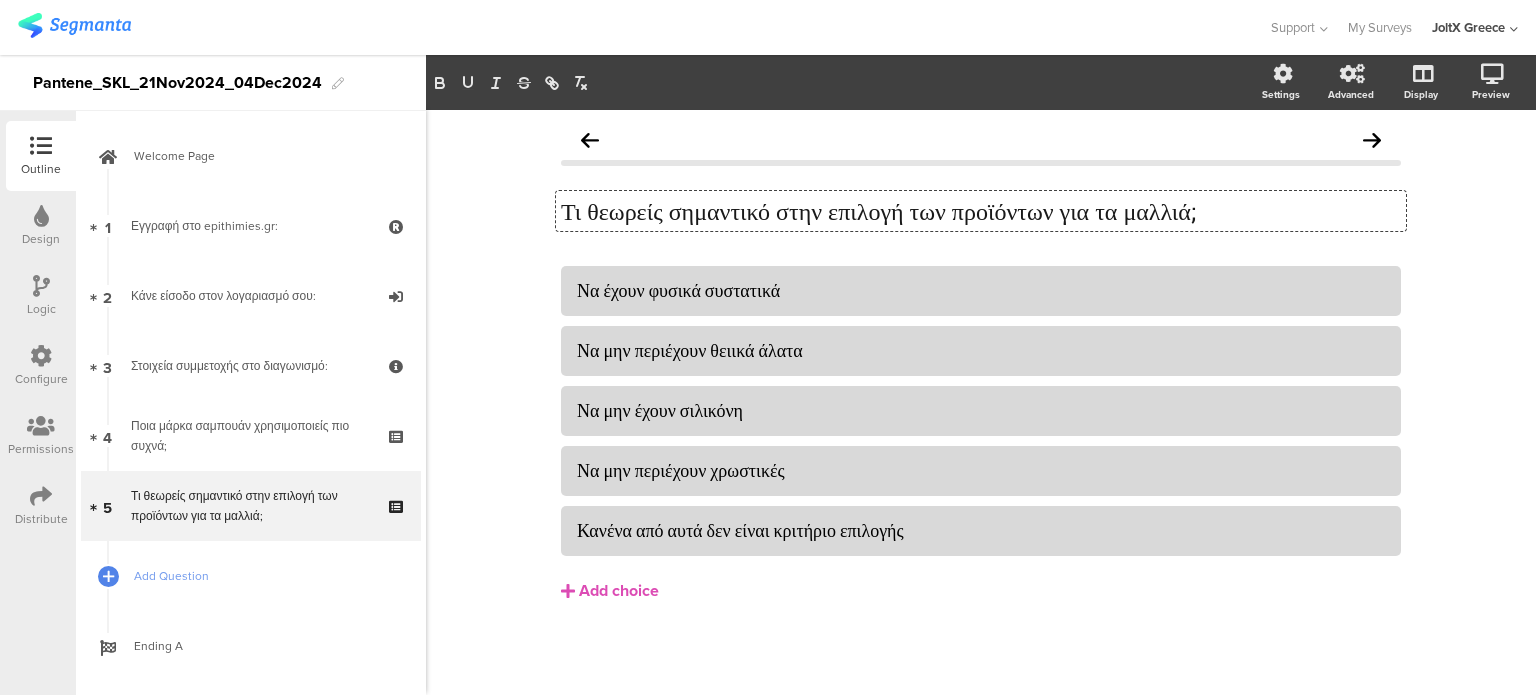 drag, startPoint x: 34, startPoint y: 355, endPoint x: 56, endPoint y: 357, distance: 22.090721 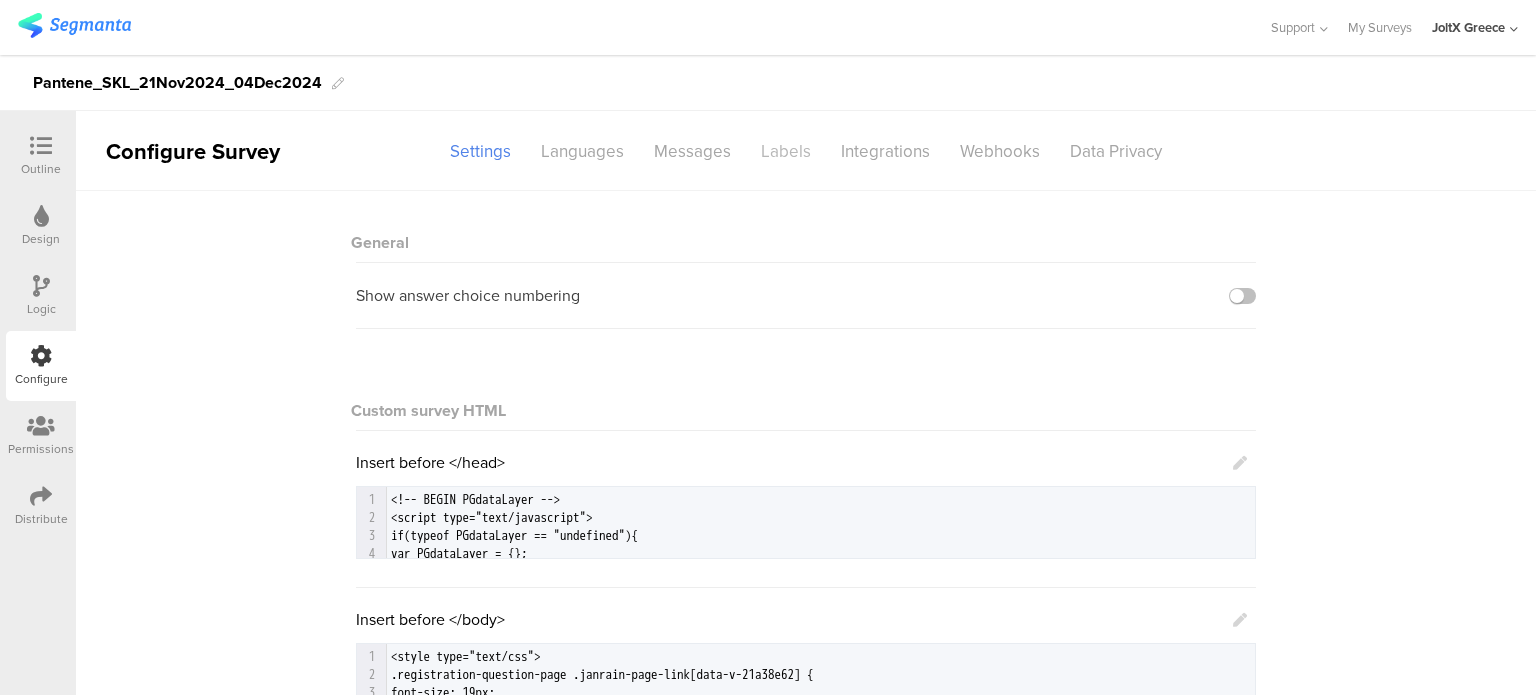 click on "Labels" at bounding box center [786, 151] 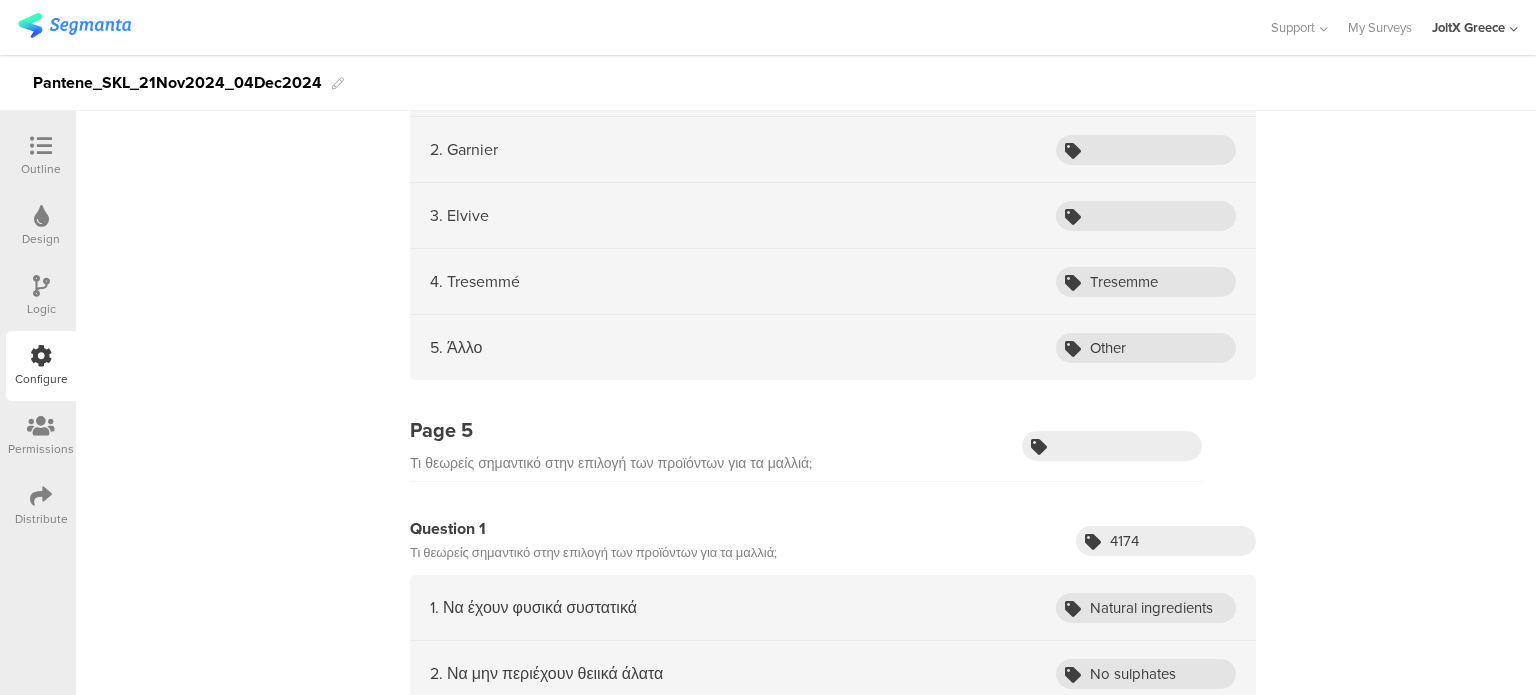 scroll, scrollTop: 2300, scrollLeft: 0, axis: vertical 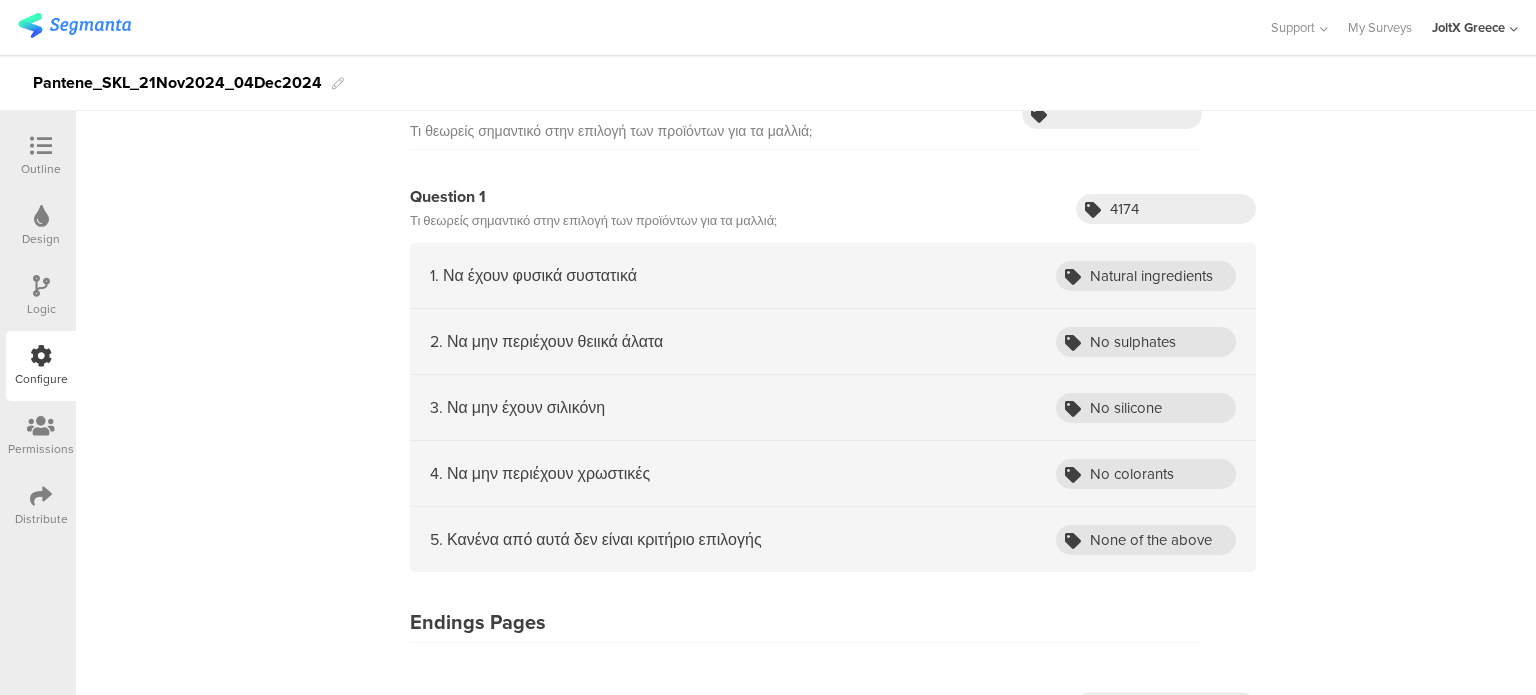 click on "1. Να έχουν φυσικά συστατικά
Natural ingredients" at bounding box center [833, 276] 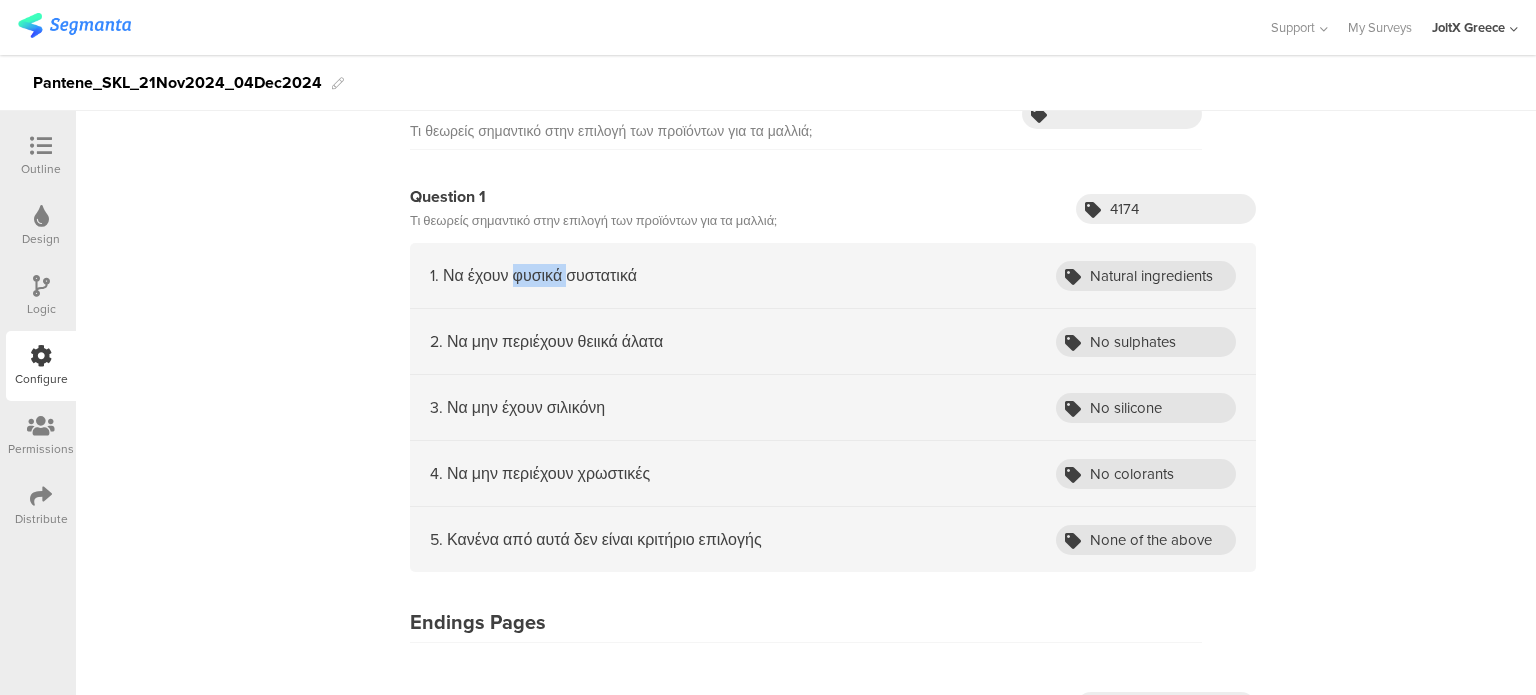 click on "1. Να έχουν φυσικά συστατικά
Natural ingredients" at bounding box center [833, 276] 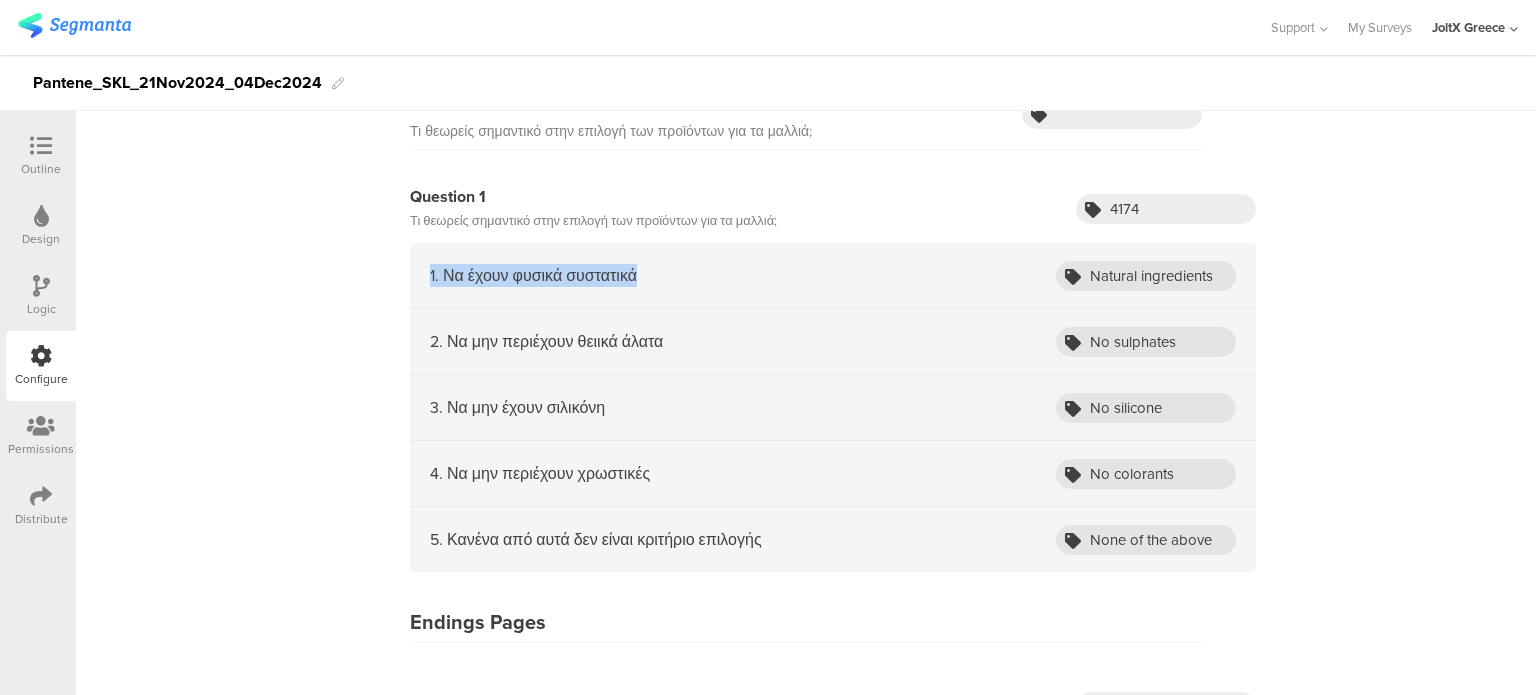 click on "1. Να έχουν φυσικά συστατικά" at bounding box center [533, 275] 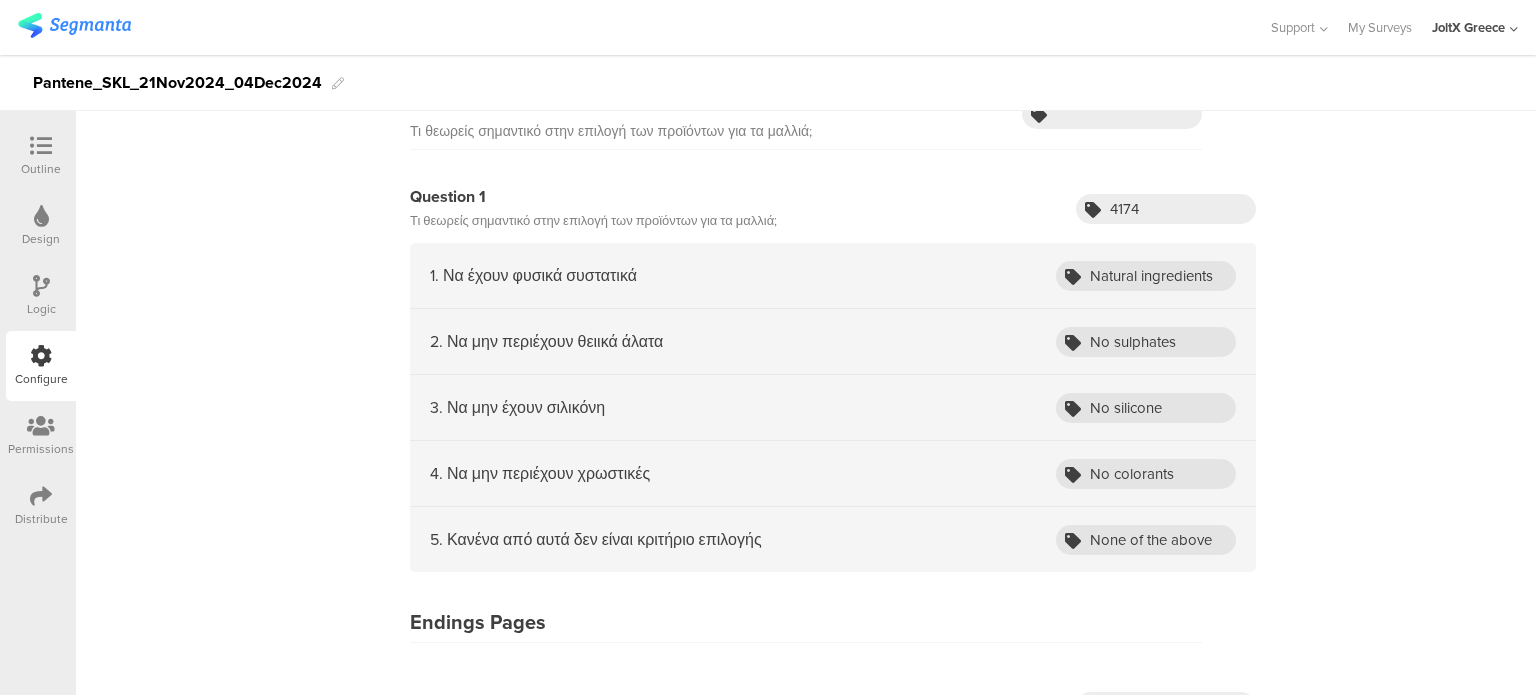 drag, startPoint x: 235, startPoint y: 323, endPoint x: 324, endPoint y: 339, distance: 90.426765 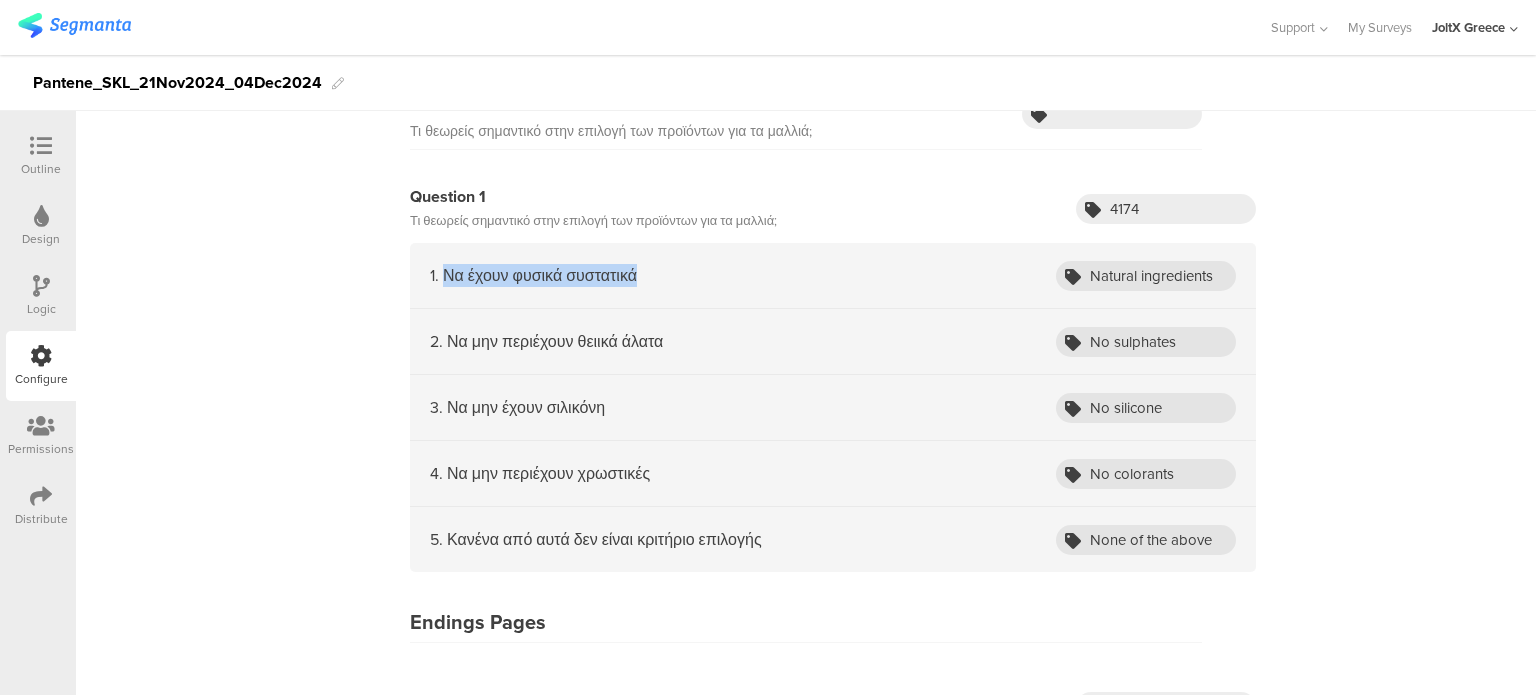 drag, startPoint x: 672, startPoint y: 270, endPoint x: 439, endPoint y: 279, distance: 233.17375 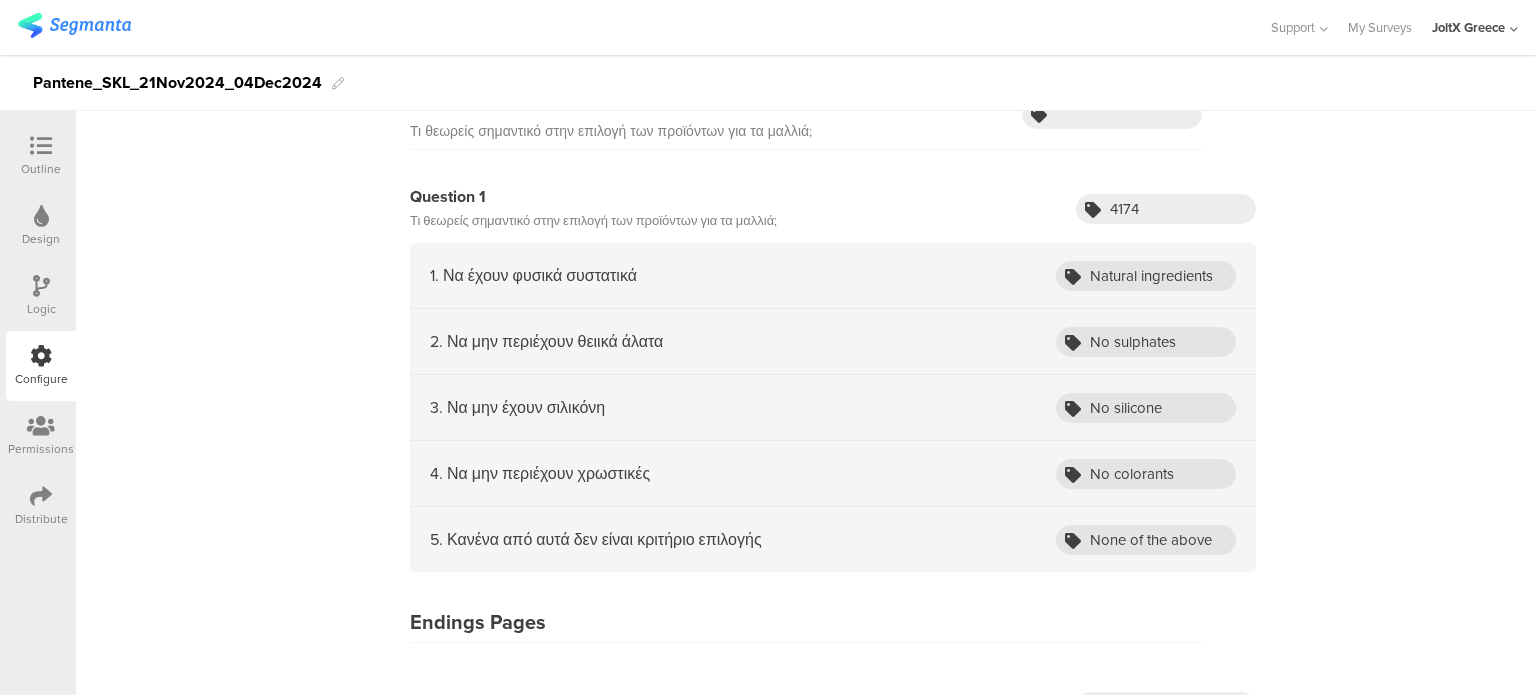 drag, startPoint x: 537, startPoint y: 337, endPoint x: 498, endPoint y: 328, distance: 40.024994 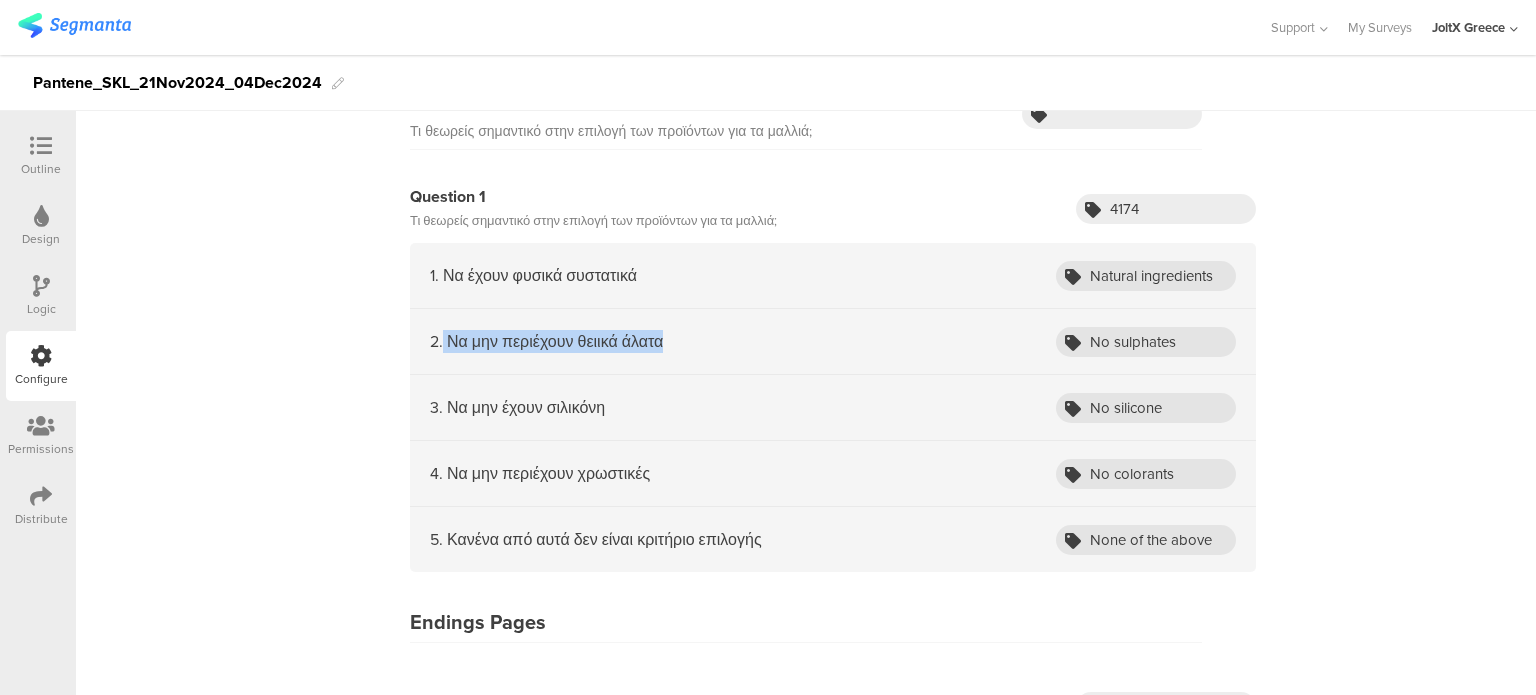 drag, startPoint x: 436, startPoint y: 335, endPoint x: 672, endPoint y: 336, distance: 236.00212 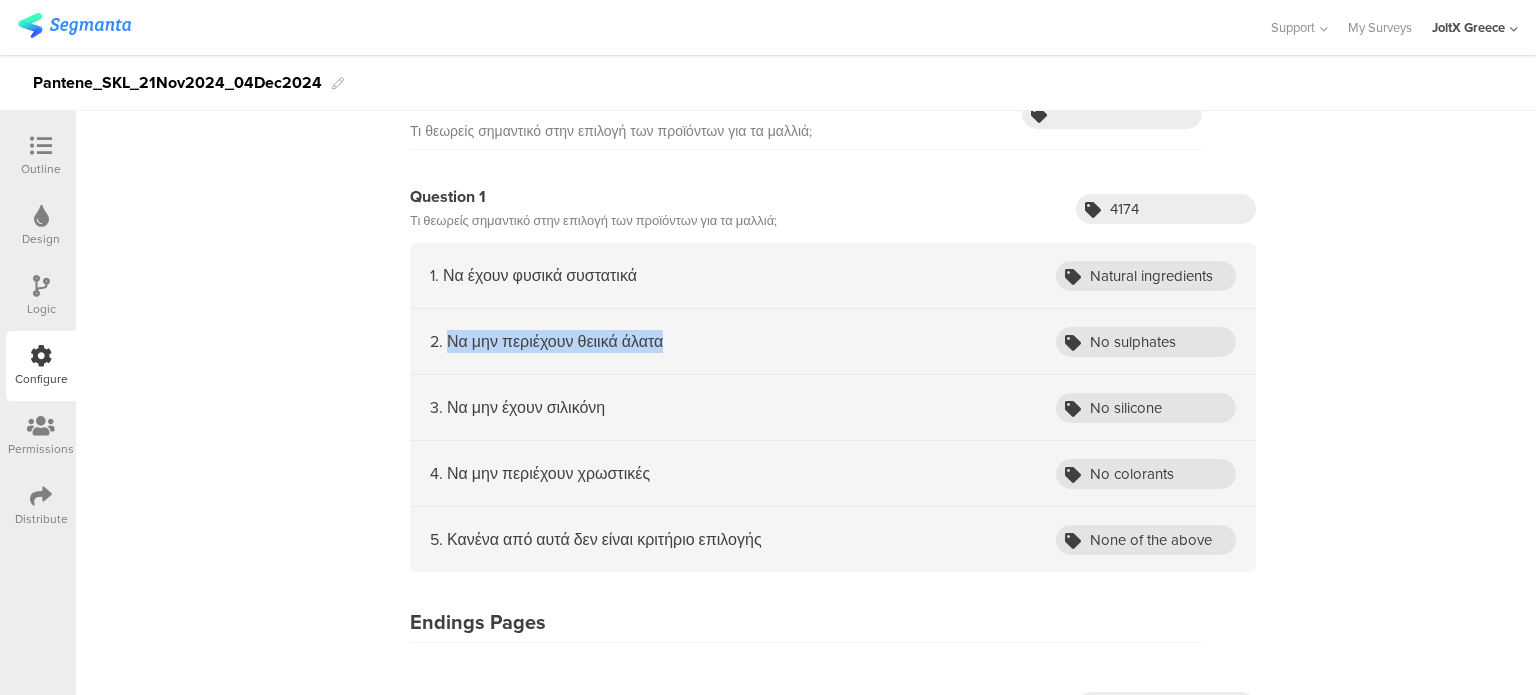 drag, startPoint x: 672, startPoint y: 336, endPoint x: 383, endPoint y: 367, distance: 290.65787 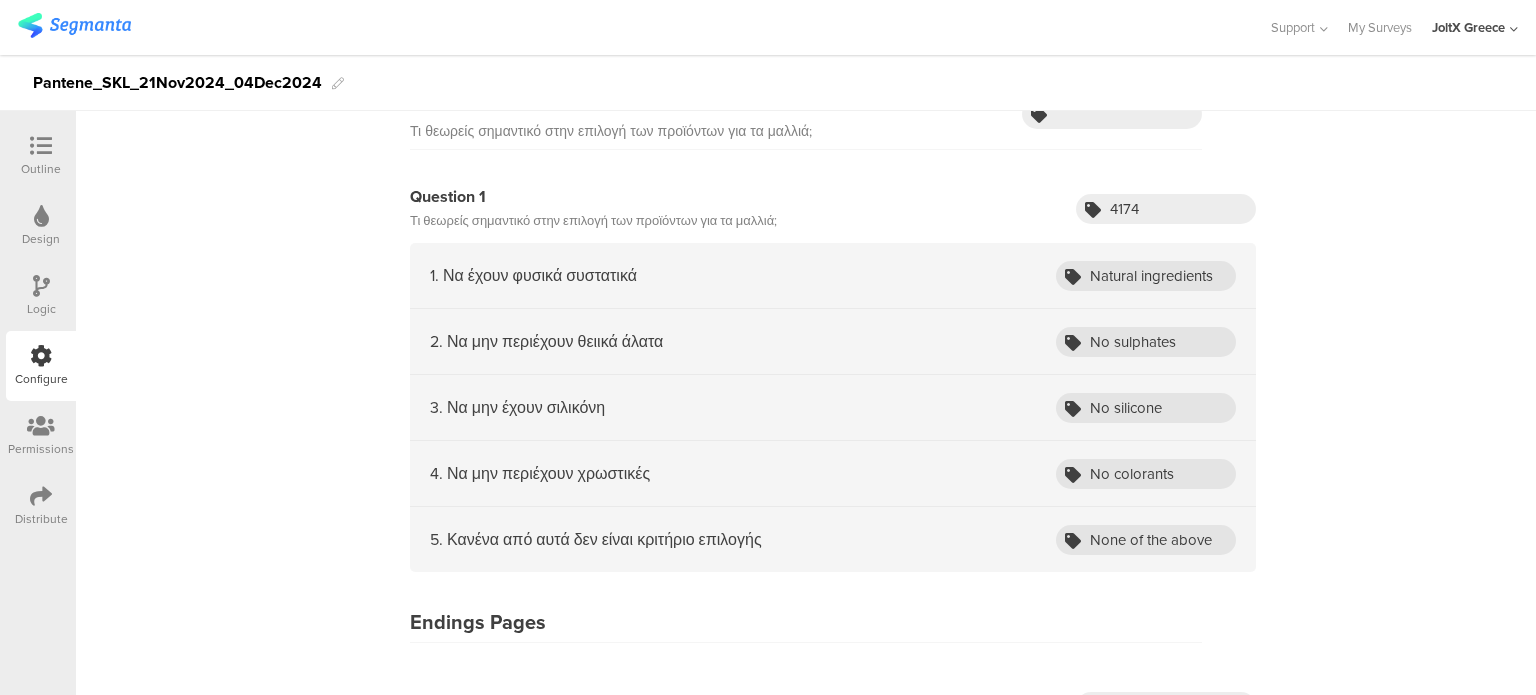 click on "3. Να μην έχουν σιλικόνη
No silicone" at bounding box center [833, 408] 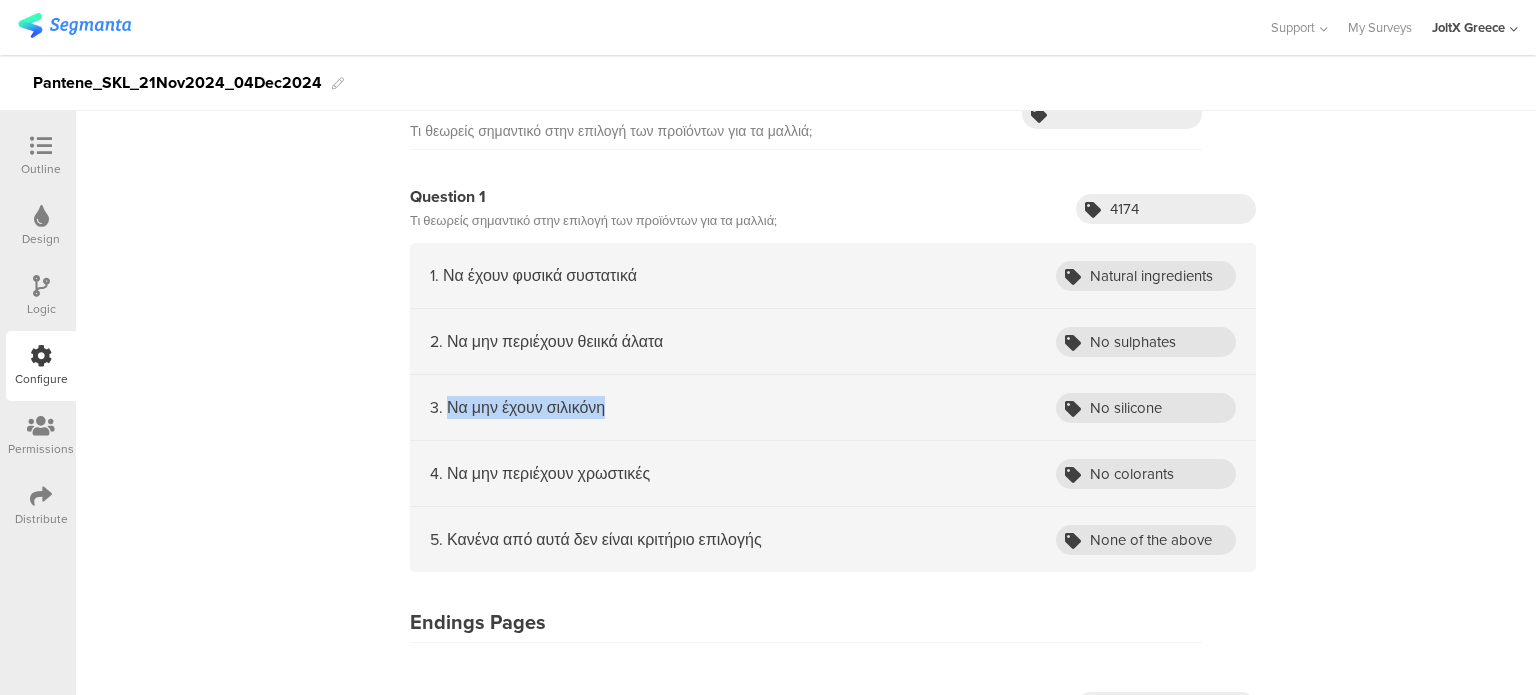 drag, startPoint x: 599, startPoint y: 407, endPoint x: 438, endPoint y: 407, distance: 161 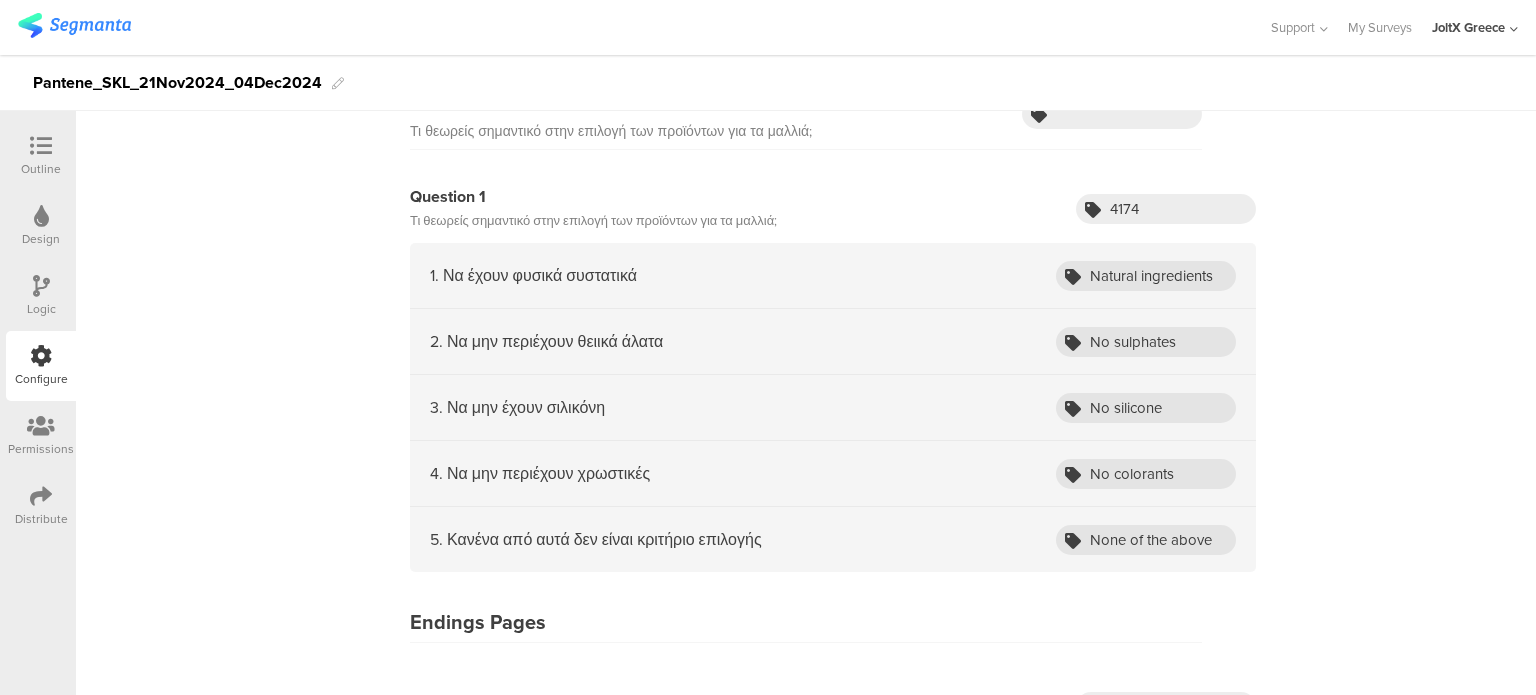 click on "4. Να μην περιέχουν χρωστικές
No colorants" at bounding box center (833, 474) 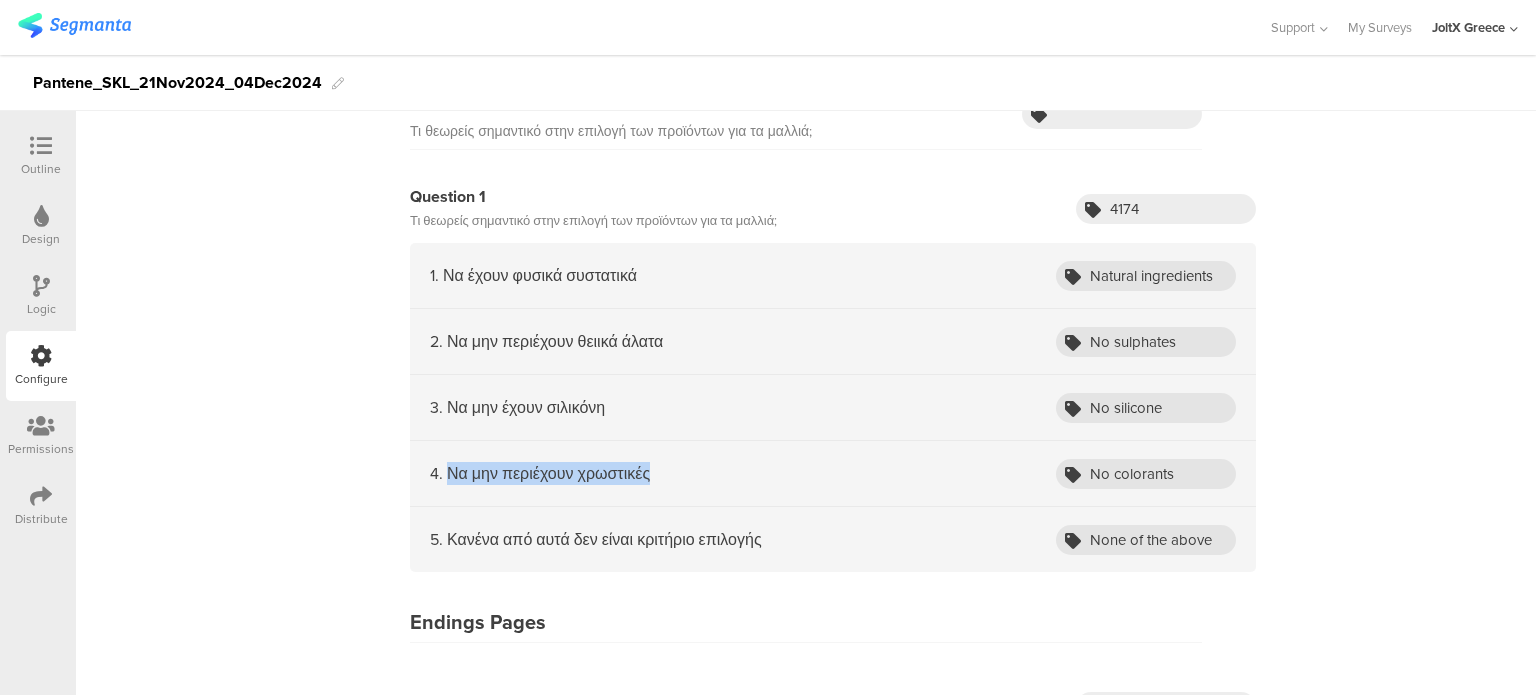drag, startPoint x: 652, startPoint y: 481, endPoint x: 442, endPoint y: 479, distance: 210.00952 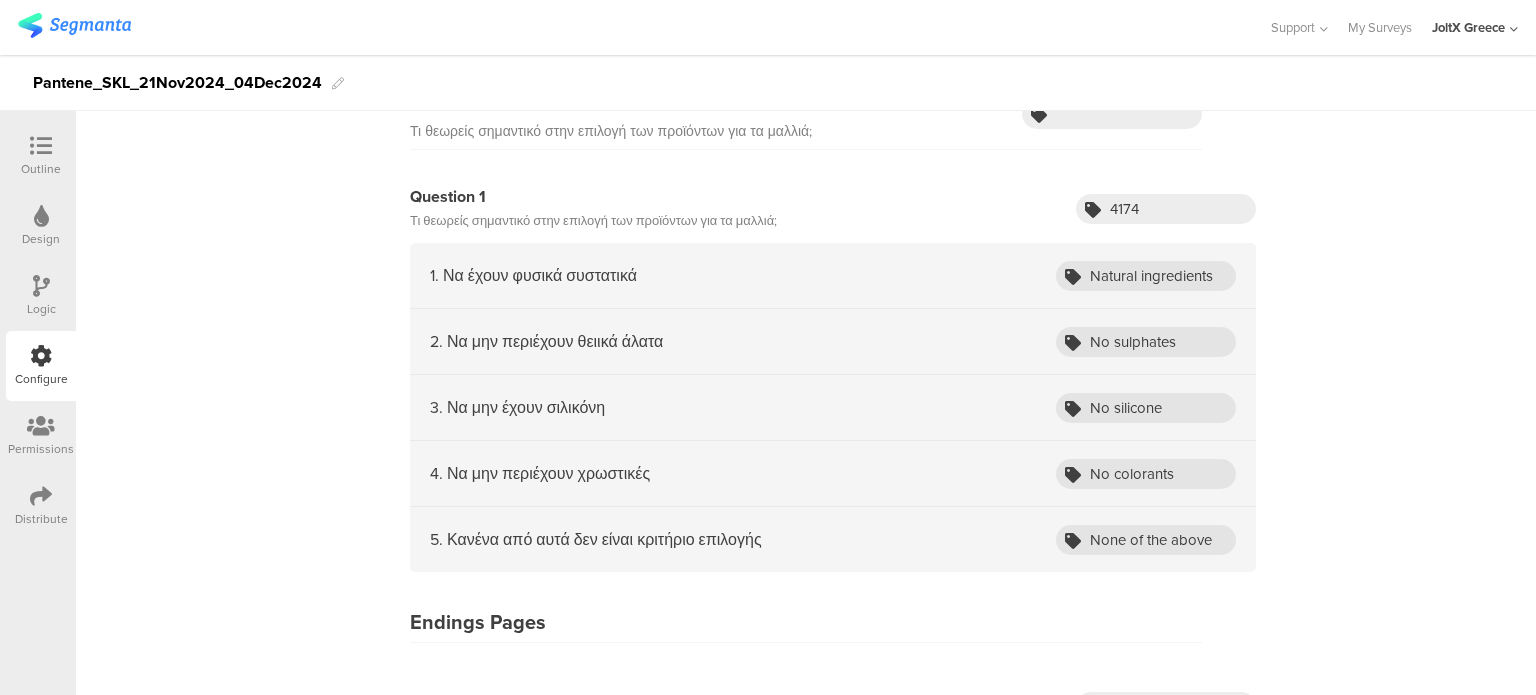 click on "3. Να μην έχουν σιλικόνη
No silicone" at bounding box center [833, 408] 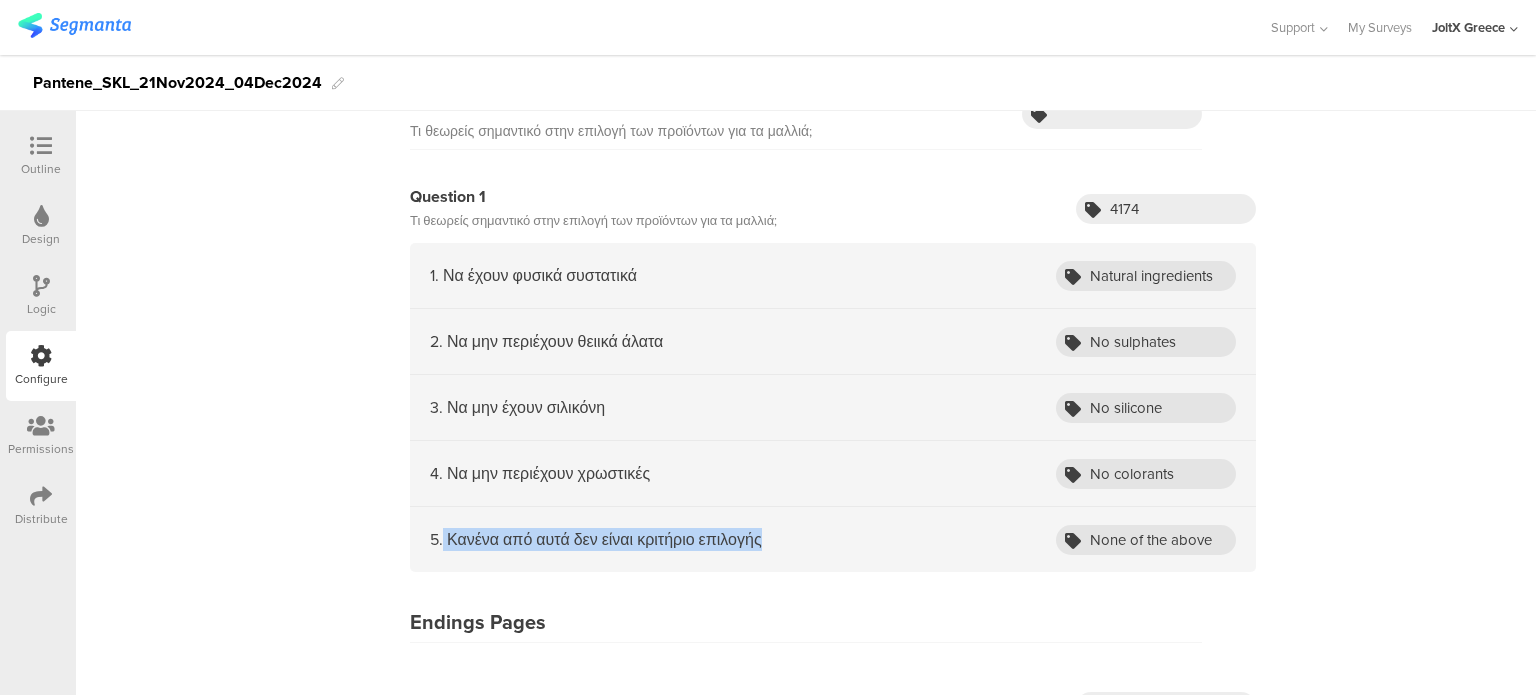 drag, startPoint x: 759, startPoint y: 536, endPoint x: 434, endPoint y: 528, distance: 325.09845 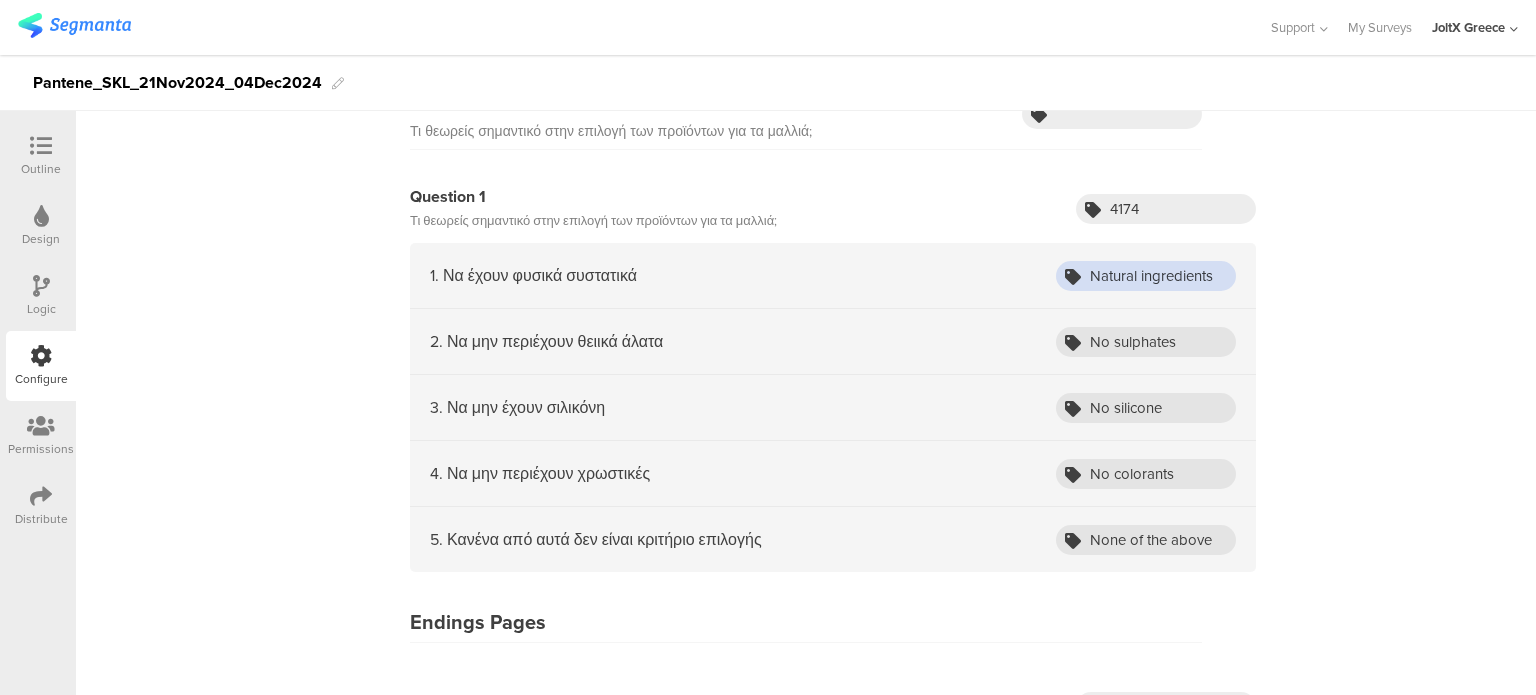 click on "Natural ingredients" at bounding box center [1146, 276] 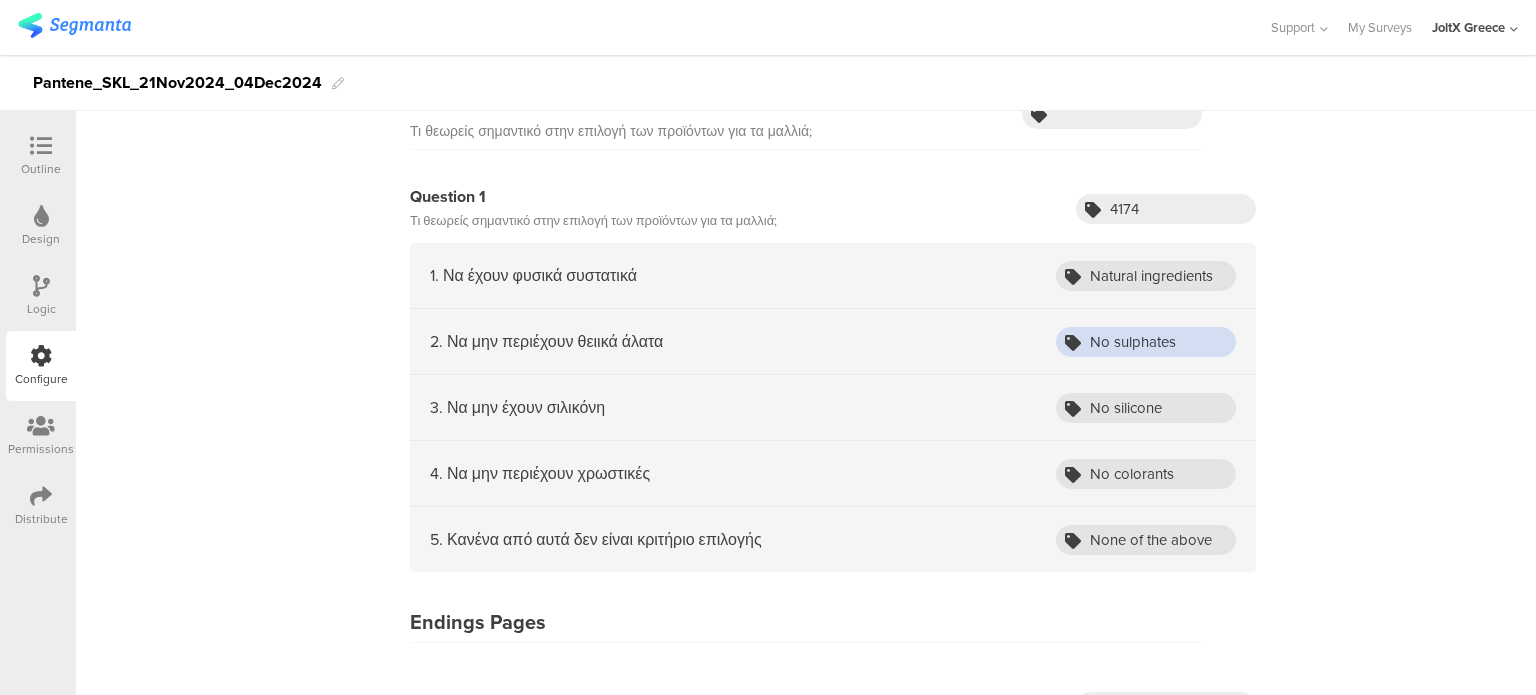 click on "No sulphates" at bounding box center [1146, 342] 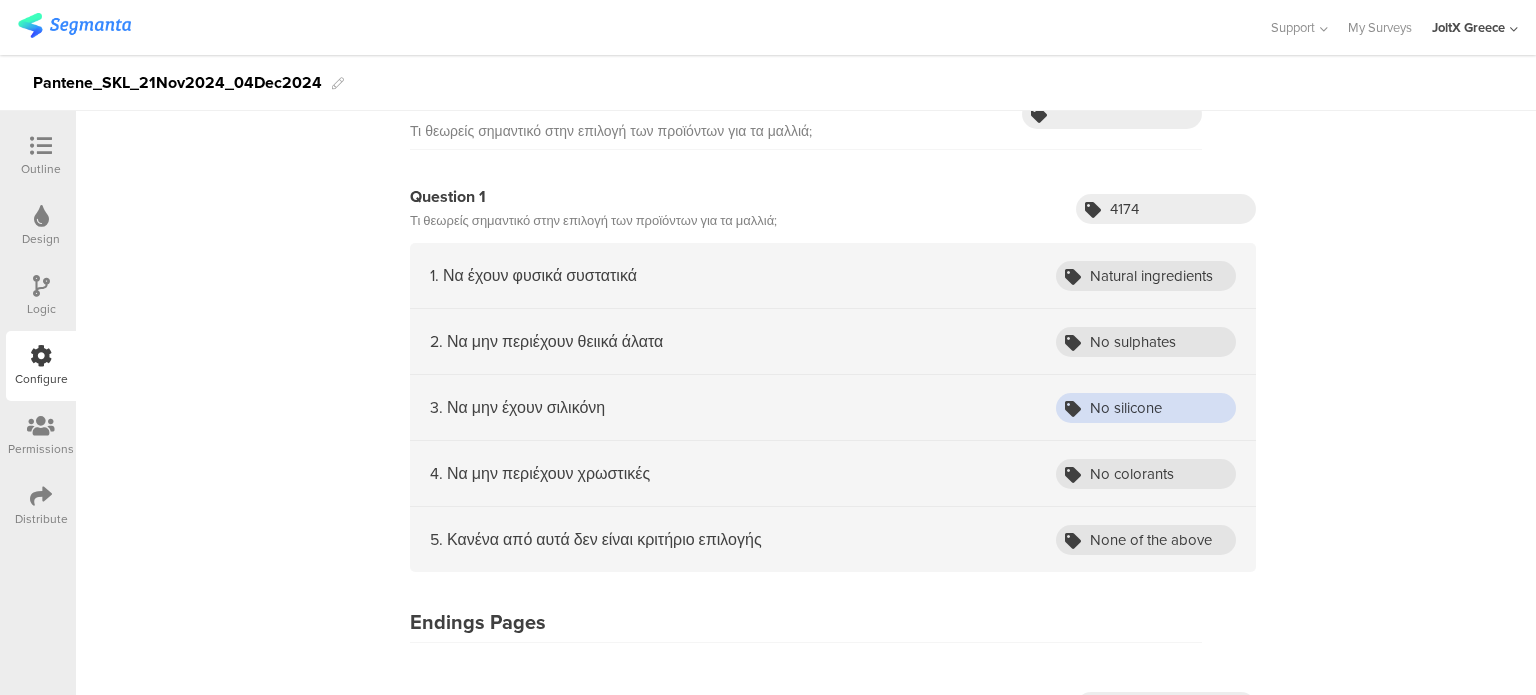 click on "No silicone" at bounding box center (1146, 408) 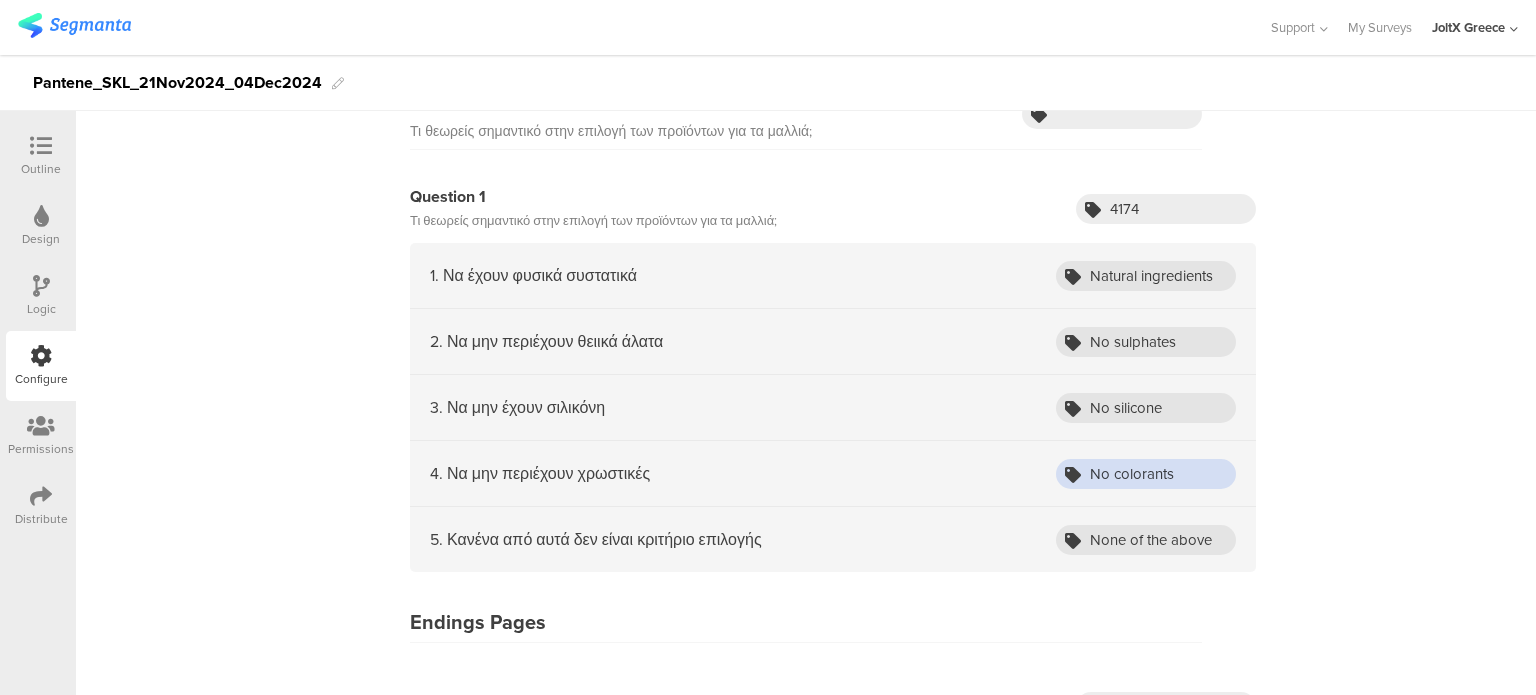 click on "No colorants" at bounding box center (1146, 474) 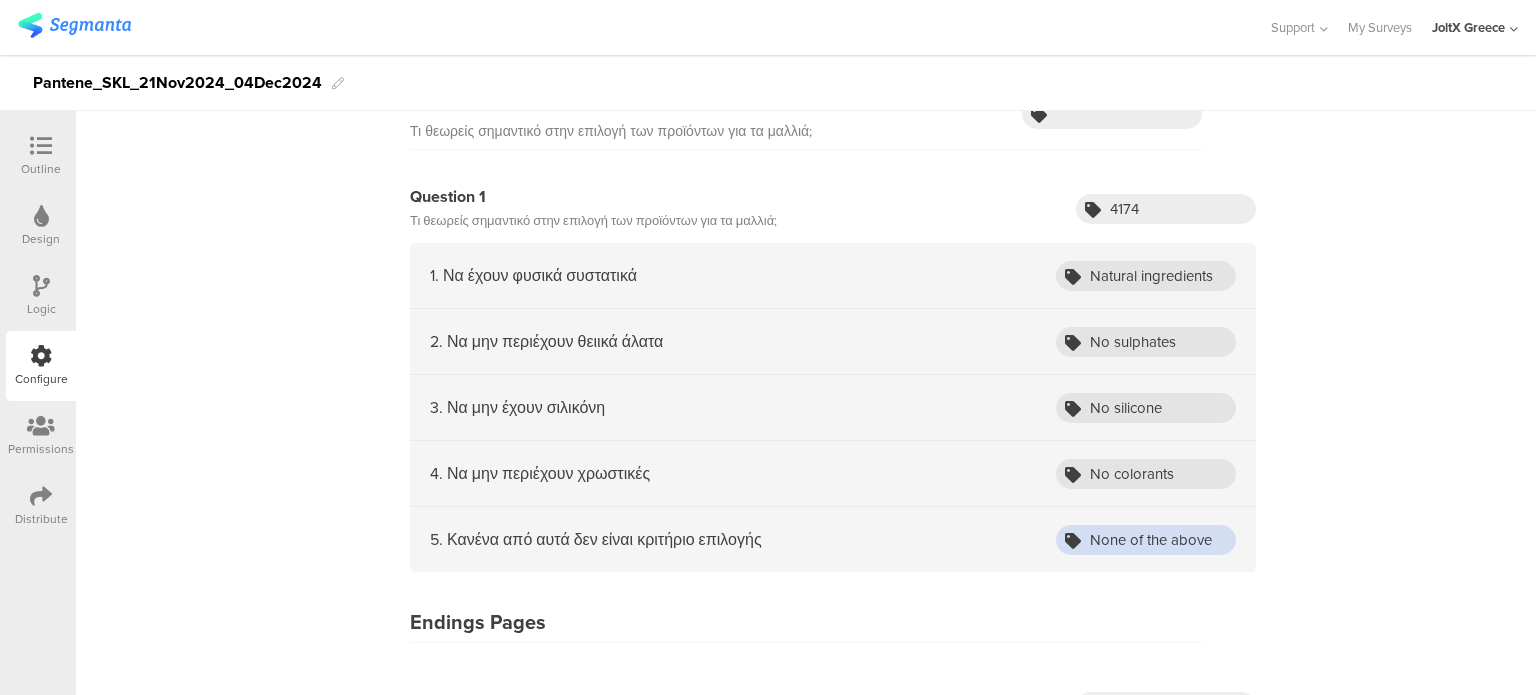 click on "None of the above" at bounding box center (1146, 540) 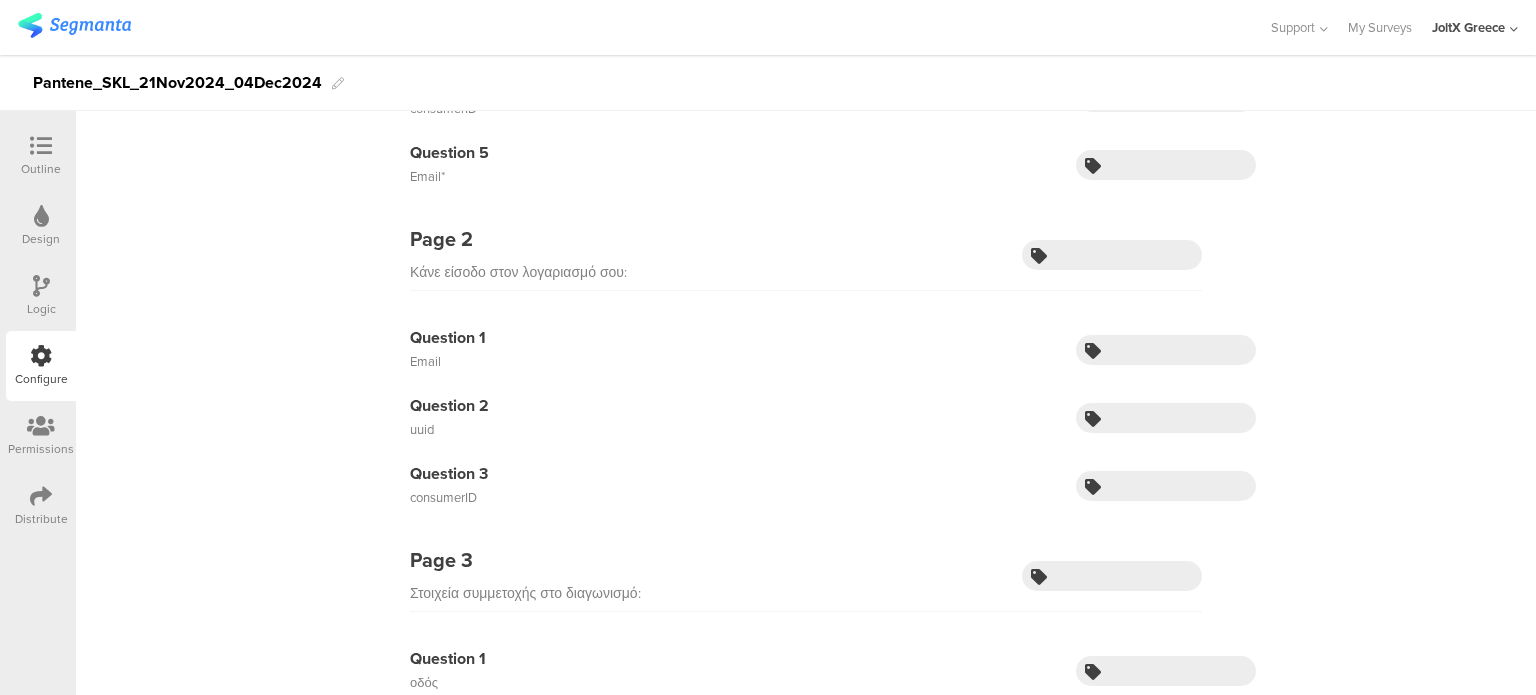 scroll, scrollTop: 741, scrollLeft: 0, axis: vertical 